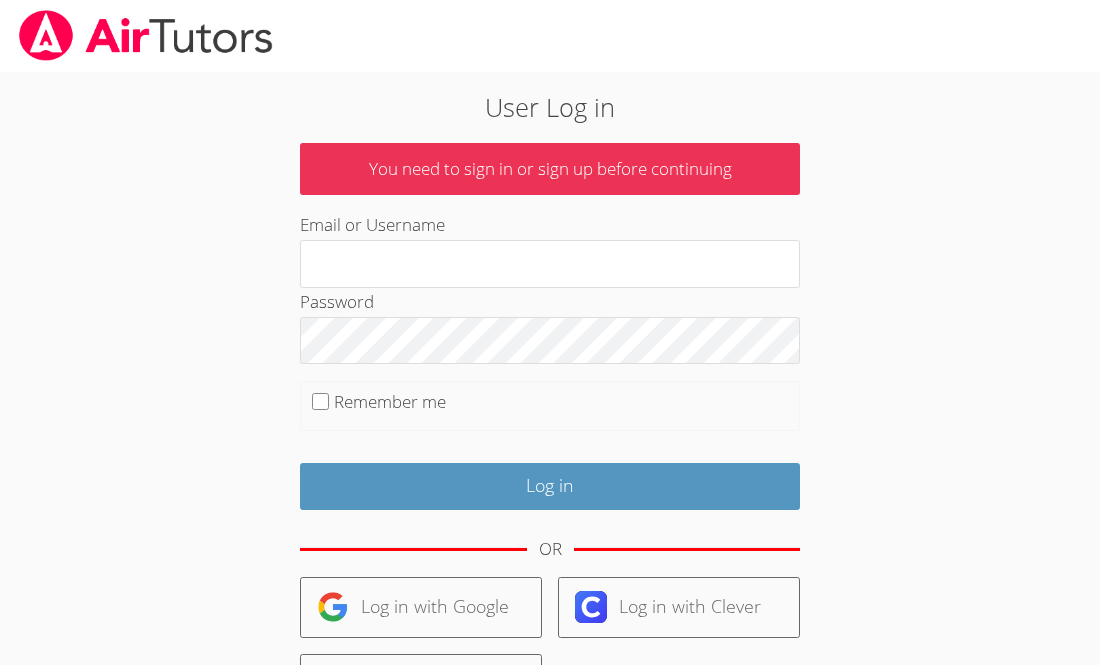 scroll, scrollTop: 0, scrollLeft: 0, axis: both 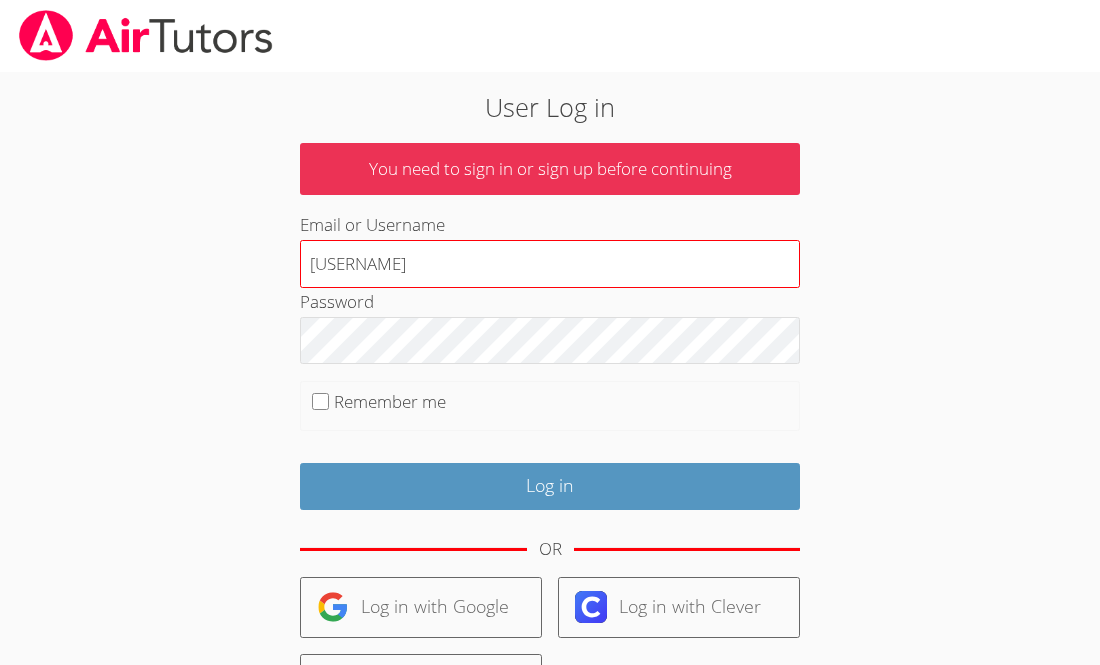 type on "[USERNAME]" 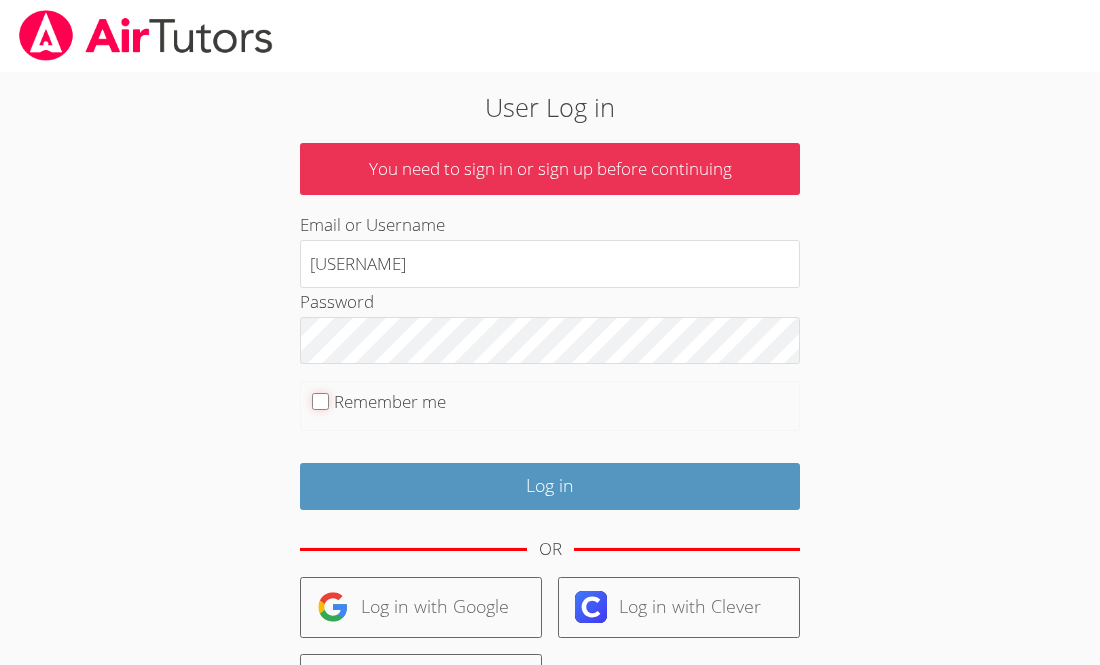 click on "Remember me" at bounding box center (320, 401) 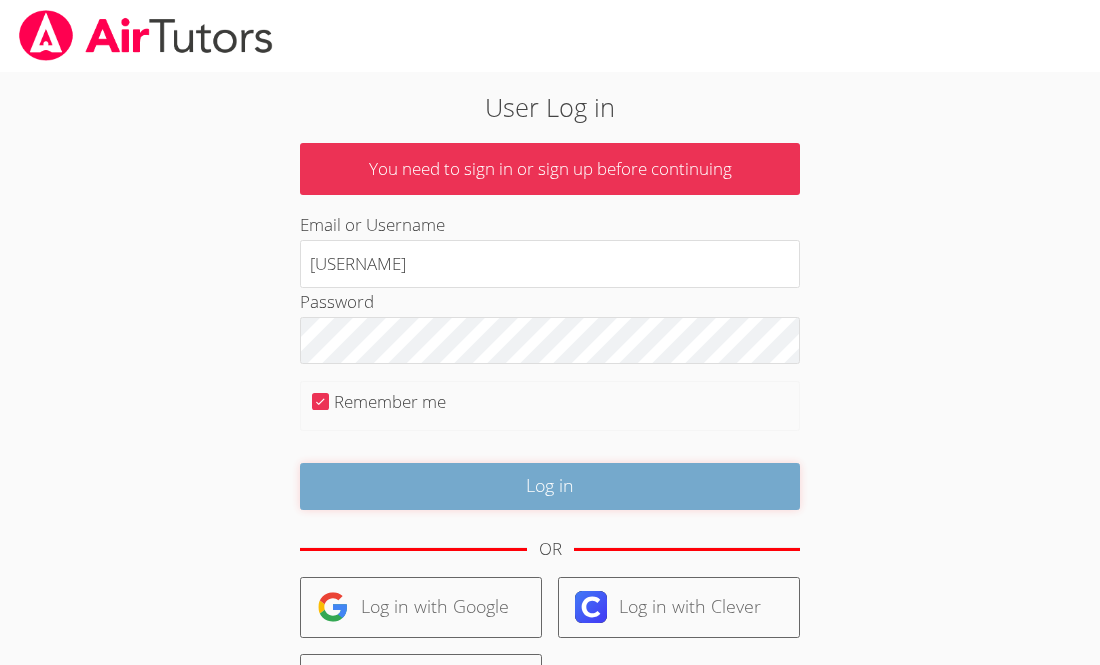 click on "Log in" at bounding box center [550, 486] 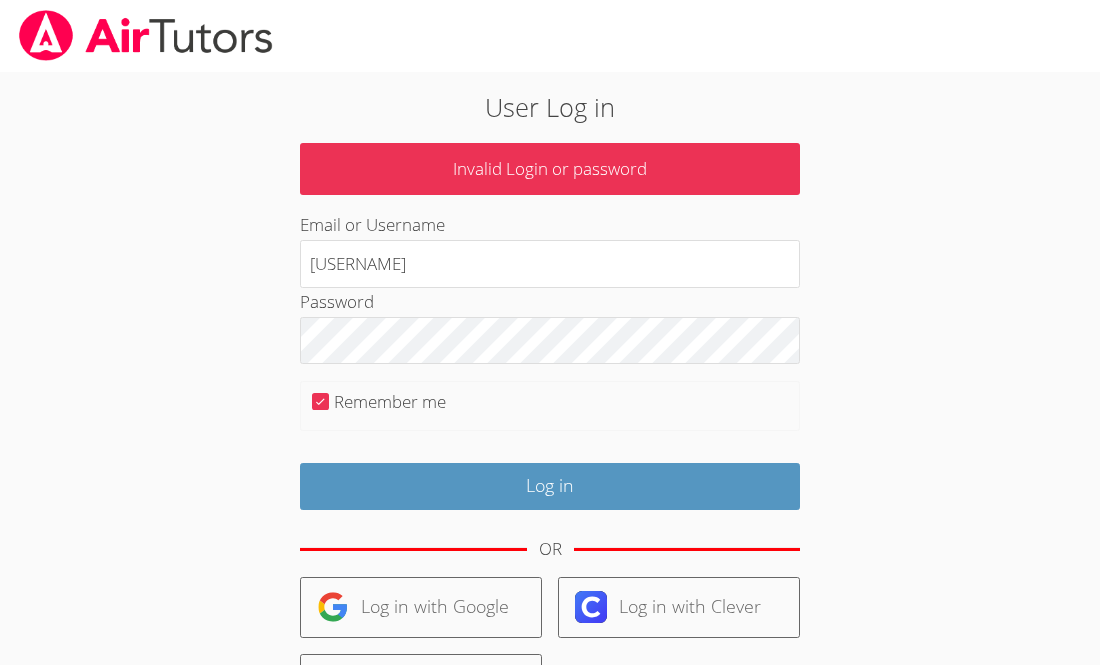 scroll, scrollTop: 0, scrollLeft: 0, axis: both 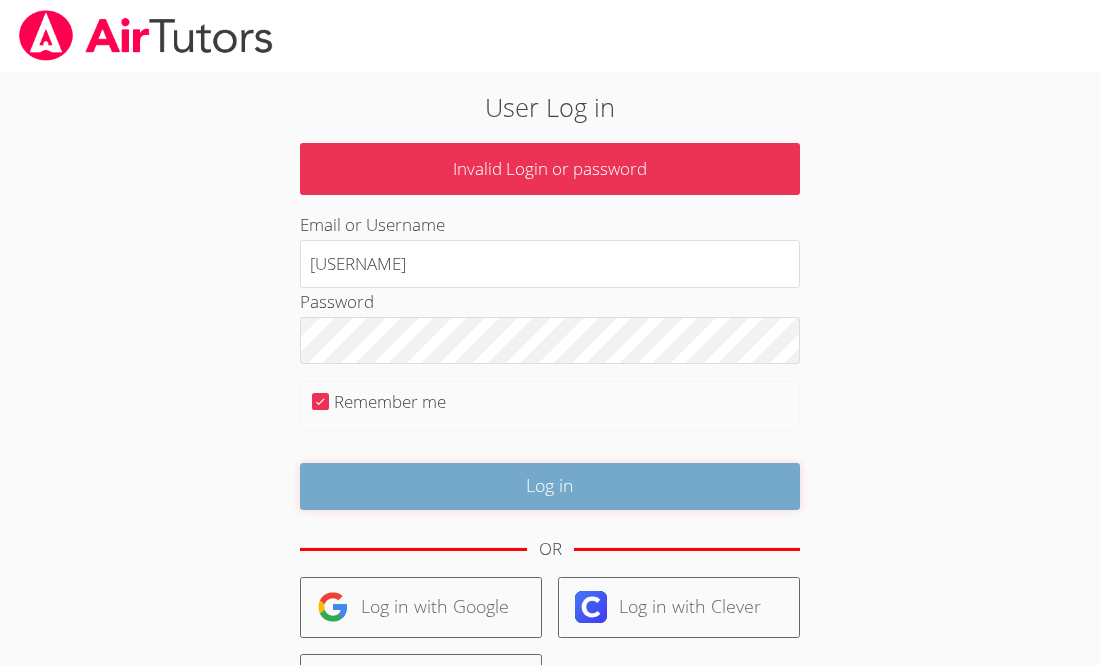 click on "Log in" at bounding box center (550, 486) 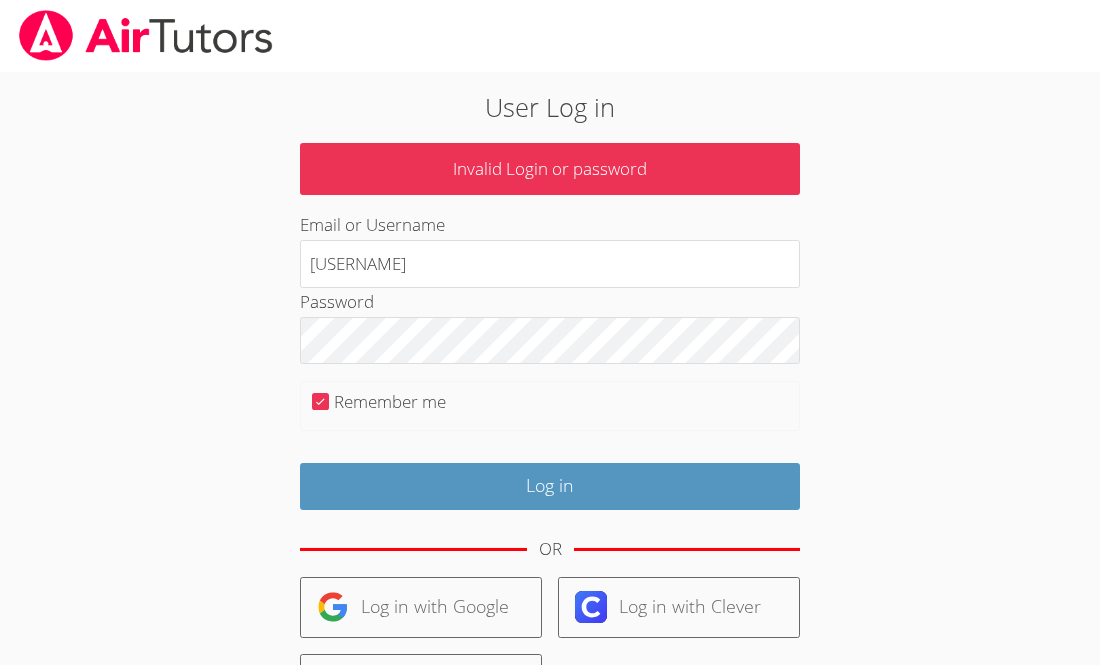 scroll, scrollTop: 0, scrollLeft: 0, axis: both 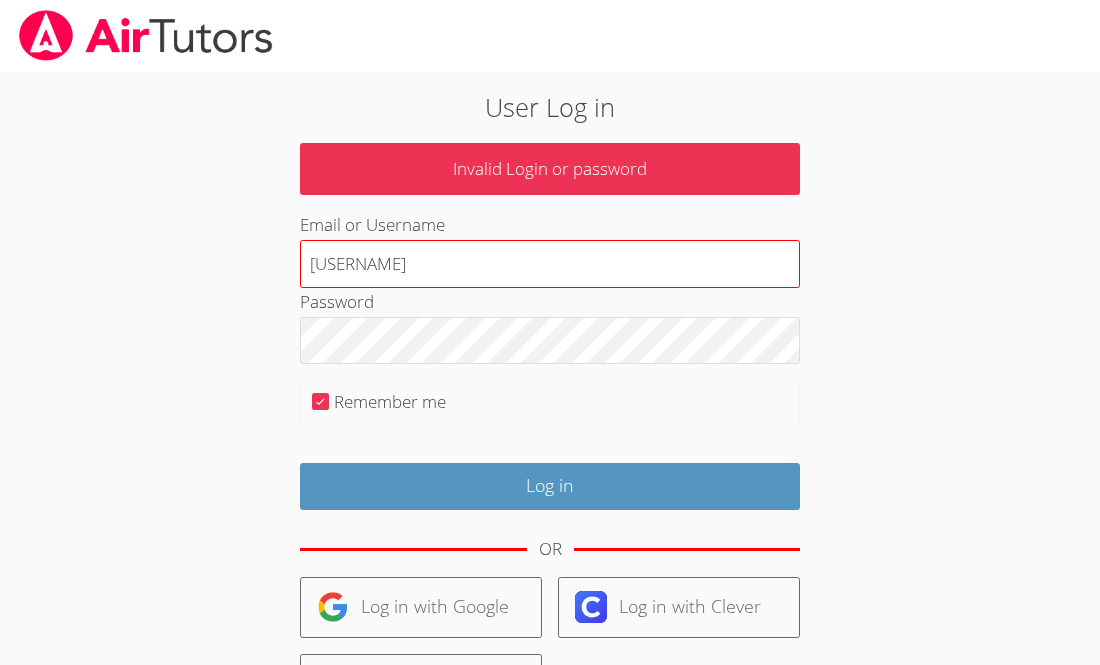 click on "[USERNAME]" at bounding box center [550, 264] 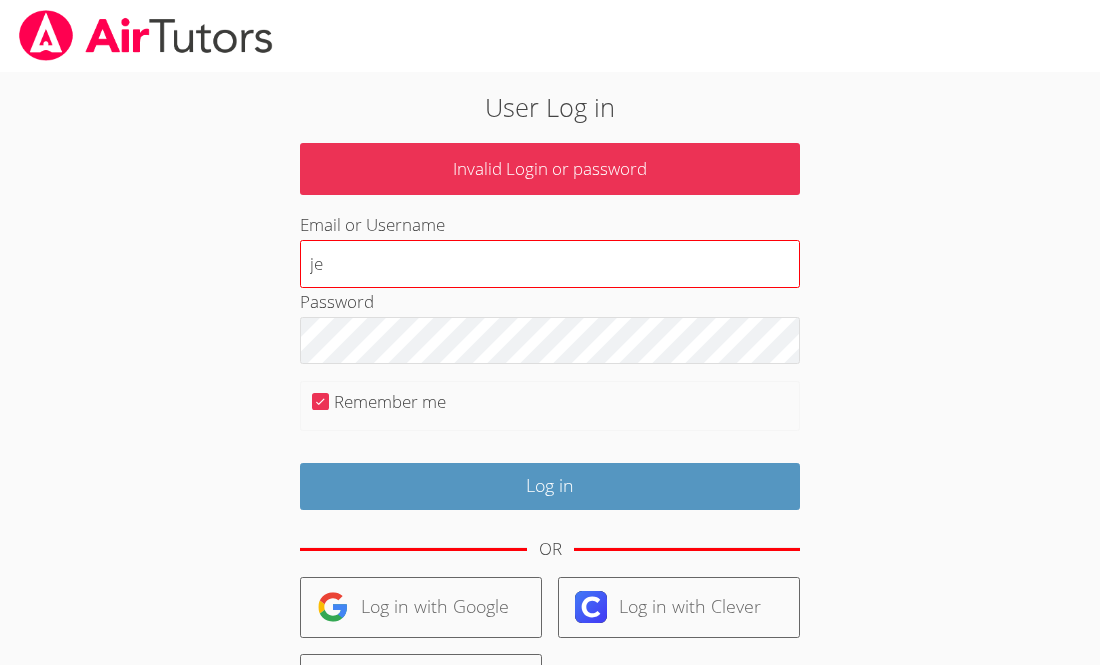 type on "j" 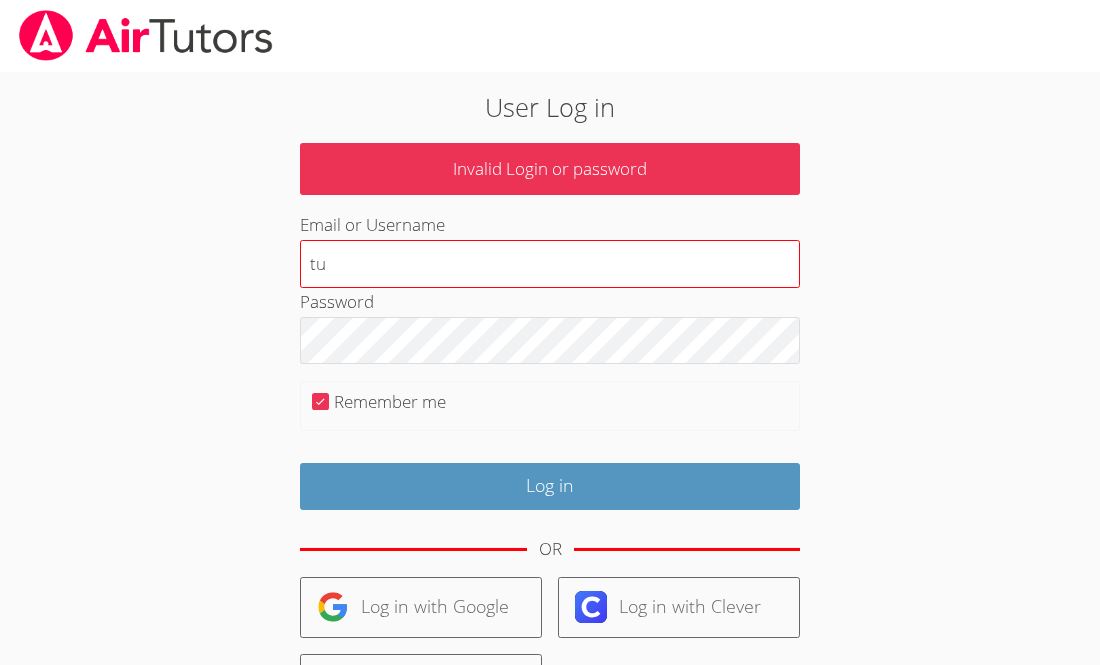 type on "[EMAIL]" 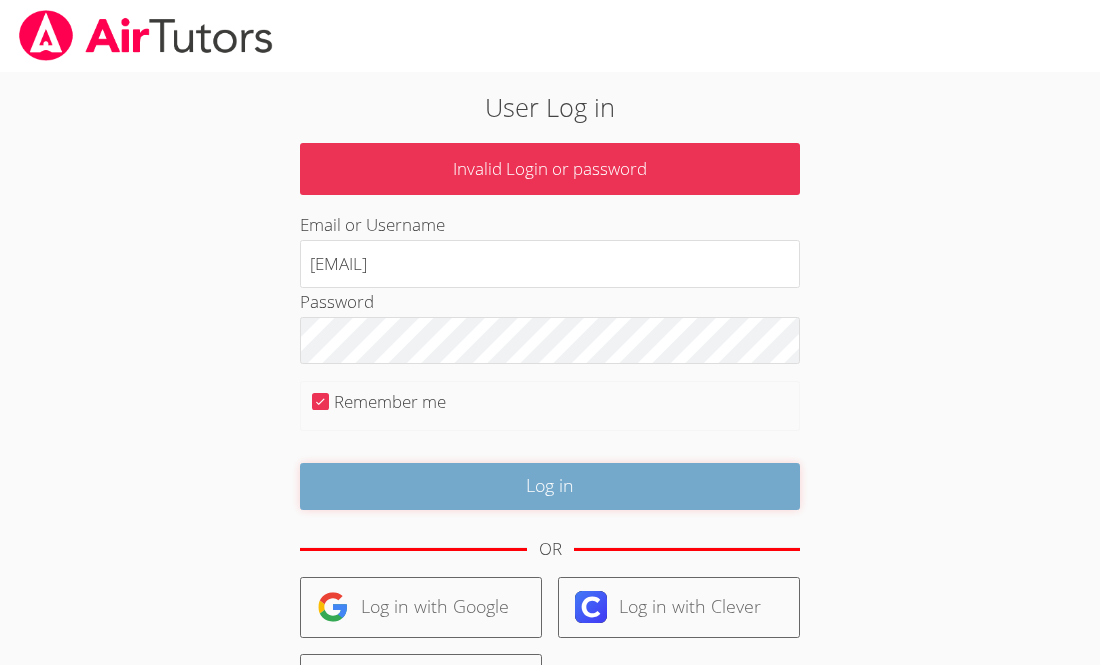 click on "Log in" at bounding box center (550, 486) 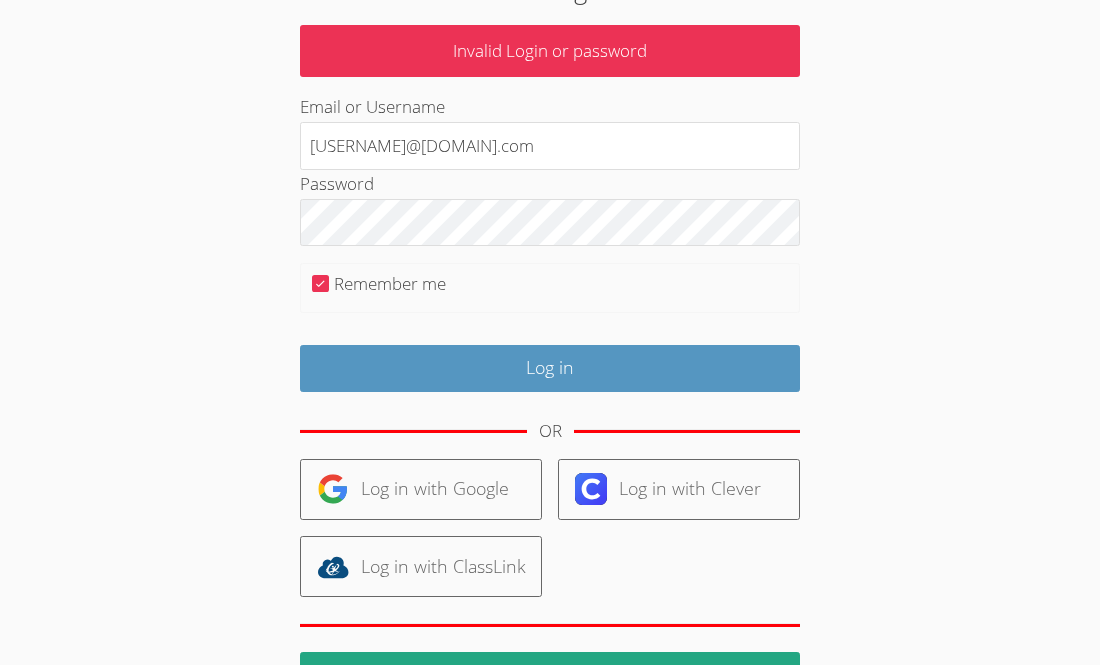 scroll, scrollTop: 211, scrollLeft: 0, axis: vertical 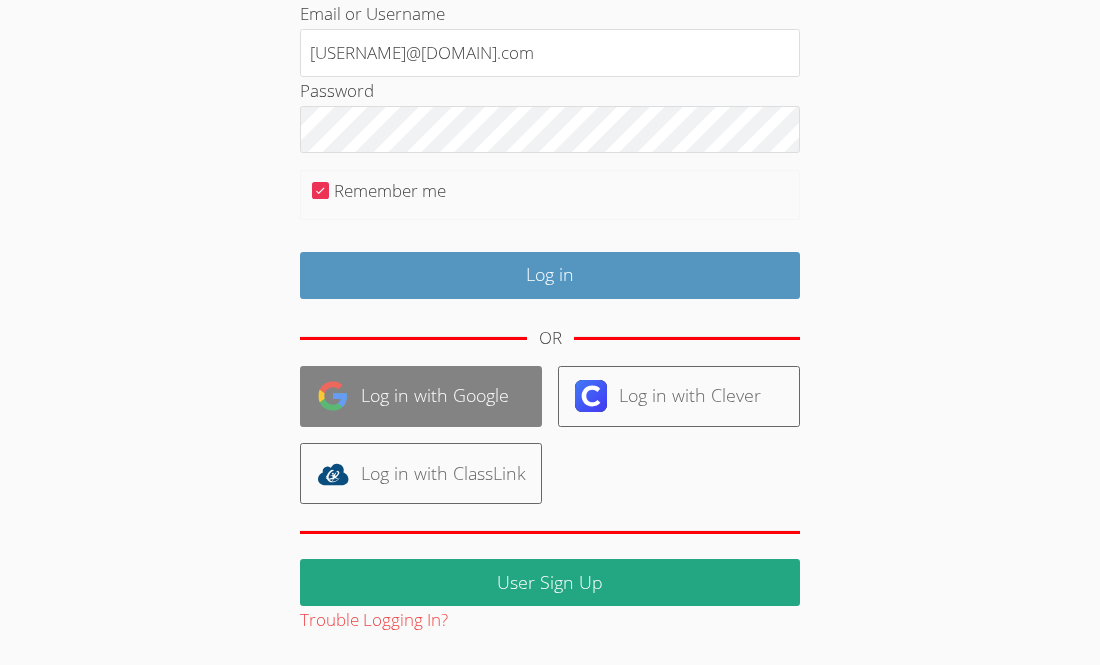 click on "Log in with Google" at bounding box center [421, 396] 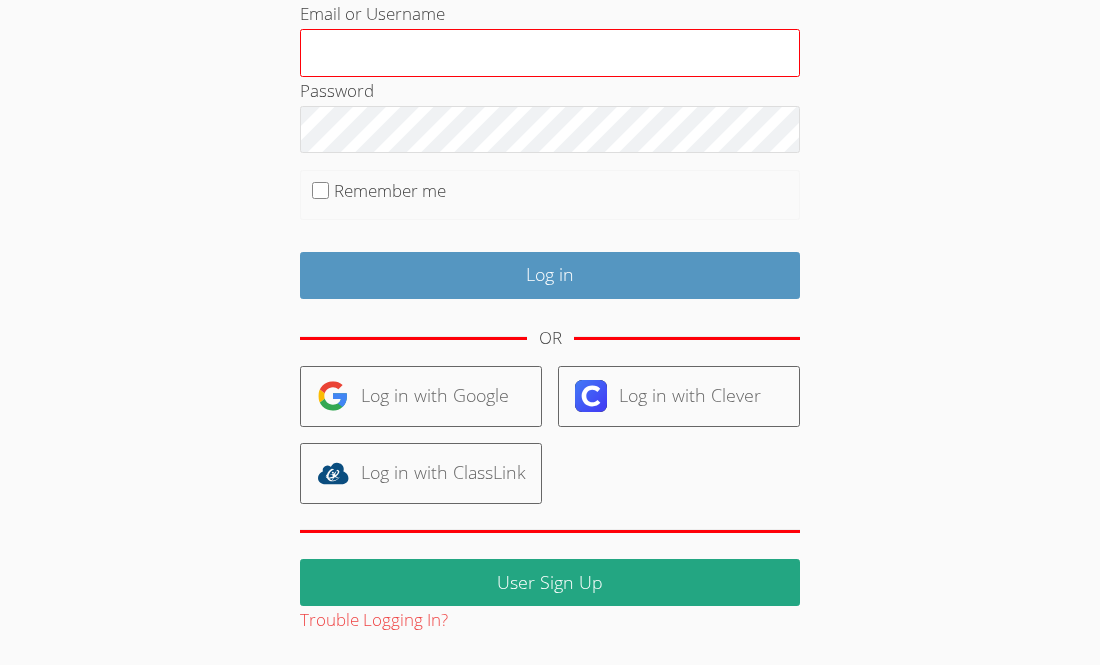 scroll, scrollTop: 0, scrollLeft: 0, axis: both 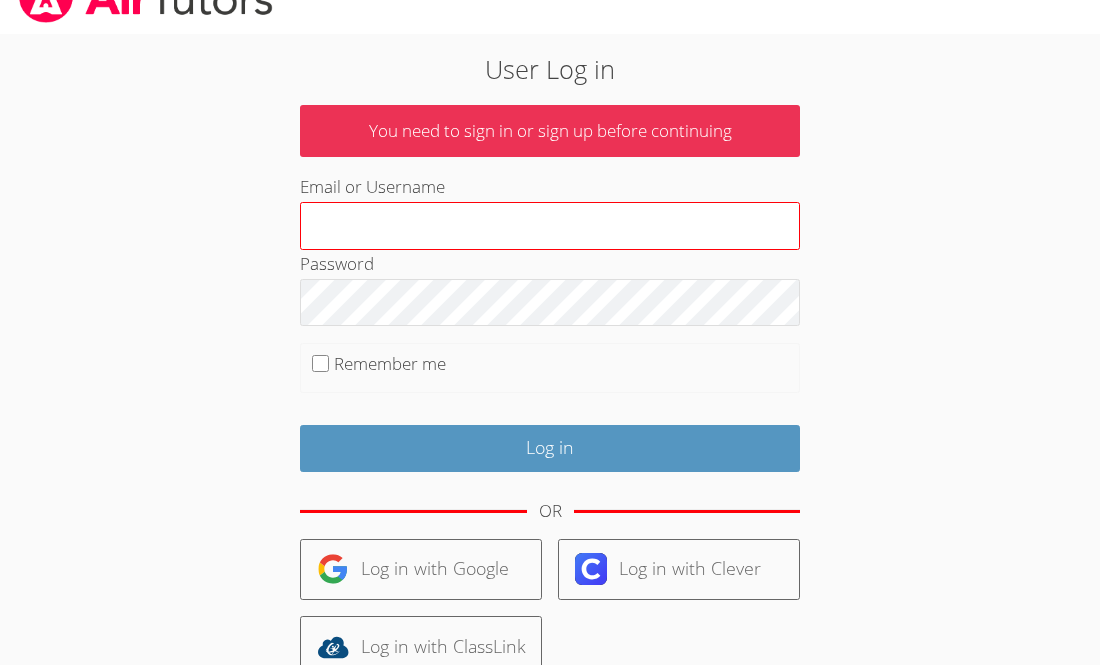 click on "Email or Username" at bounding box center (550, 226) 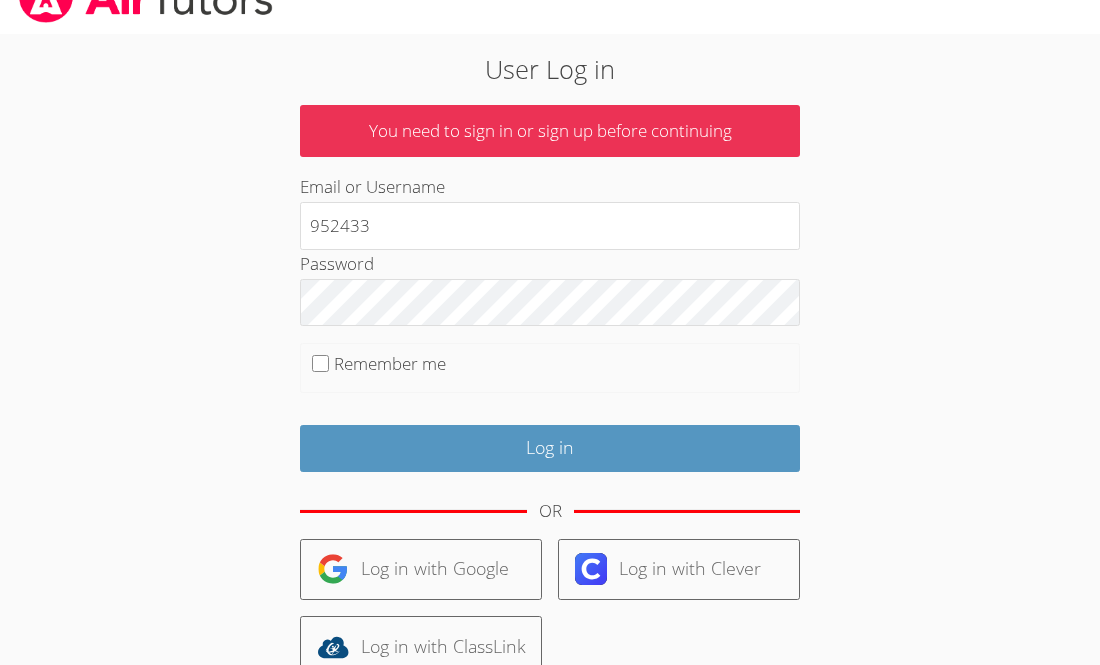 type on "952433" 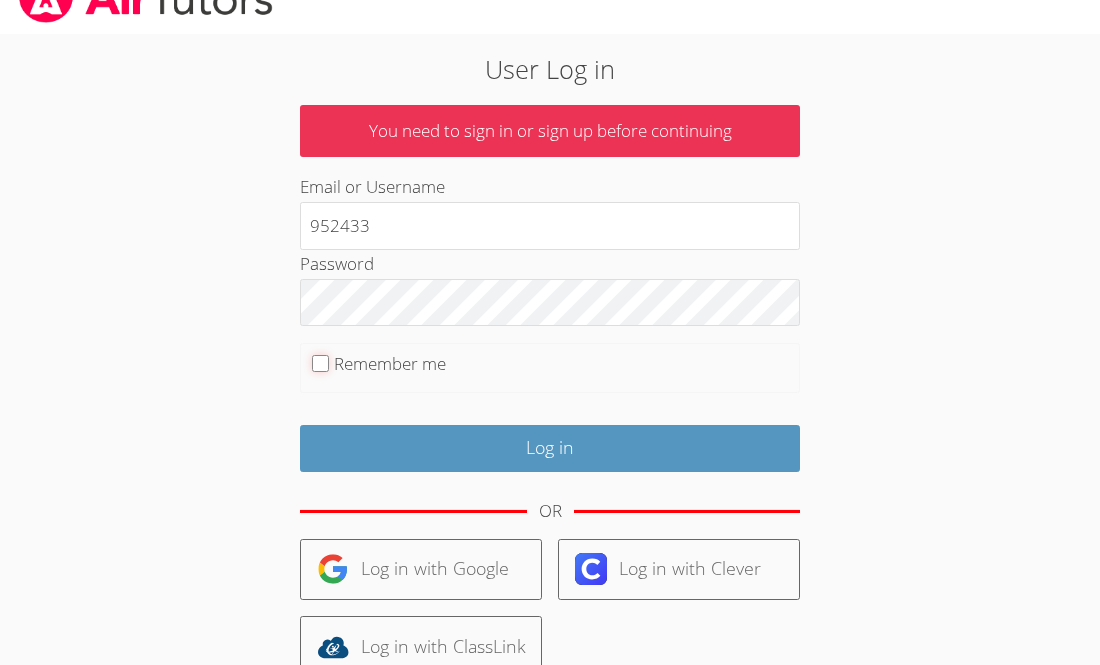 click on "Remember me" at bounding box center [320, 363] 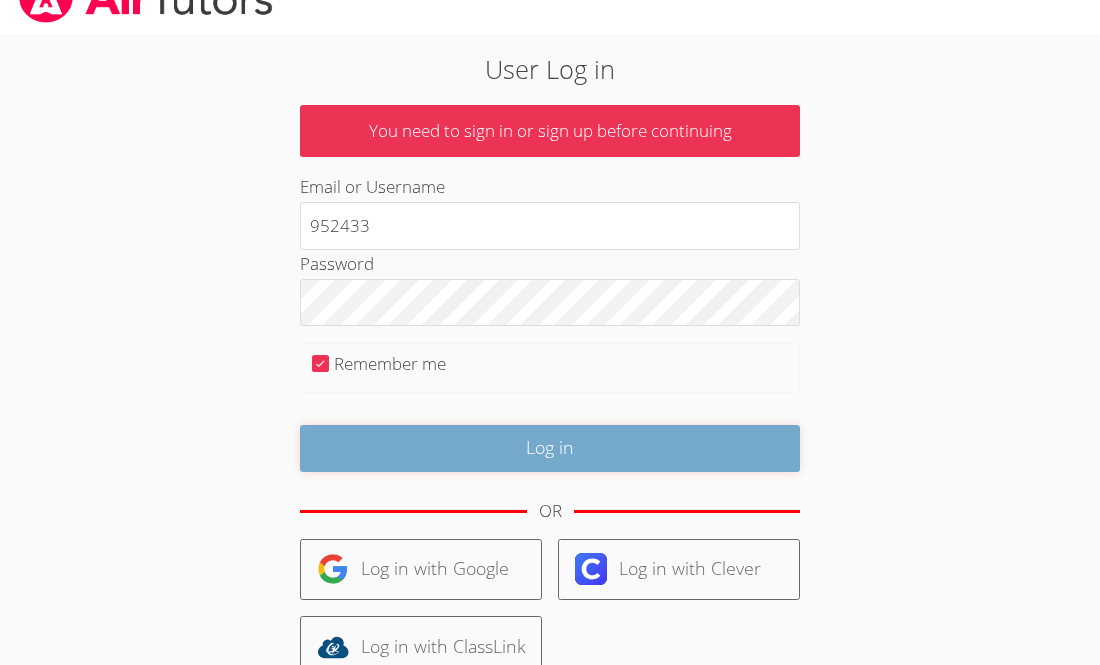 click on "Log in" at bounding box center [550, 448] 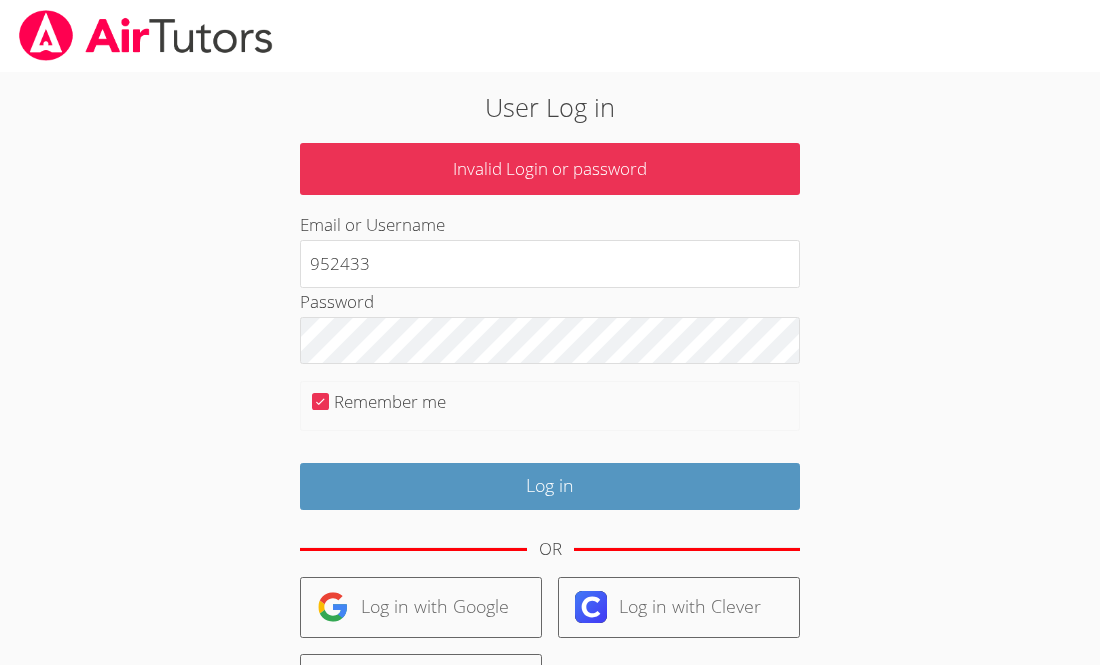 scroll, scrollTop: 211, scrollLeft: 0, axis: vertical 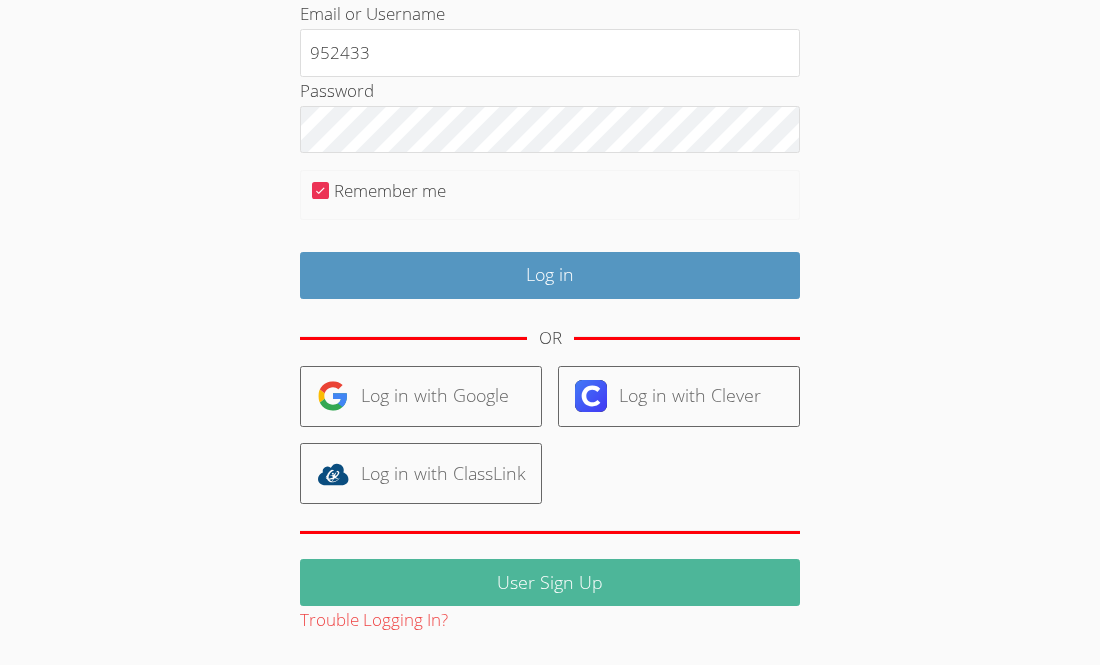 click on "User Sign Up" at bounding box center [550, 582] 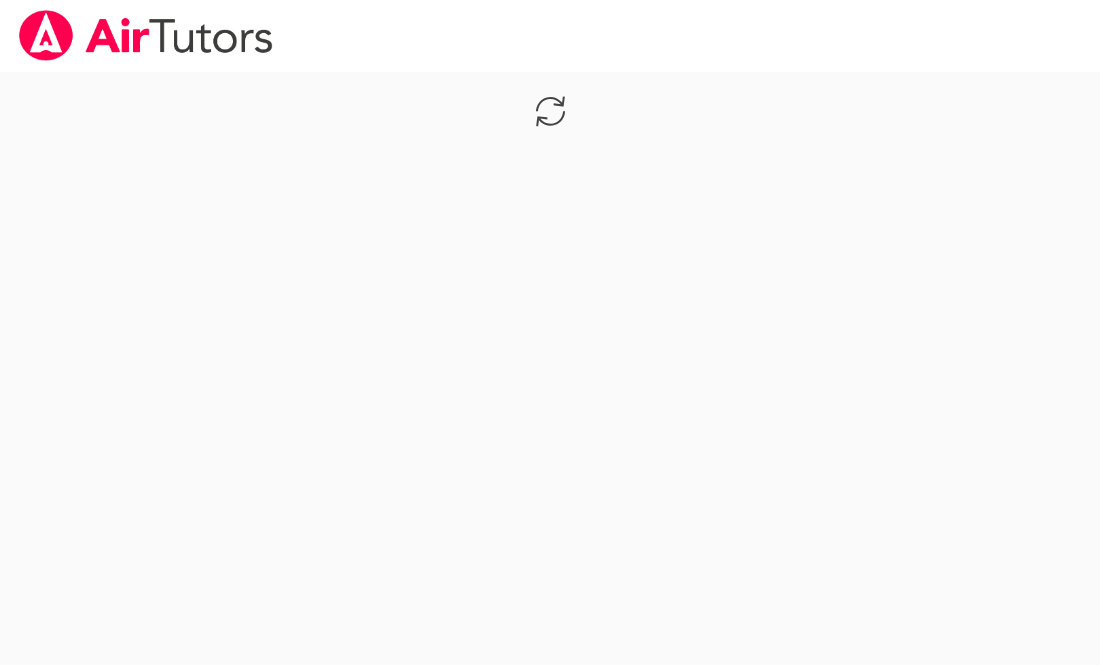 scroll, scrollTop: 0, scrollLeft: 0, axis: both 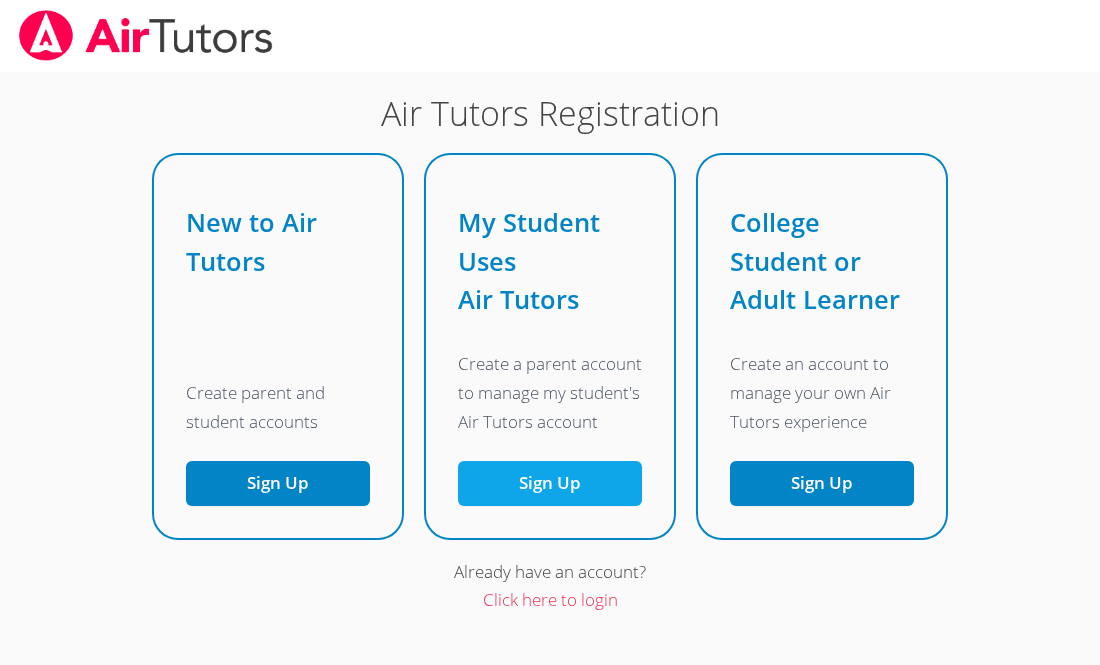 click on "Sign Up" at bounding box center (550, 483) 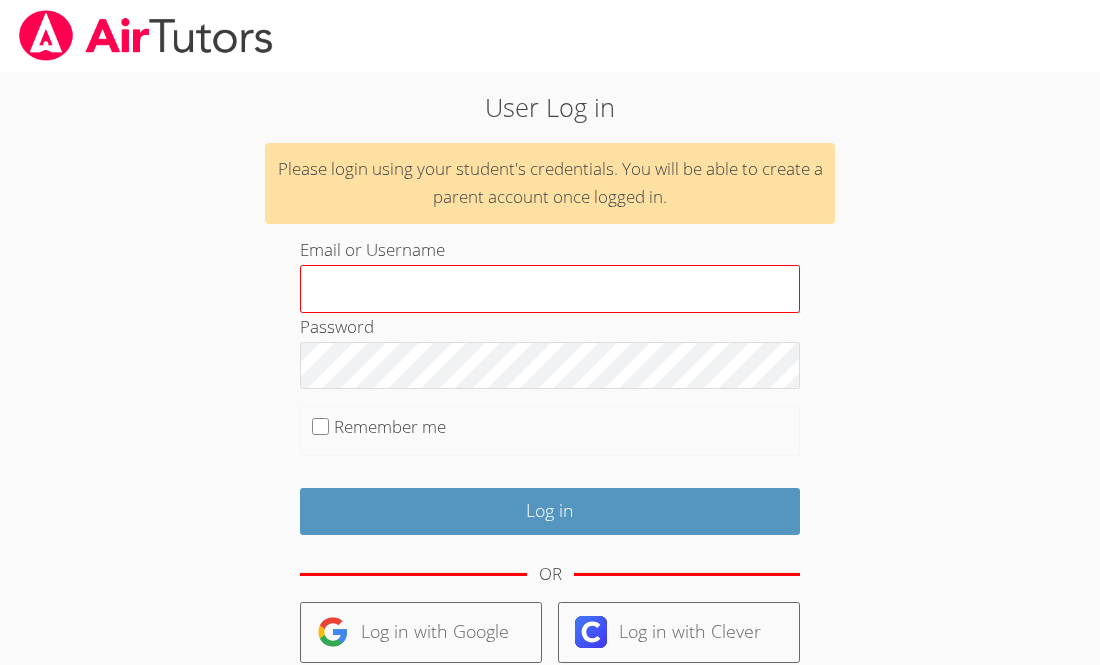 click on "Email or Username" at bounding box center [550, 289] 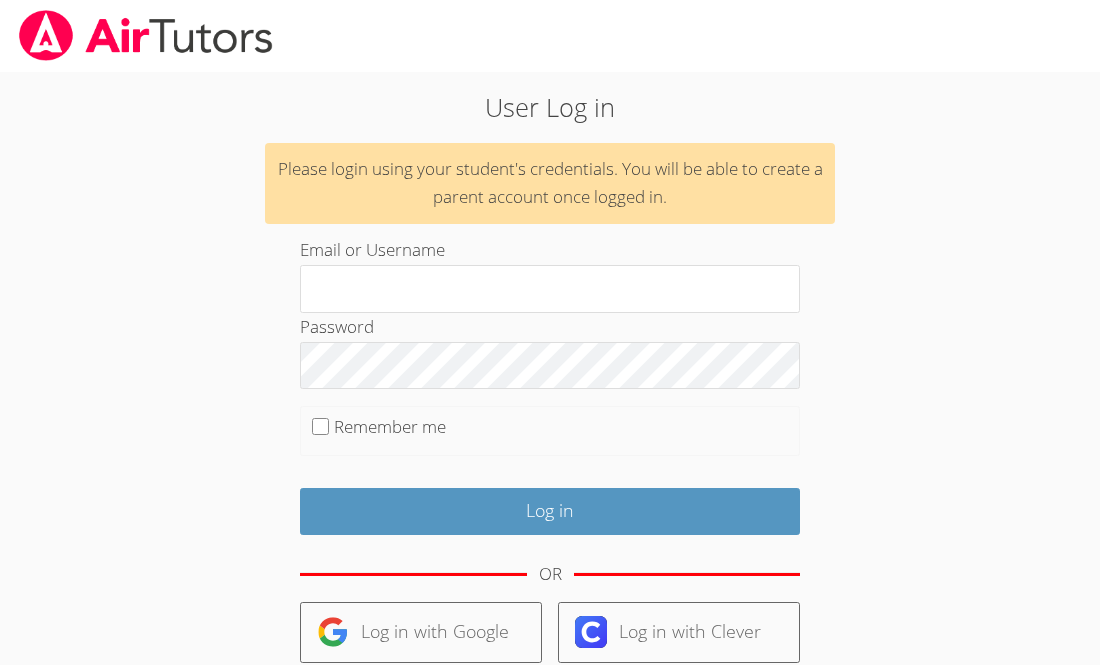 type on "tunyjeanwilson@gmail.com" 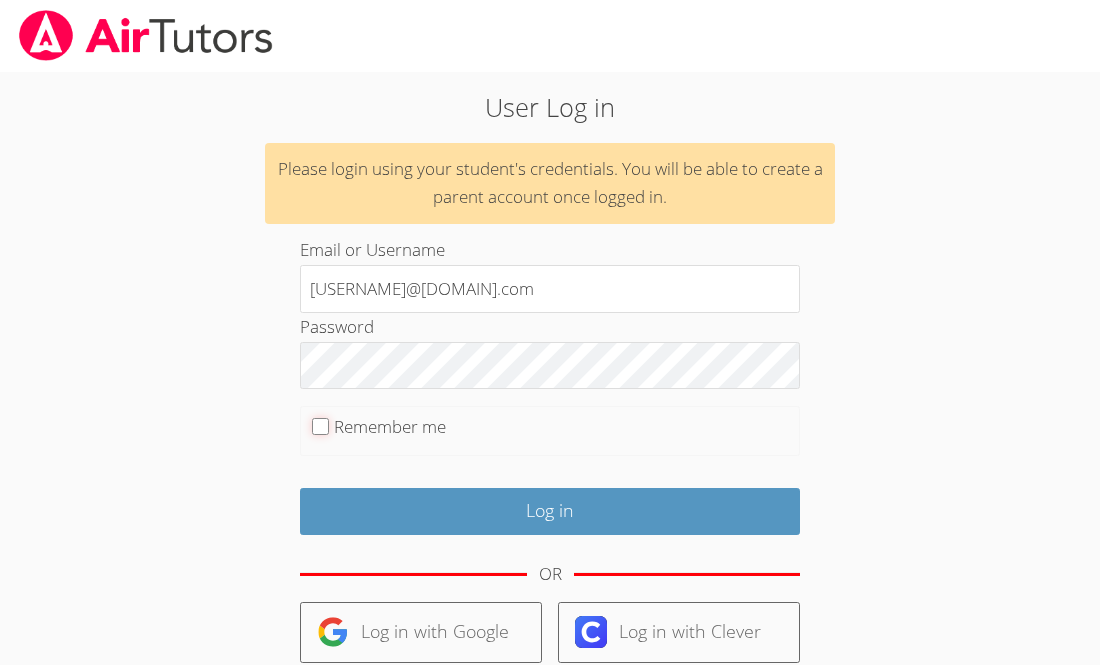 click on "Remember me" at bounding box center [320, 426] 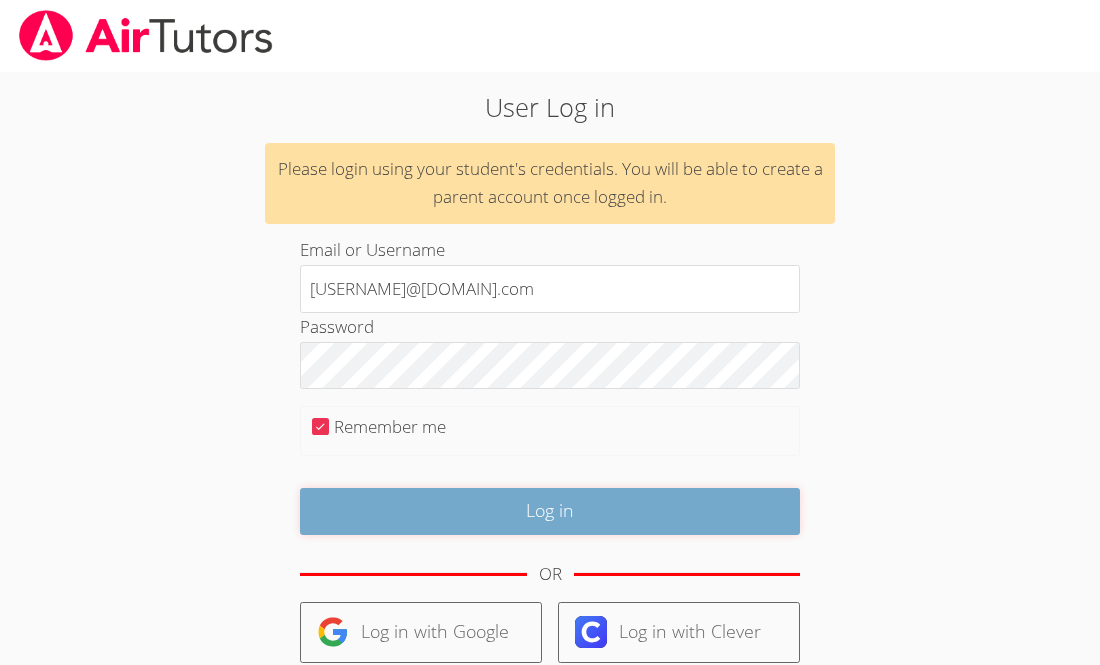 click on "Log in" at bounding box center [550, 511] 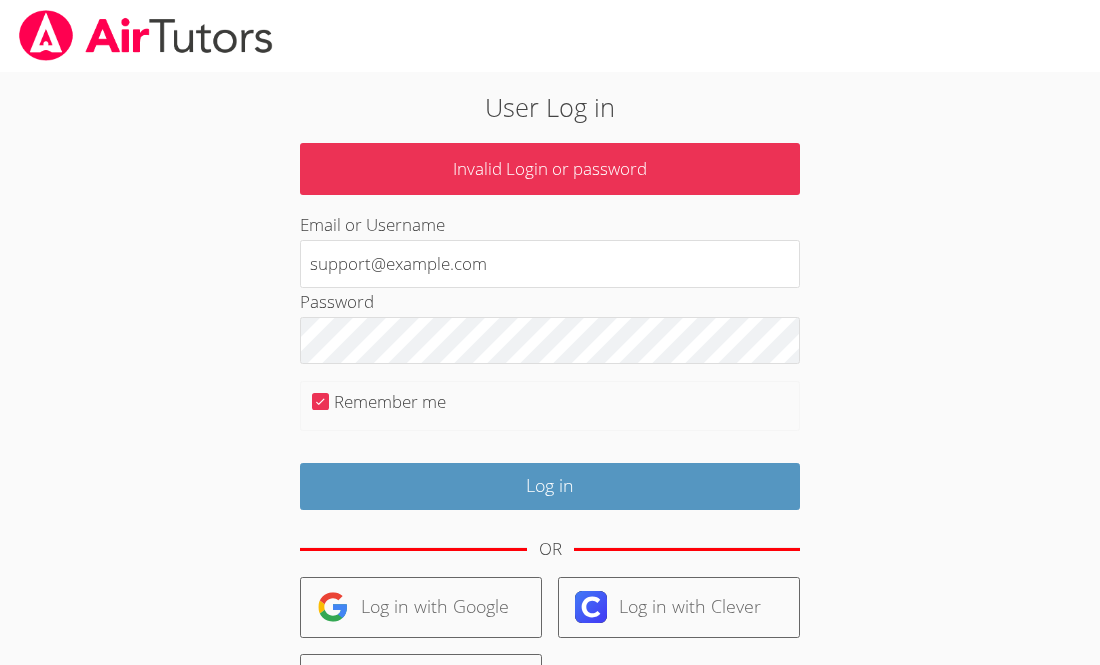 scroll, scrollTop: 0, scrollLeft: 0, axis: both 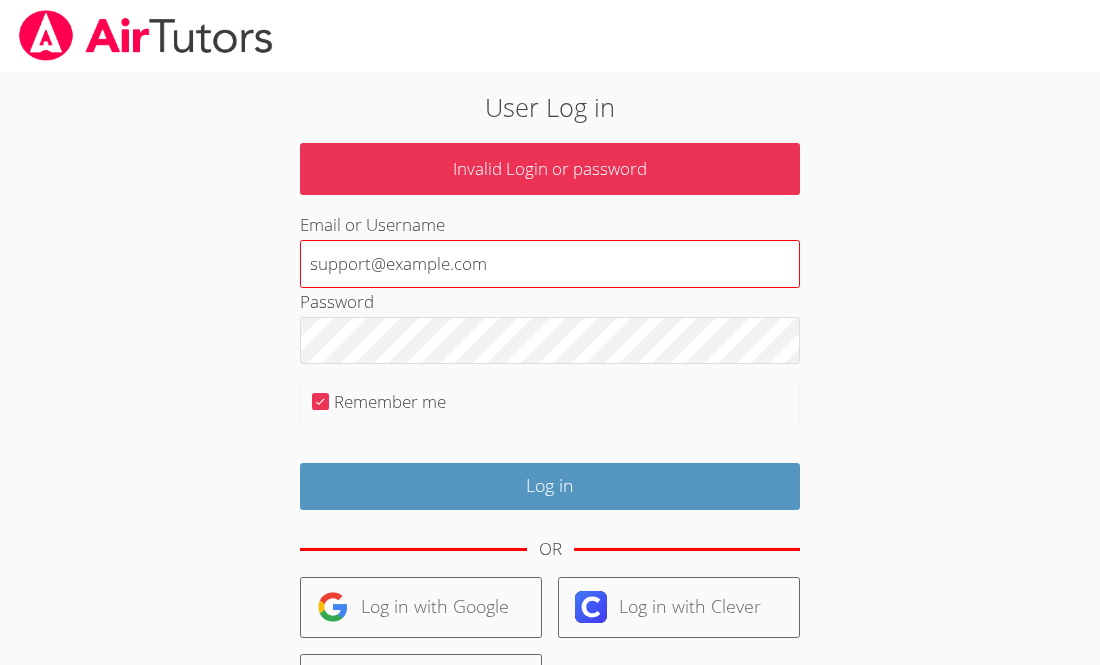 click on "support@example.com" at bounding box center (550, 264) 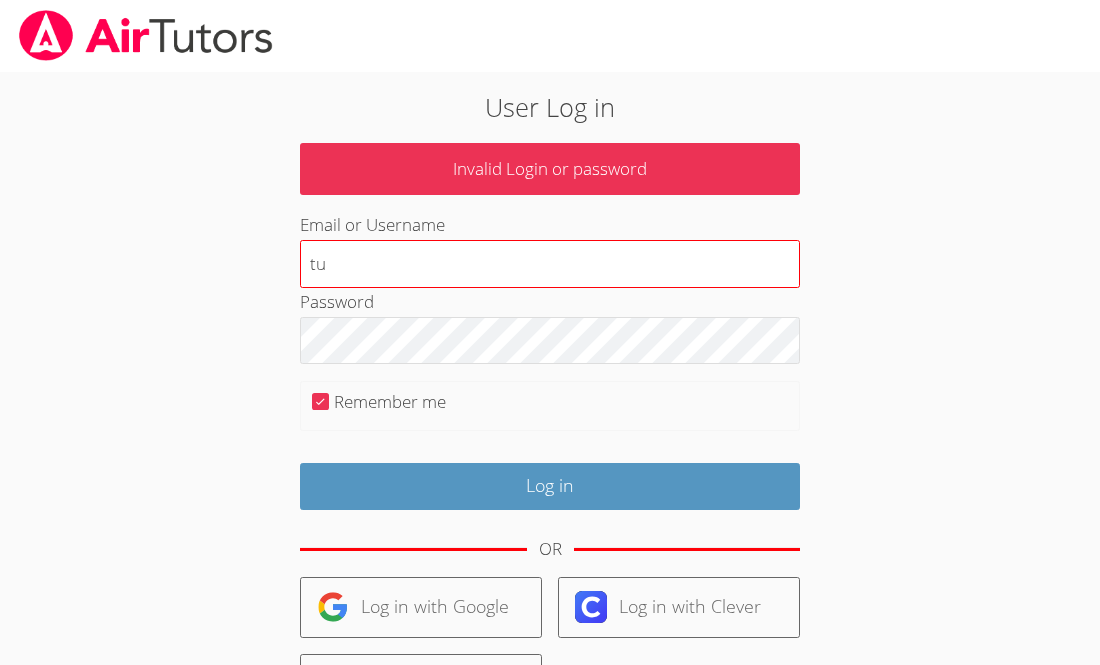 type on "t" 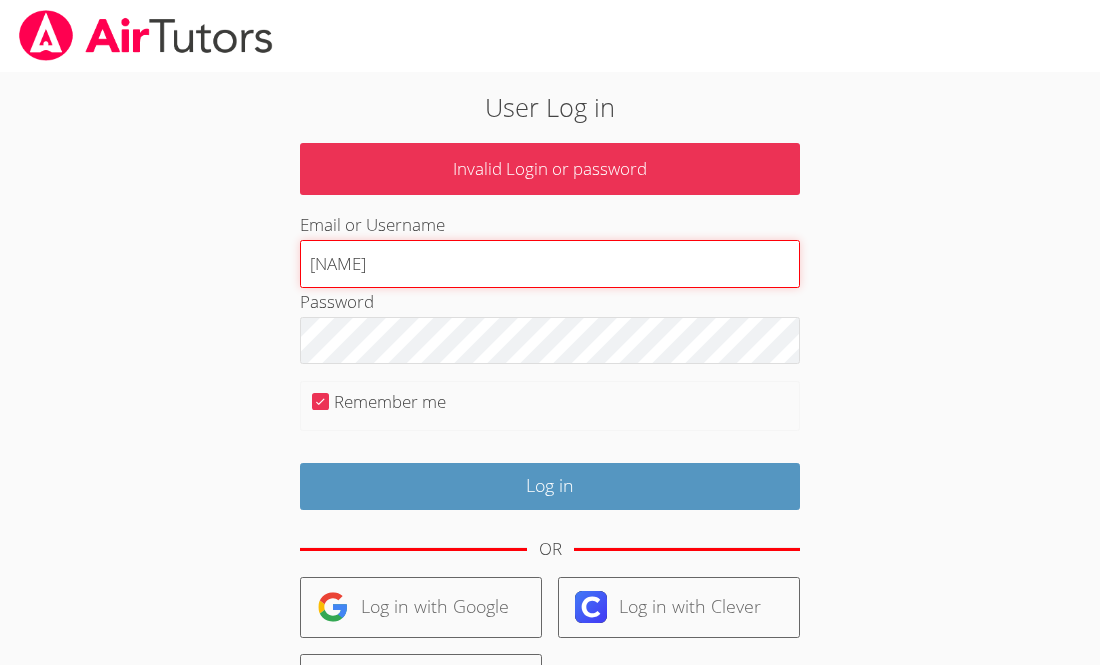 click on "[NAME]" at bounding box center [550, 264] 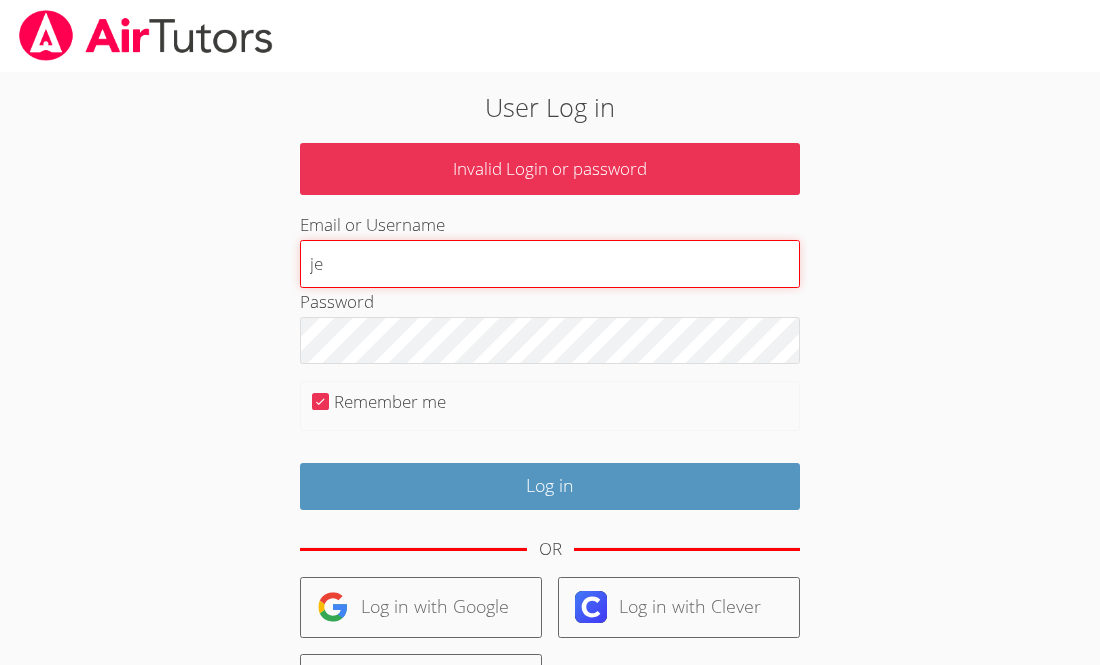 type on "j" 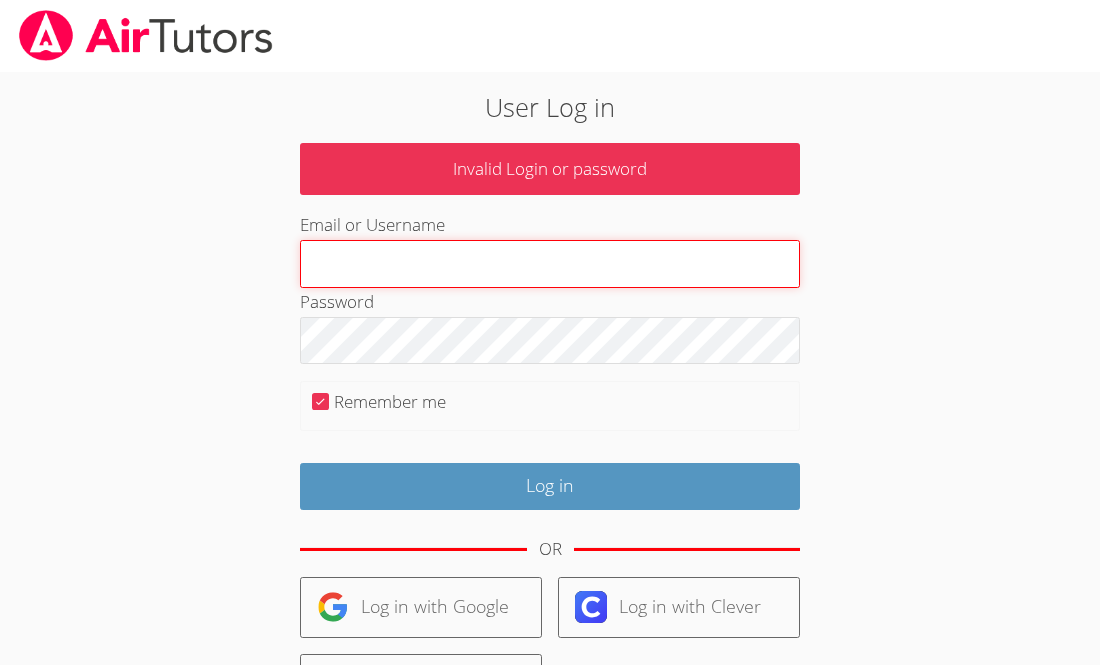 click on "Email or Username" at bounding box center (550, 264) 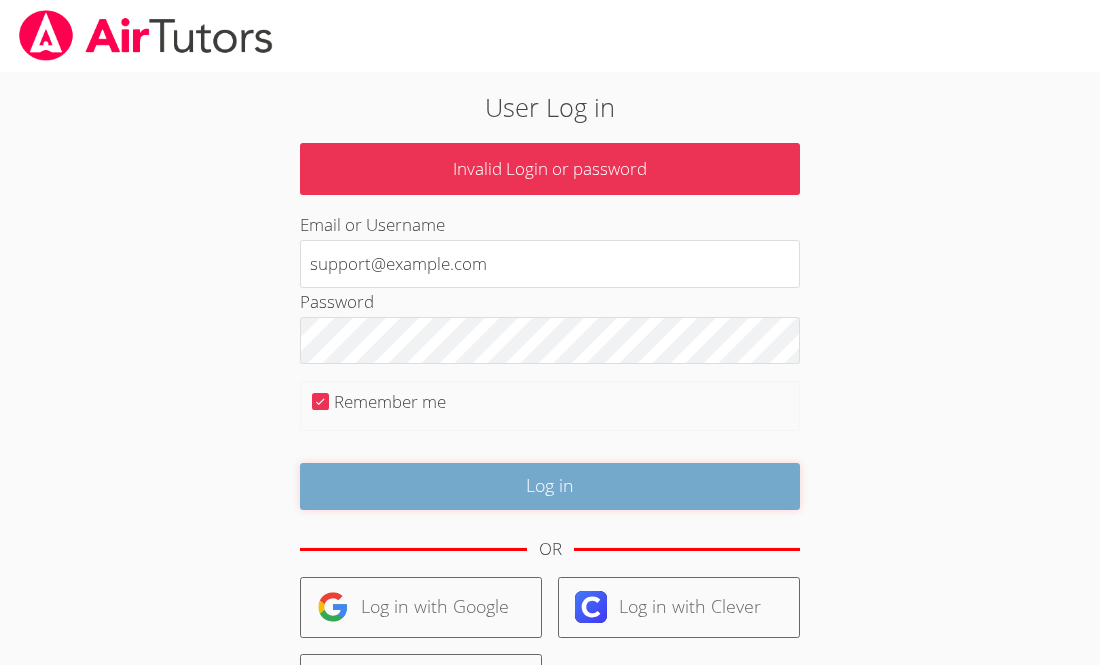 click on "Log in" at bounding box center (550, 486) 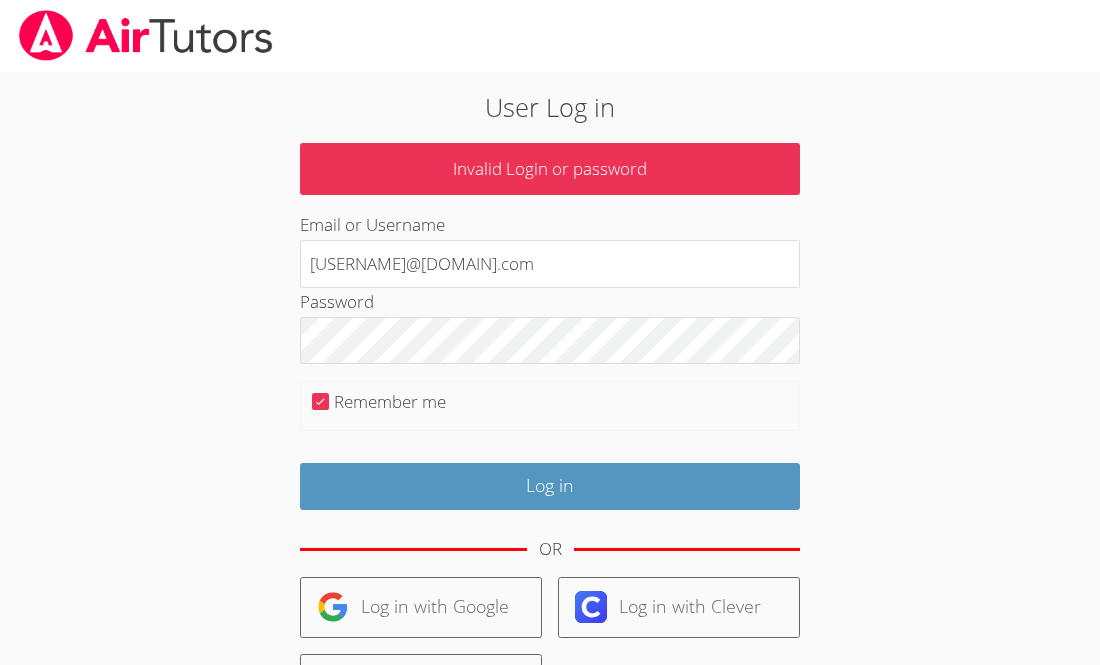 scroll, scrollTop: 0, scrollLeft: 0, axis: both 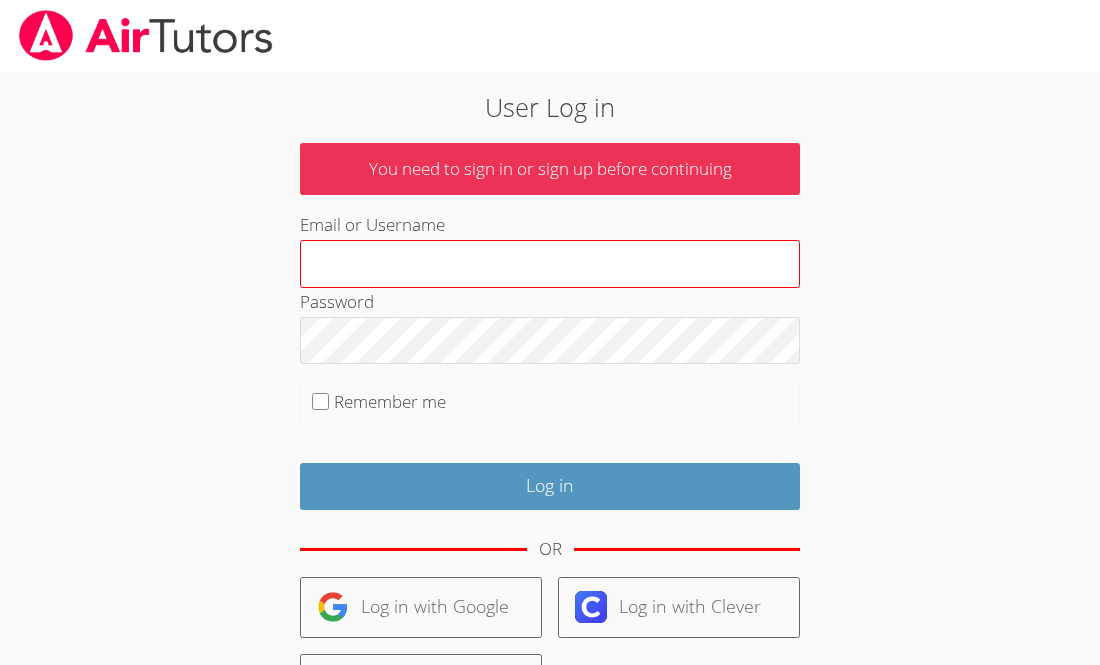 click on "Email or Username" at bounding box center (550, 264) 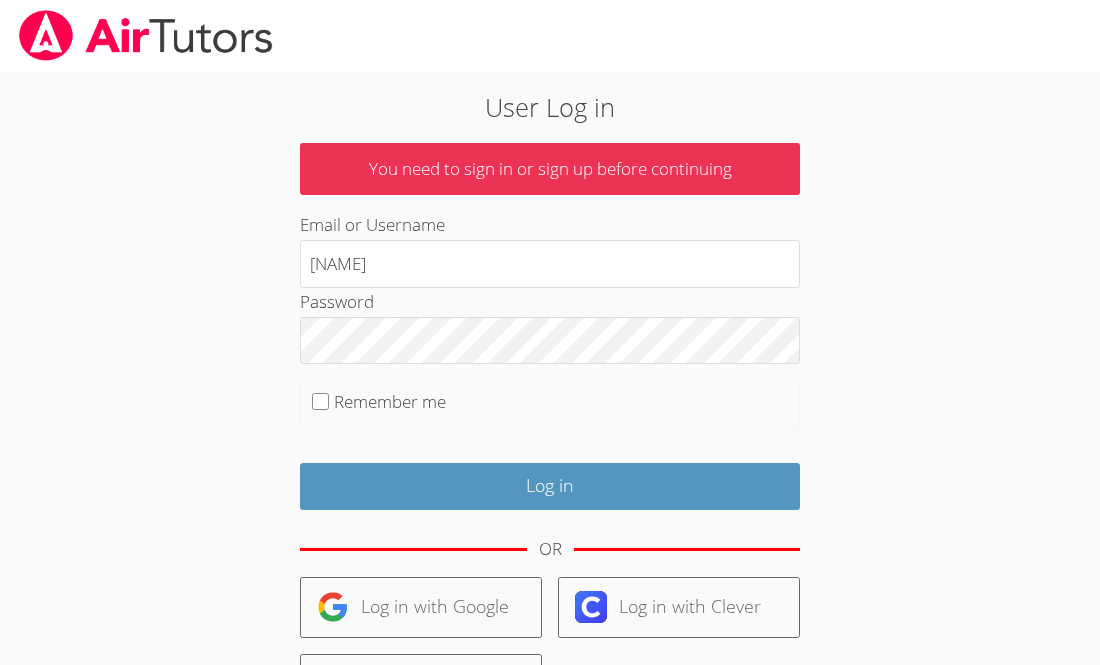 type on "[NAME]" 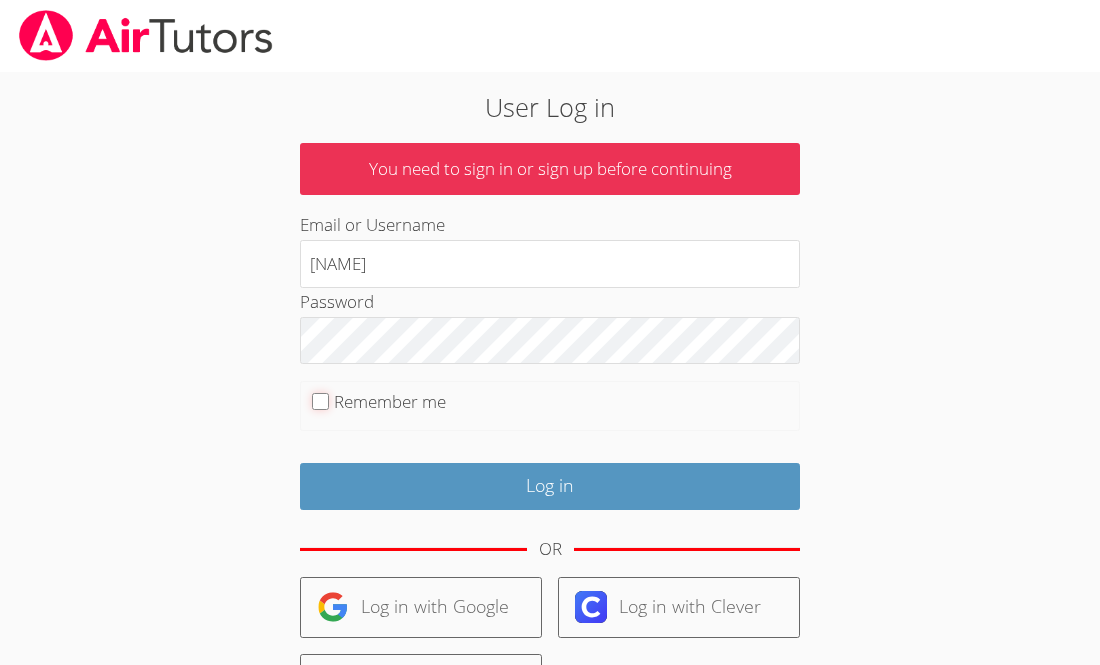 click on "Remember me" at bounding box center (320, 401) 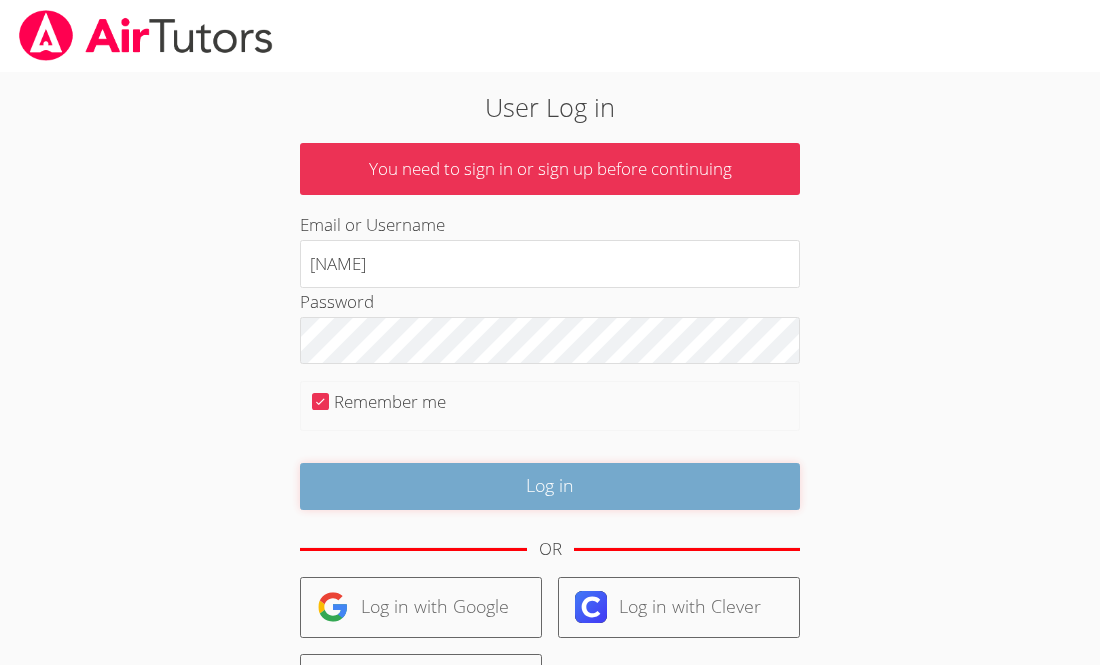 click on "Log in" at bounding box center (550, 486) 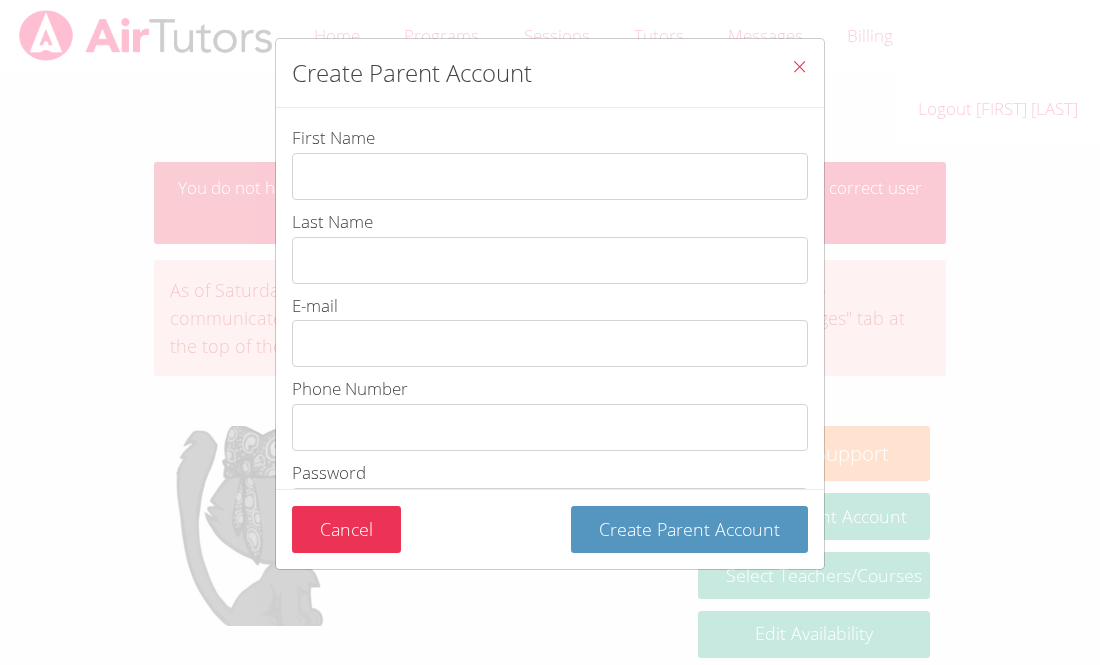 scroll, scrollTop: 0, scrollLeft: 0, axis: both 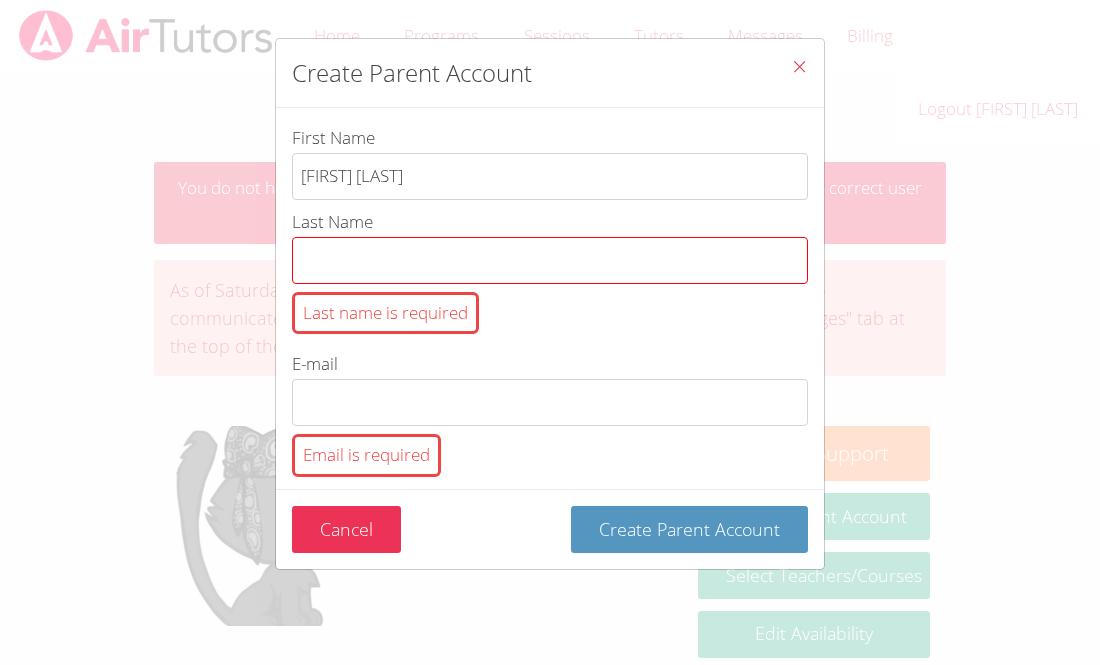 type on "[FIRST] [LAST]" 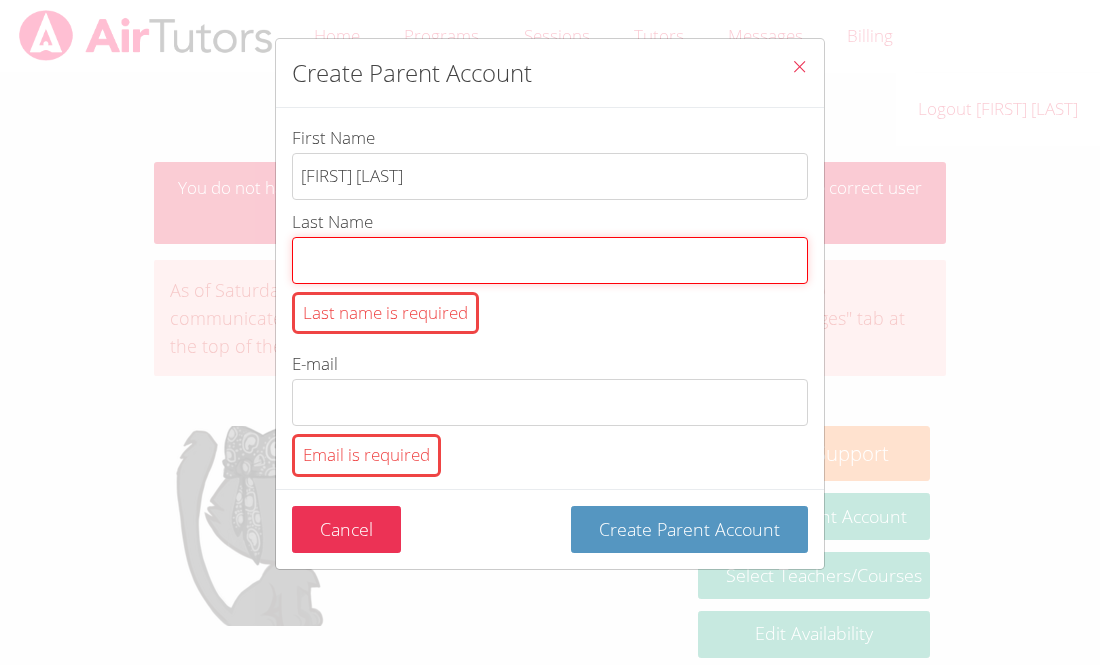 click on "Last Name Last name is required" at bounding box center (550, 260) 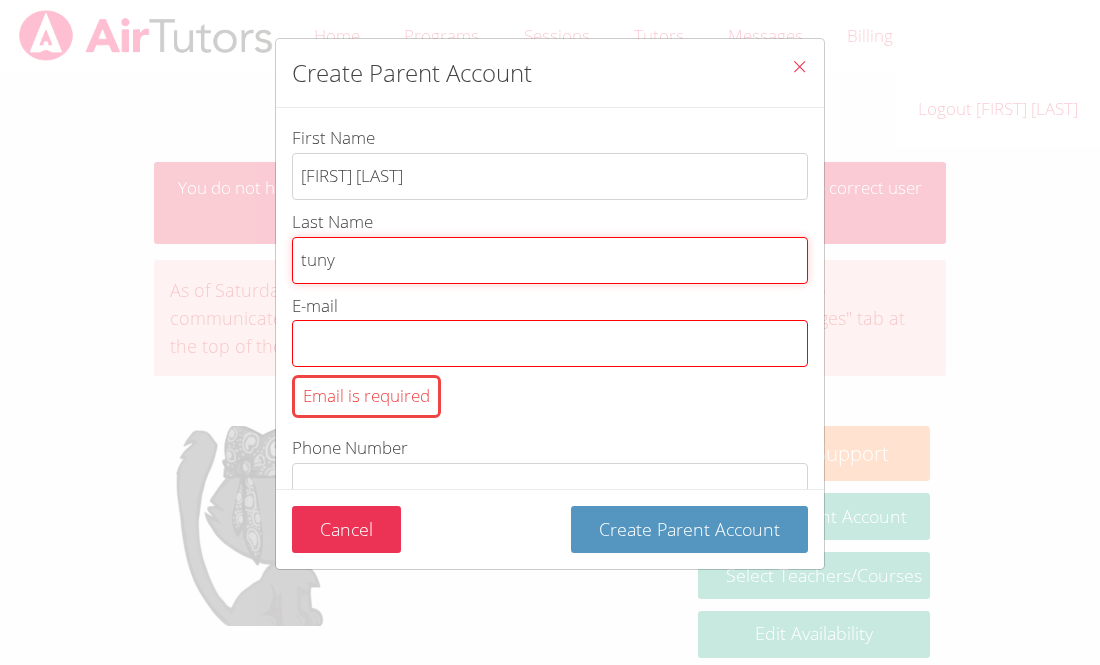 type on "tuny" 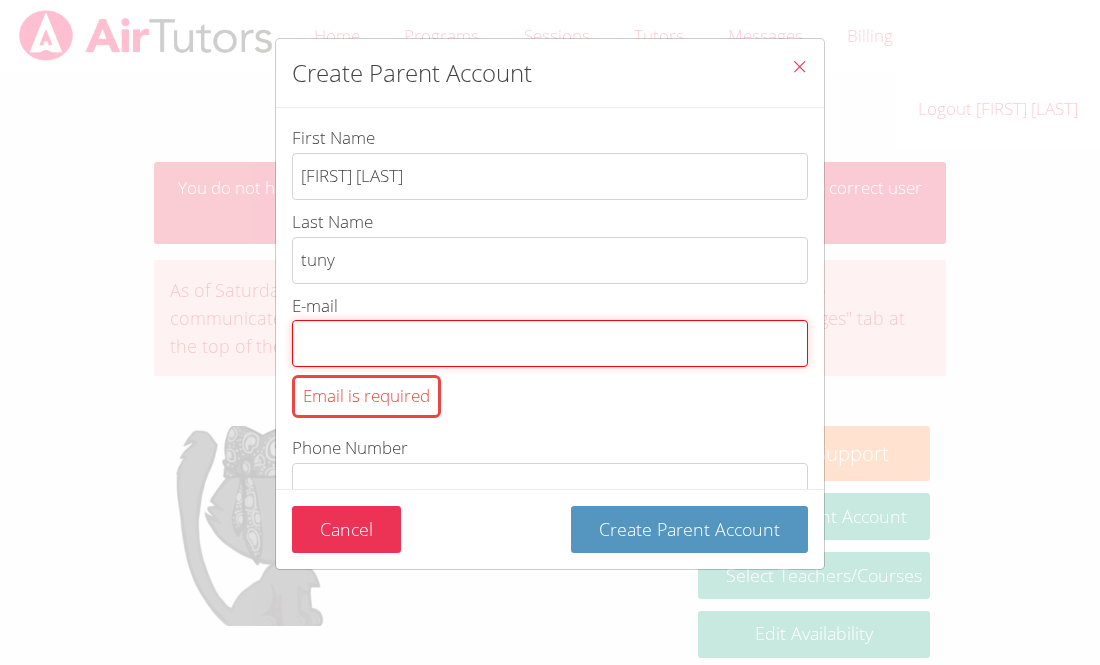 click on "E-mail Email is required" at bounding box center [550, 343] 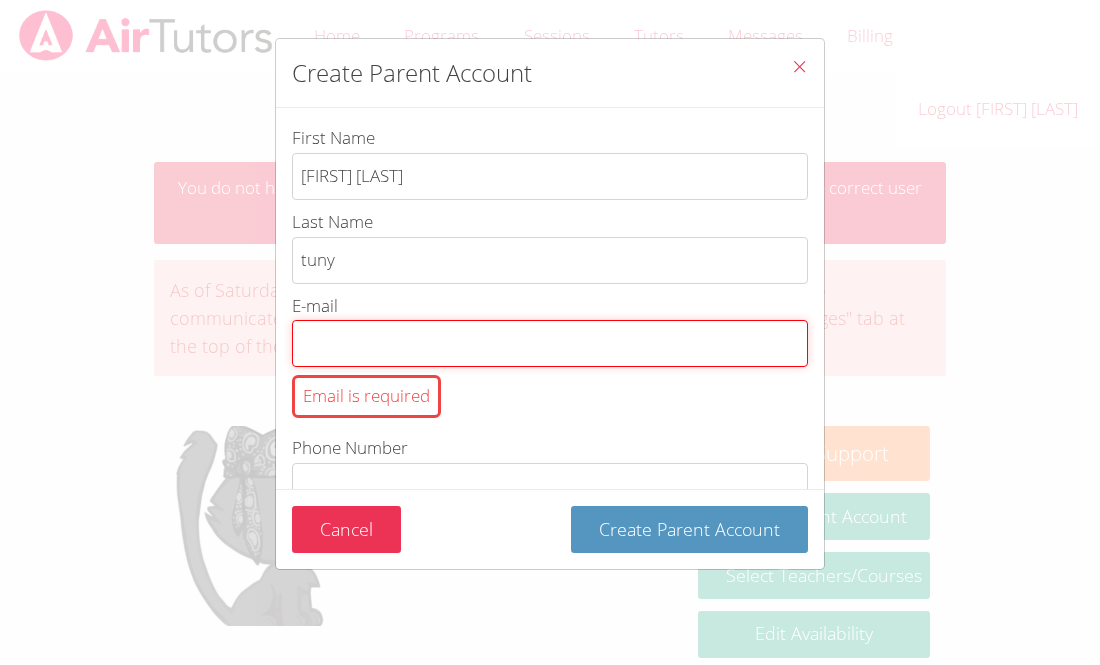 type on "[EMAIL]" 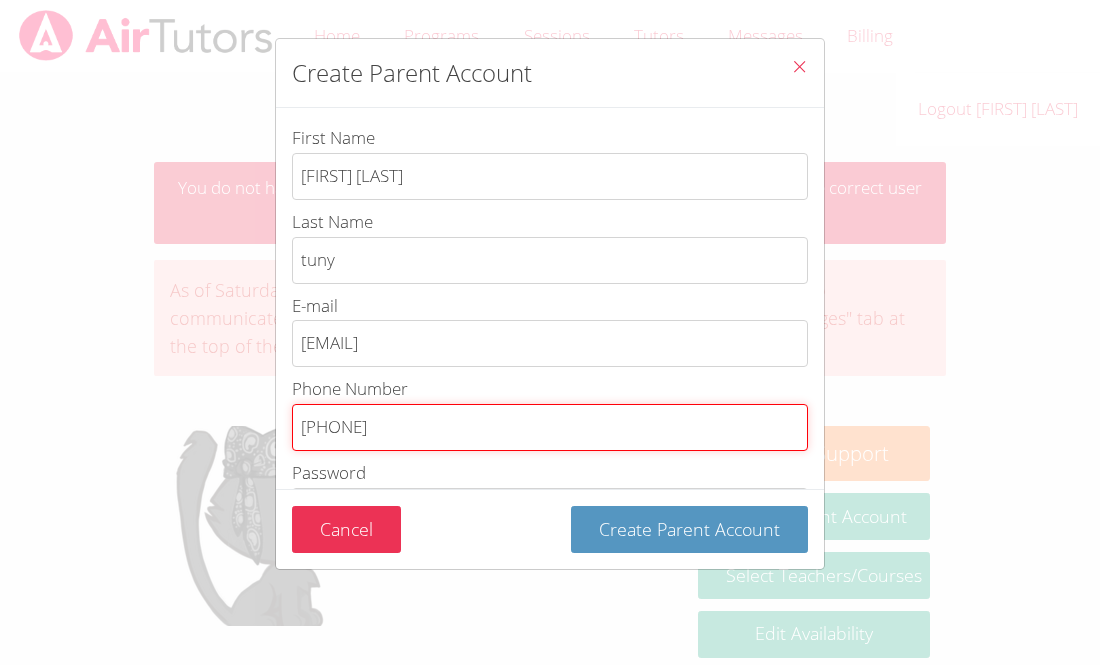 click on "4439446509" at bounding box center [550, 427] 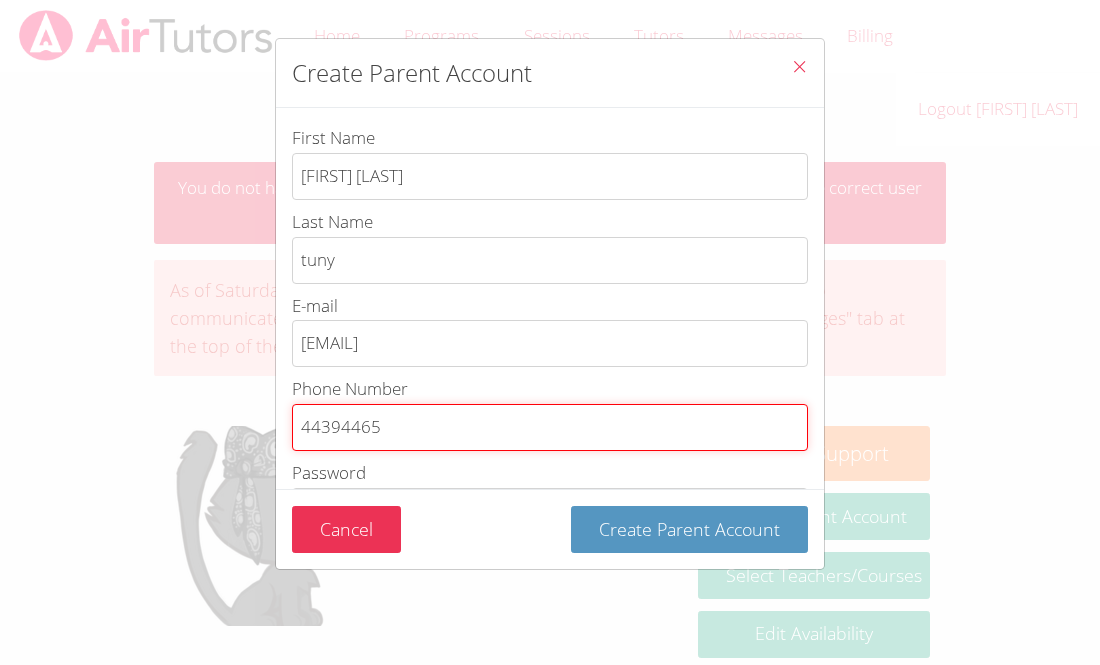 type on "44394465" 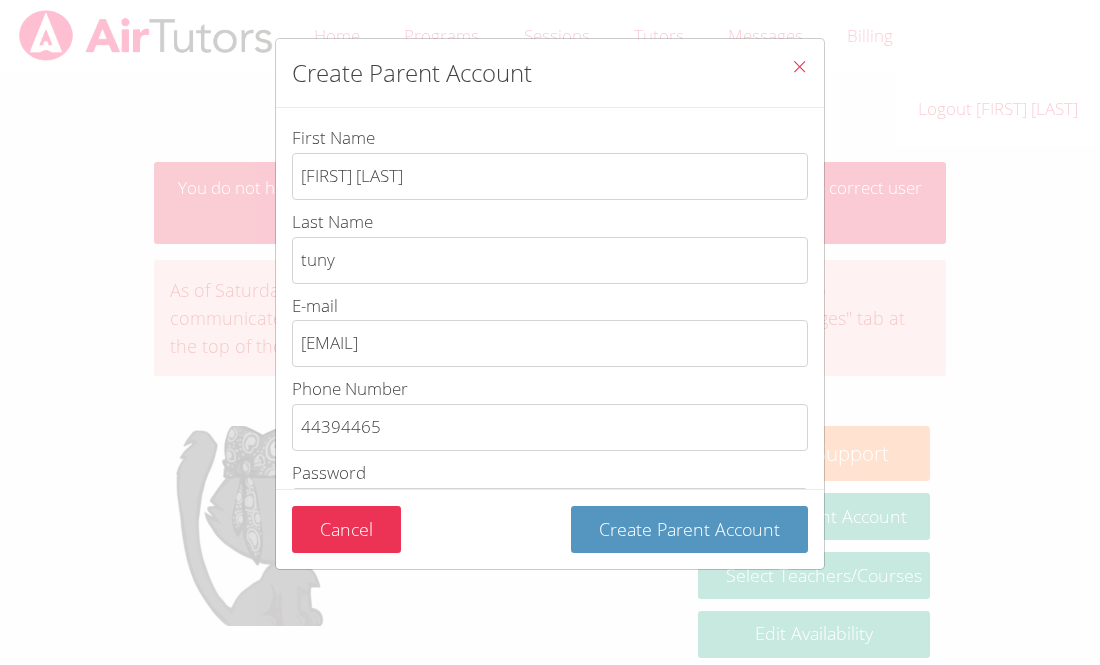 click at bounding box center (799, 66) 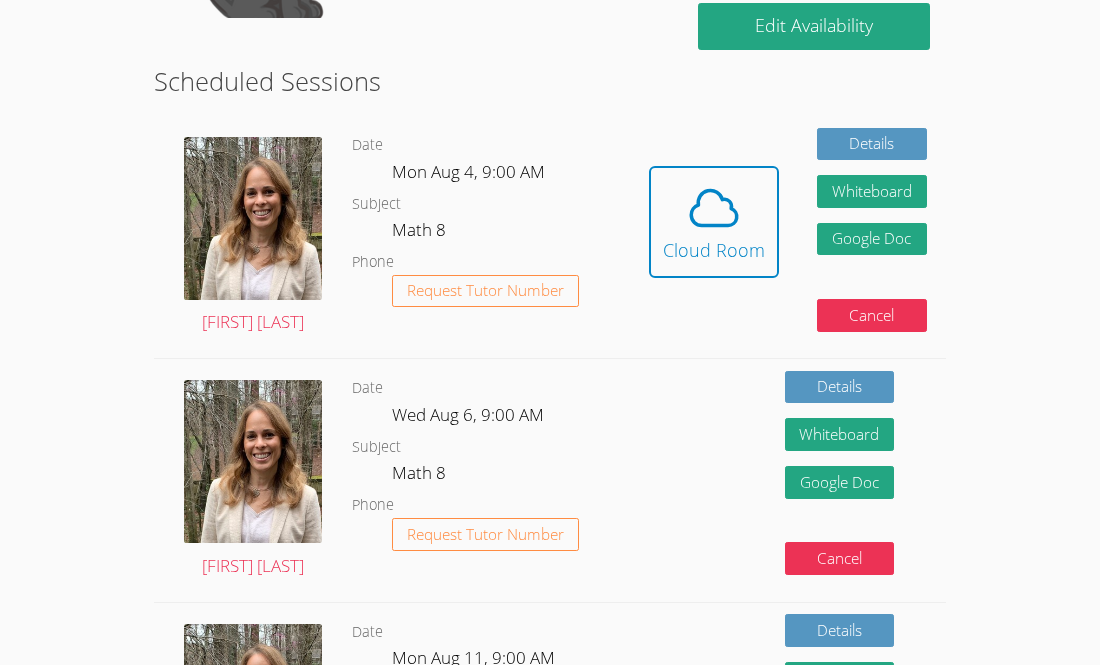 scroll, scrollTop: 613, scrollLeft: 0, axis: vertical 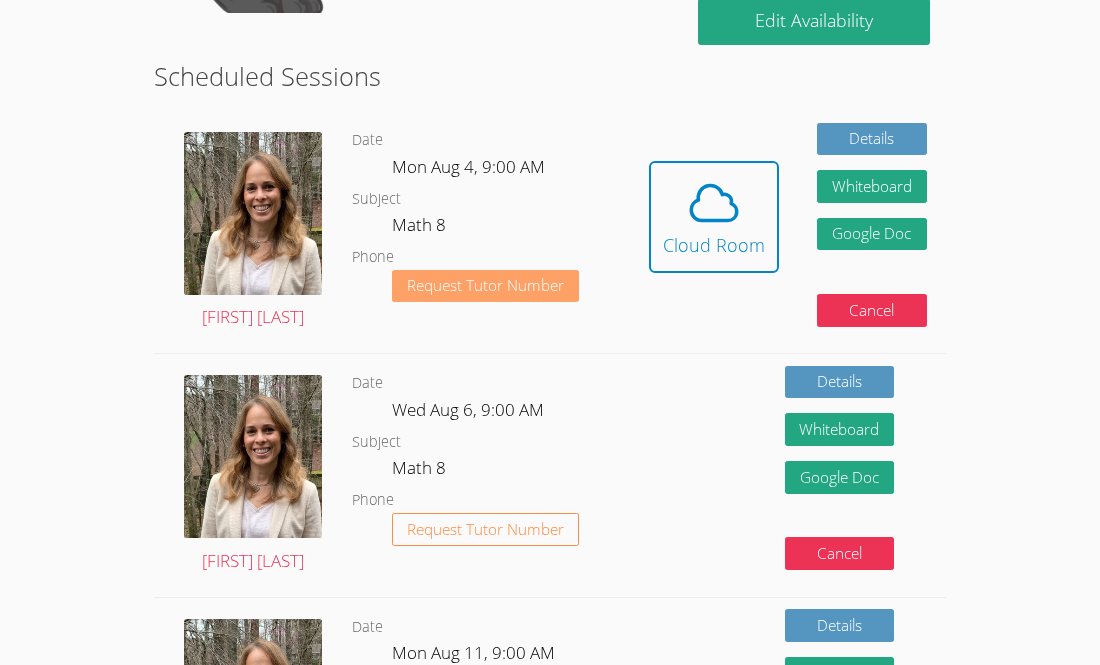 click on "Request Tutor Number" at bounding box center (485, 285) 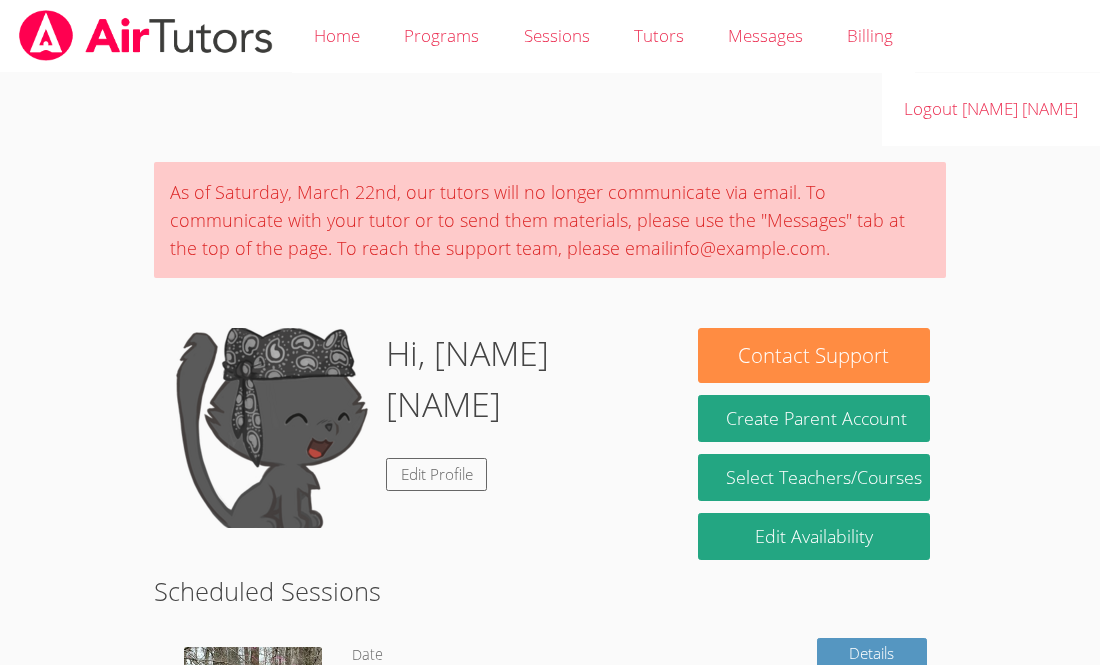 scroll, scrollTop: 515, scrollLeft: 0, axis: vertical 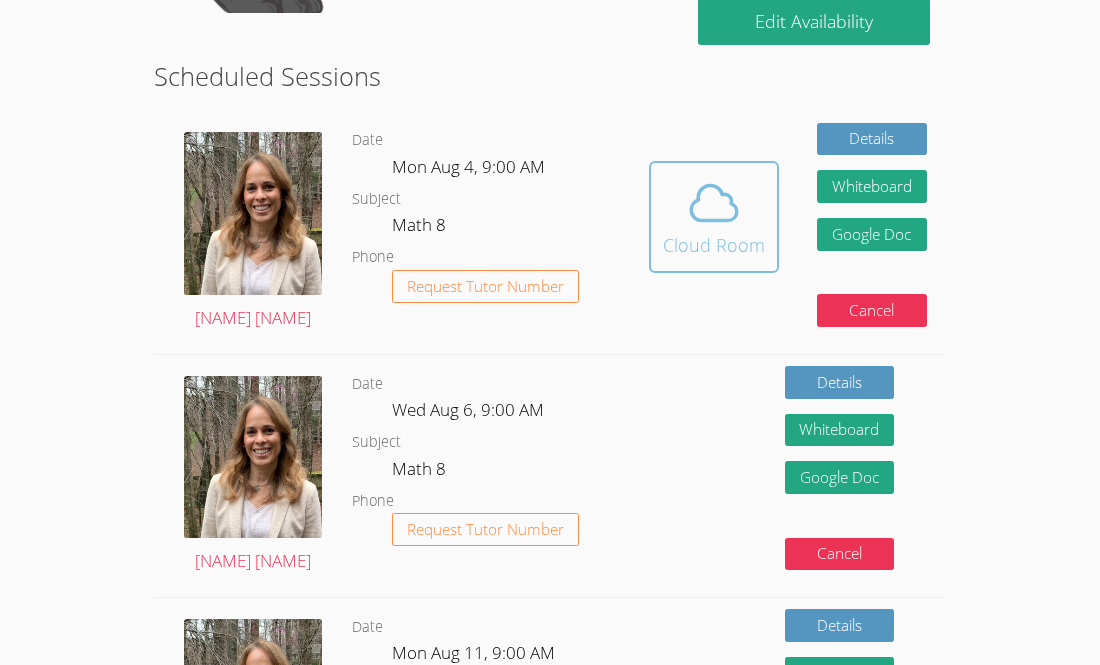 click 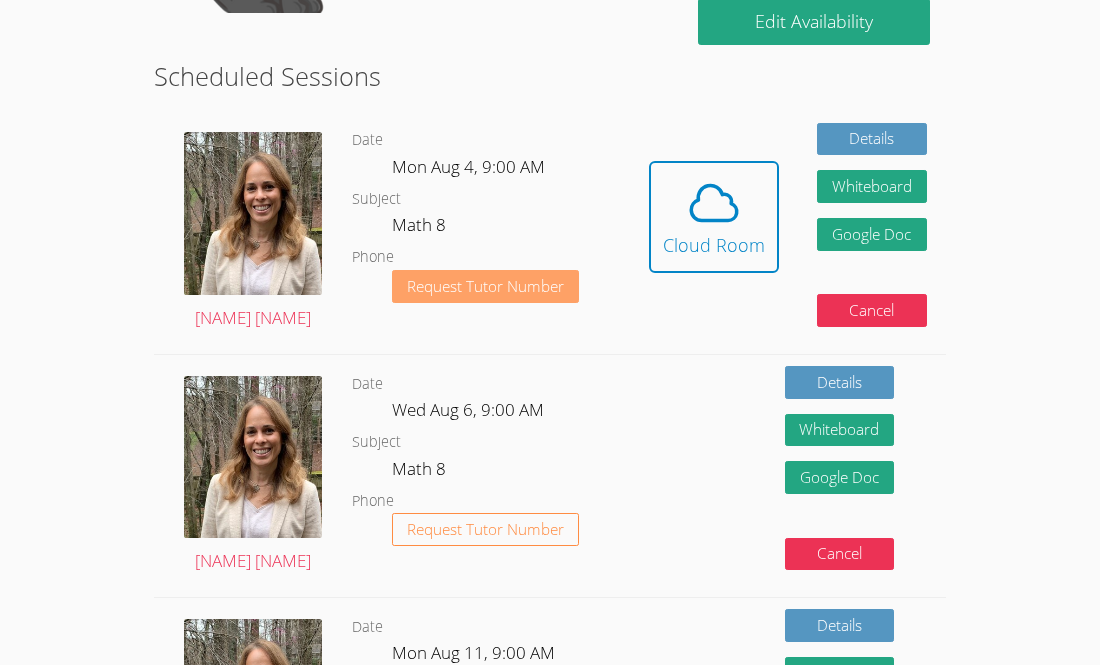 click on "Request Tutor Number" at bounding box center (485, 286) 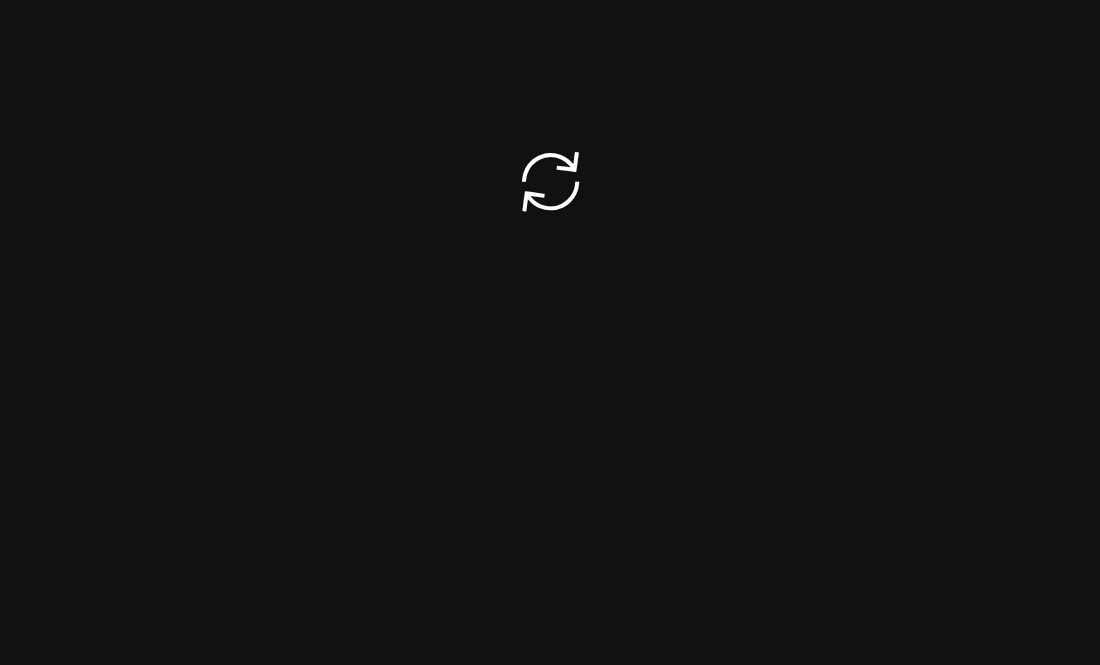 scroll, scrollTop: 0, scrollLeft: 0, axis: both 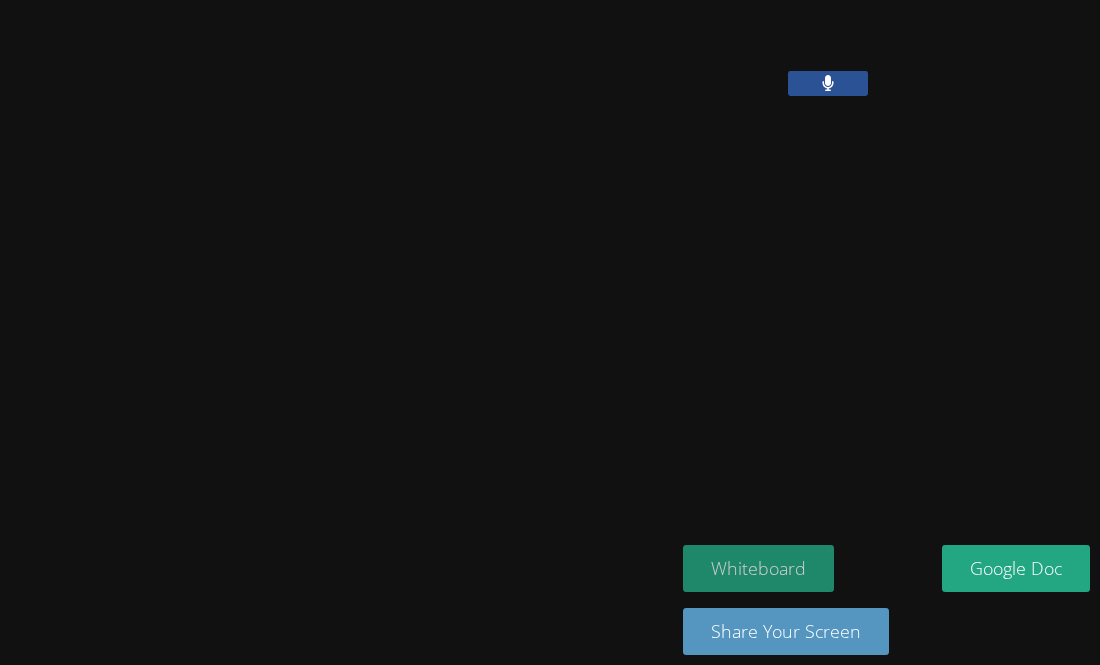 click on "Whiteboard" at bounding box center [758, 568] 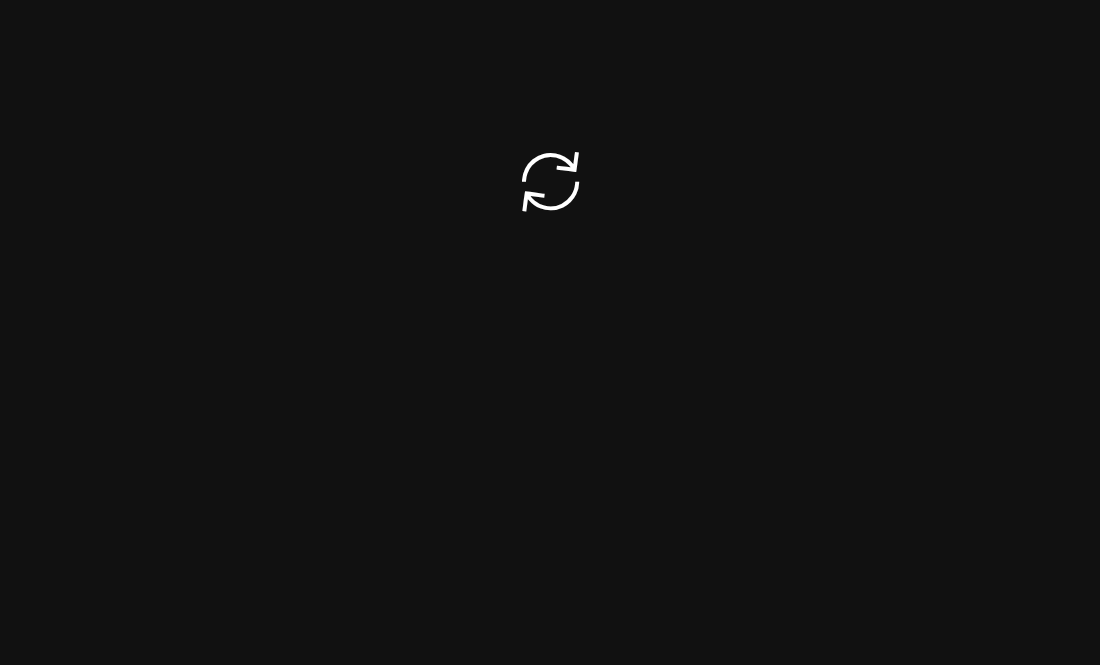 scroll, scrollTop: 0, scrollLeft: 0, axis: both 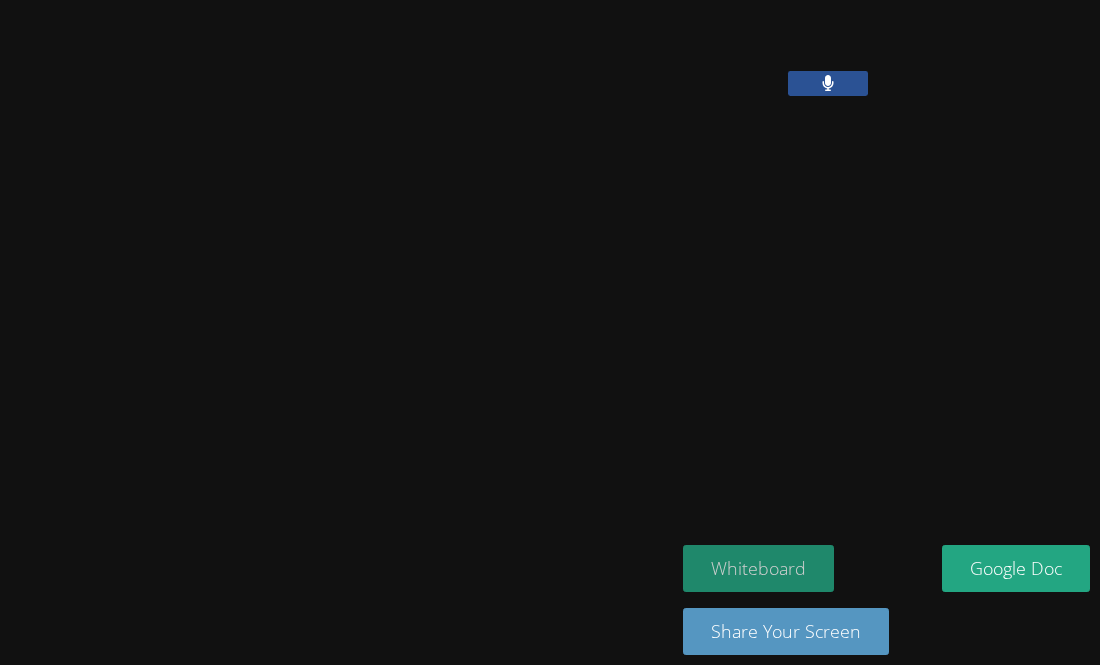 click on "Whiteboard" at bounding box center [758, 568] 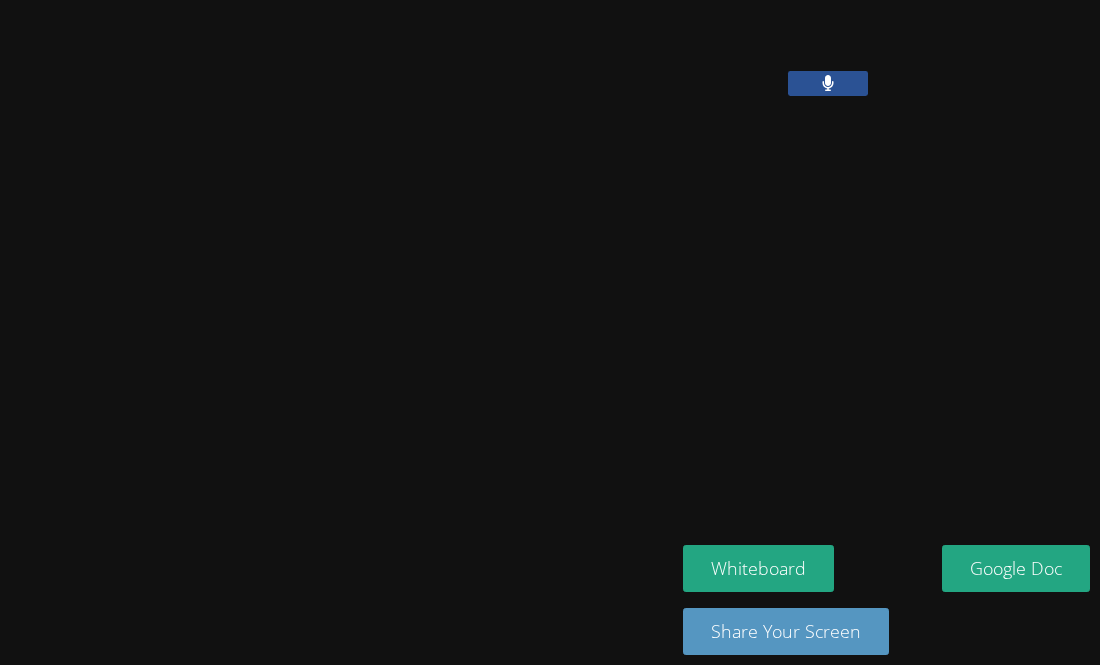 click at bounding box center [828, 83] 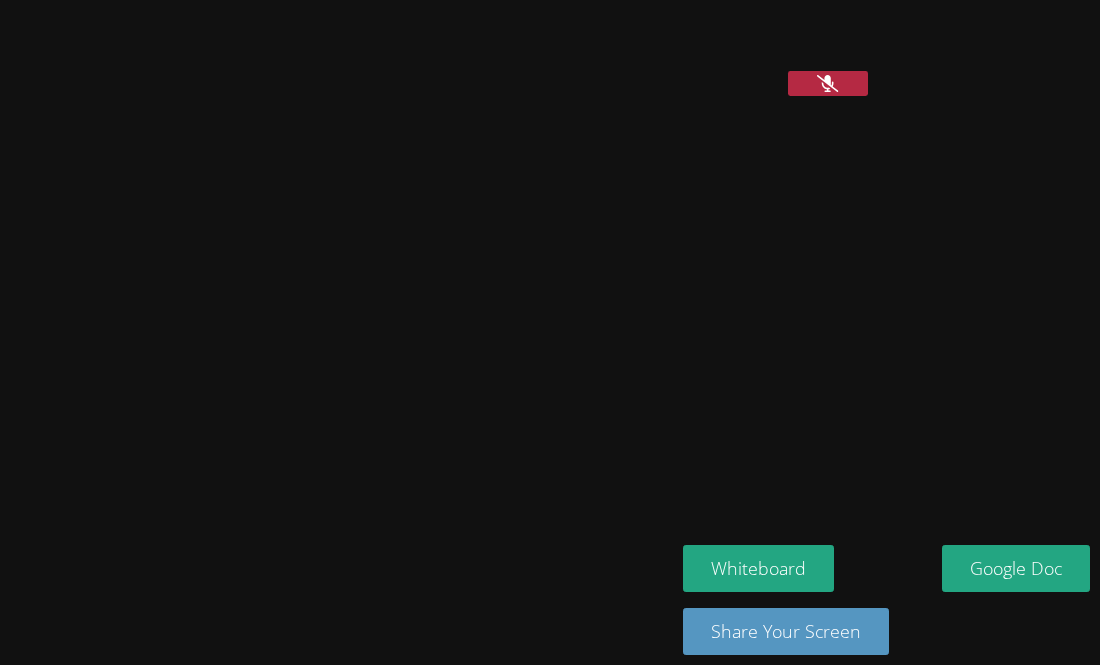 click at bounding box center [828, 83] 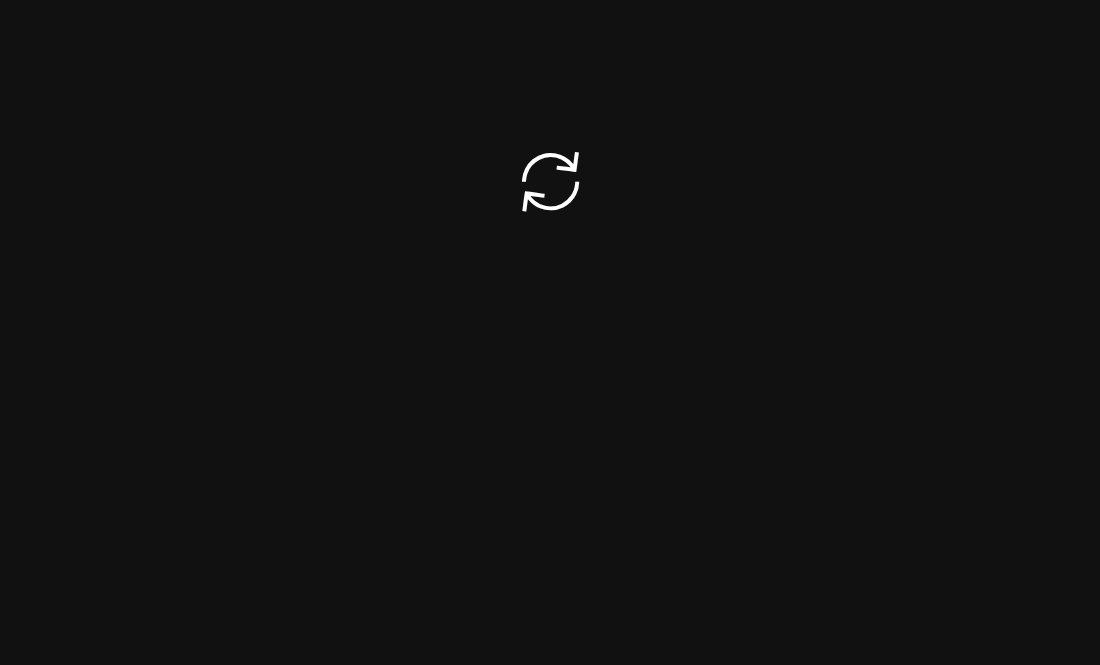 scroll, scrollTop: 0, scrollLeft: 0, axis: both 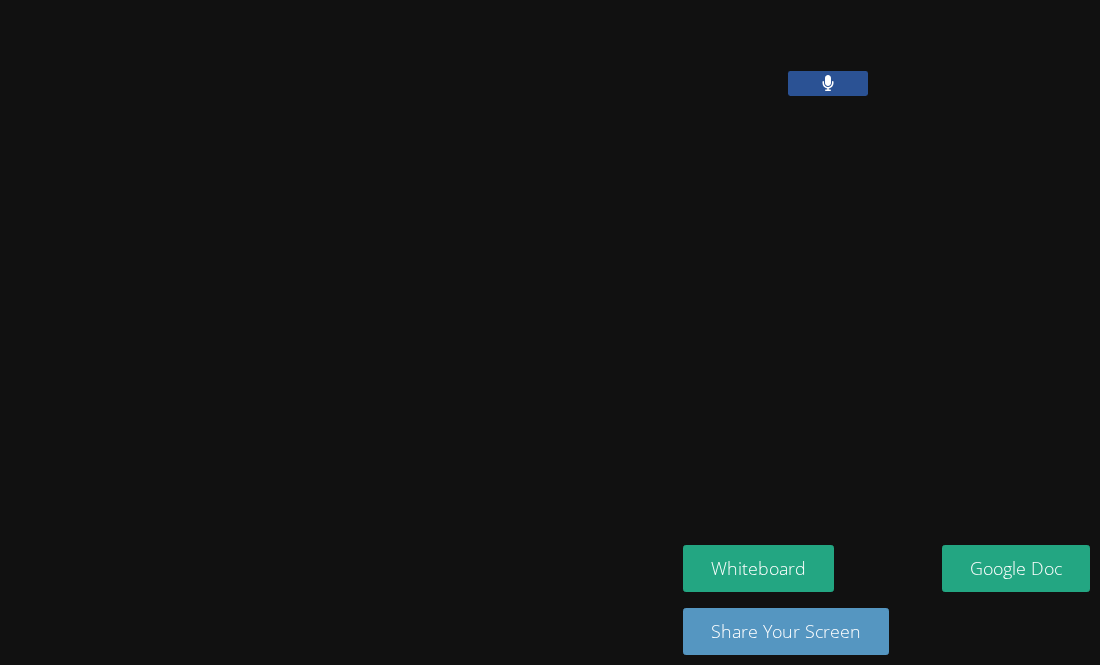 click at bounding box center (334, 332) 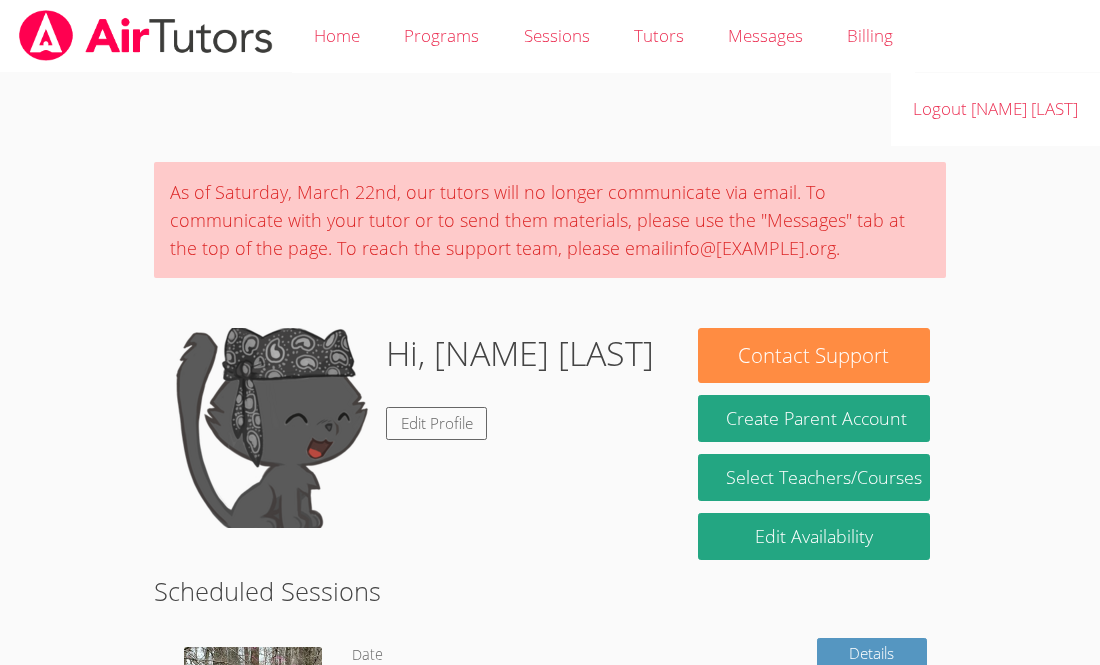 scroll, scrollTop: 574, scrollLeft: 0, axis: vertical 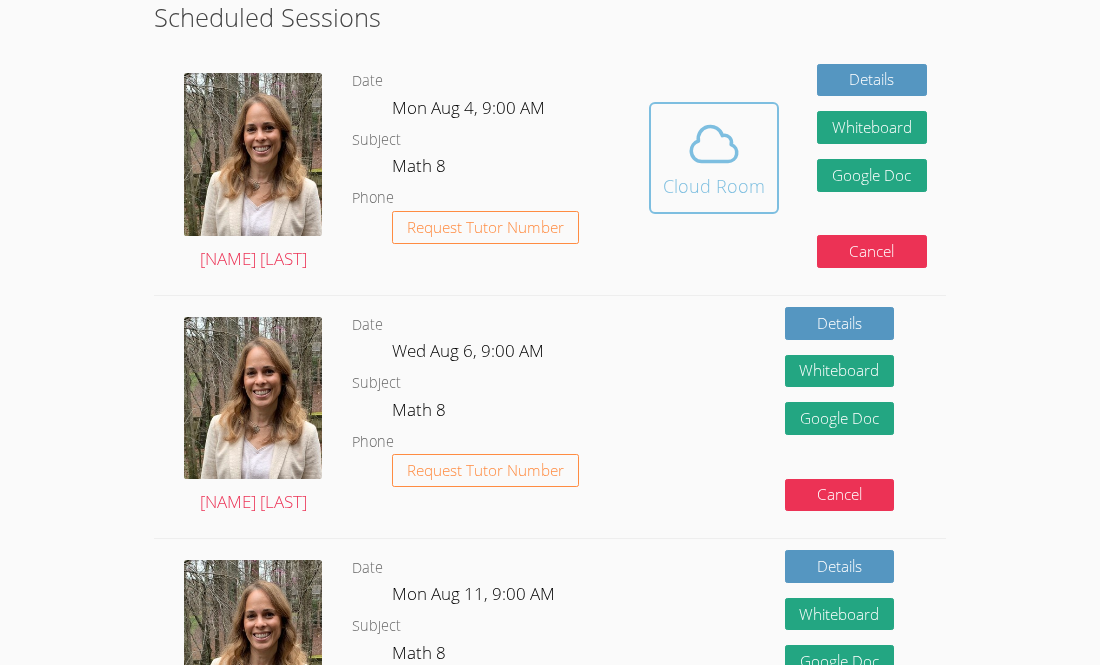 click on "Cloud Room" at bounding box center (714, 158) 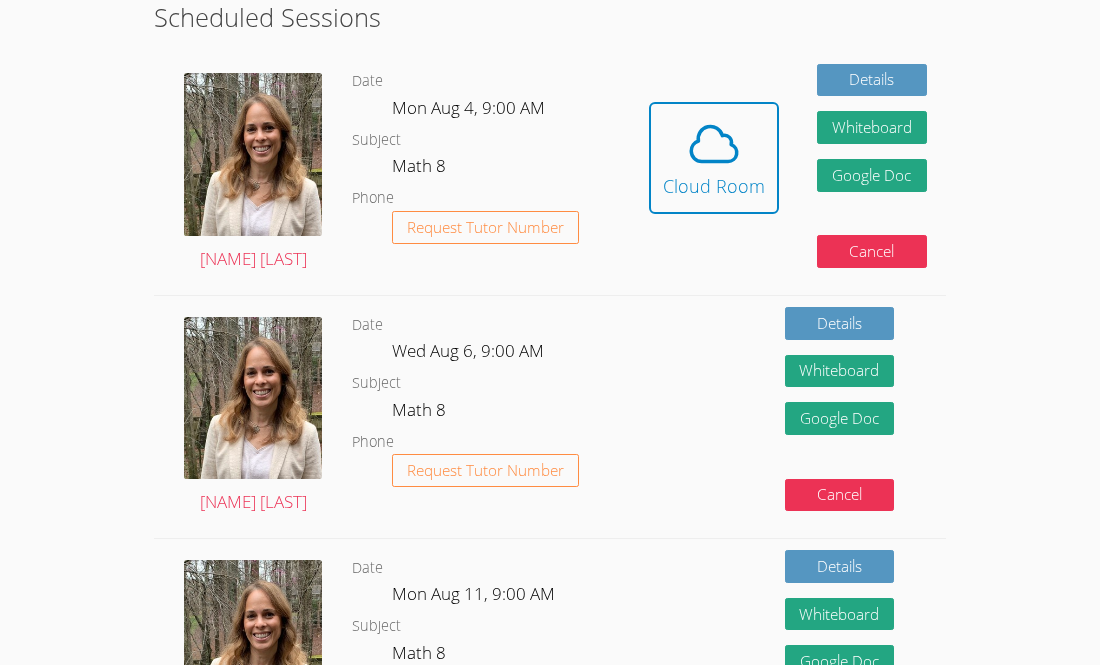 type 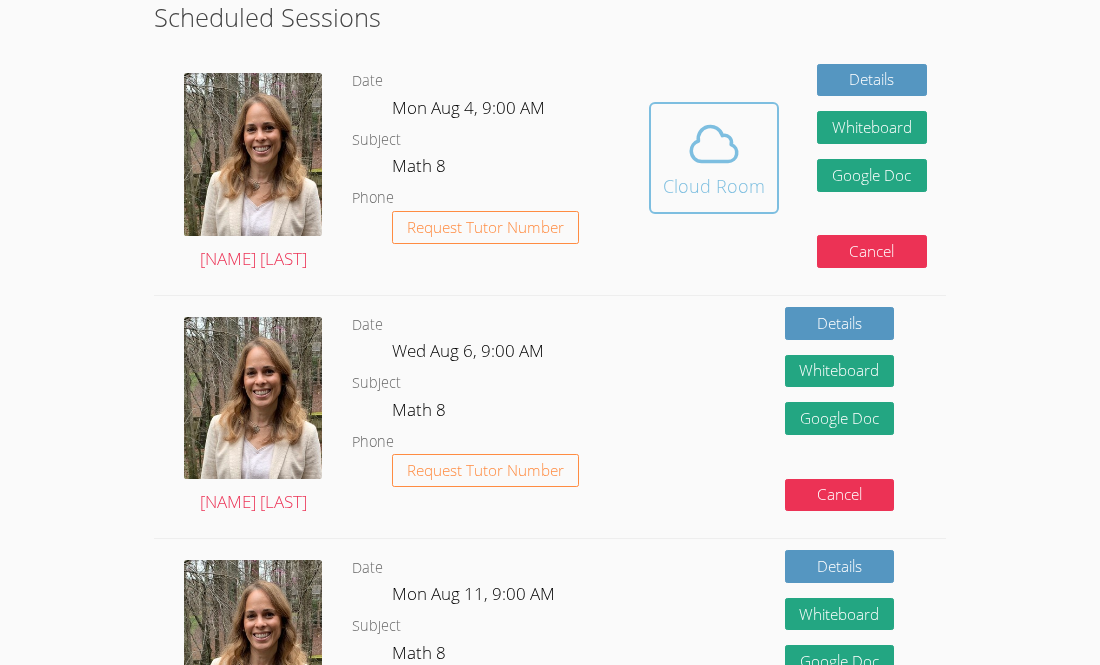 click at bounding box center (714, 144) 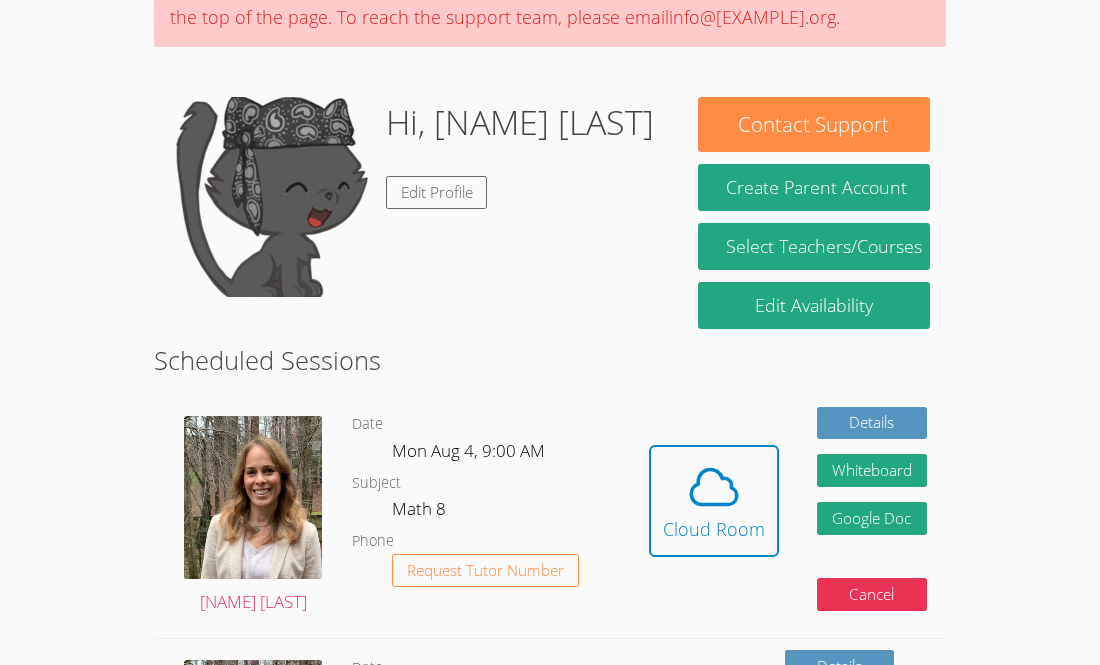 scroll, scrollTop: 234, scrollLeft: 0, axis: vertical 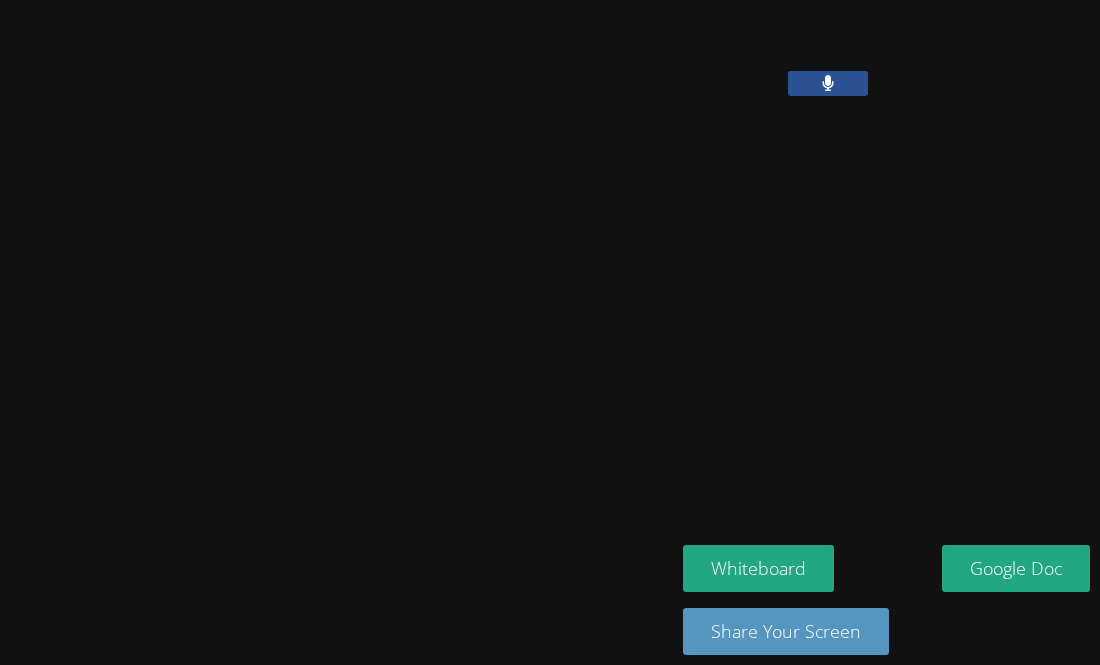 click at bounding box center [778, 58] 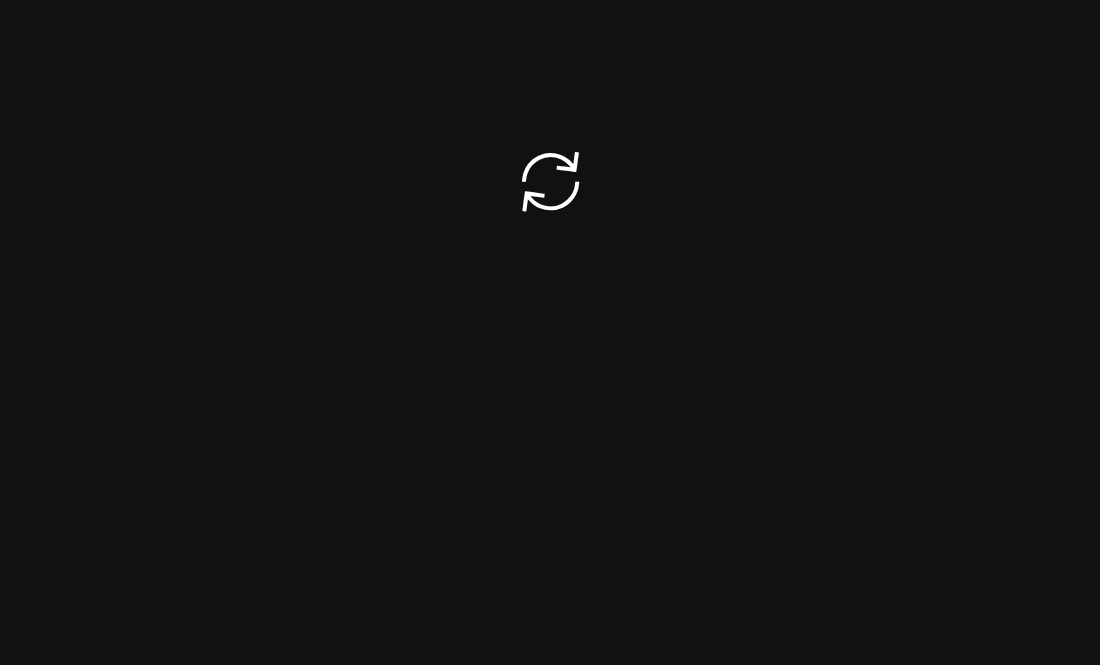 scroll, scrollTop: 0, scrollLeft: 0, axis: both 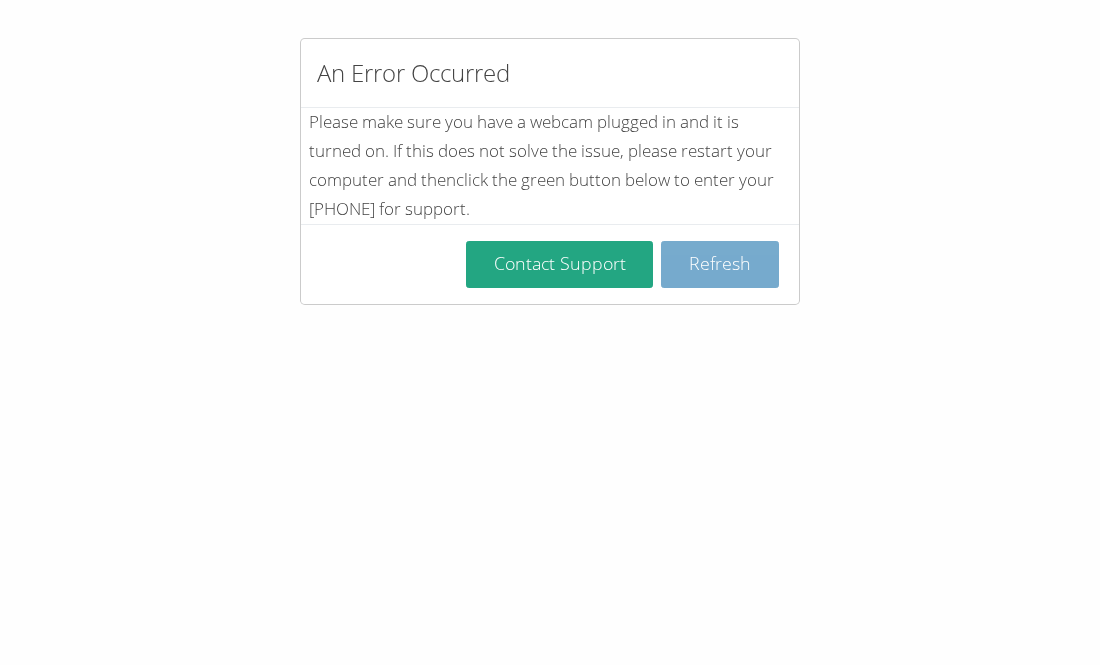 click on "Refresh" at bounding box center (720, 264) 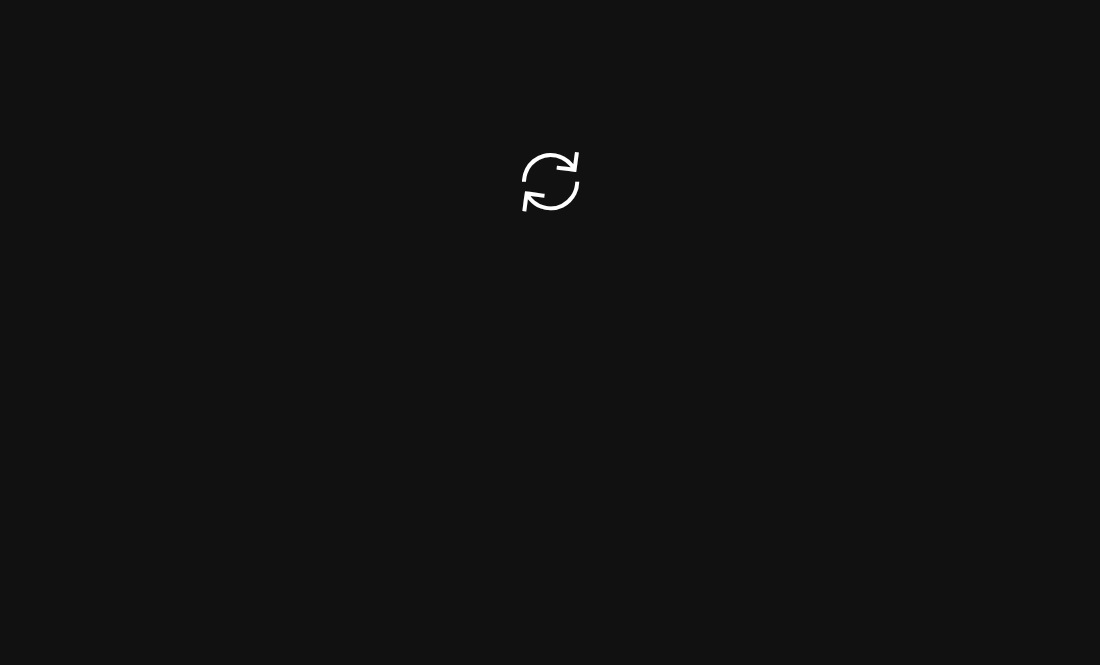 scroll, scrollTop: 0, scrollLeft: 0, axis: both 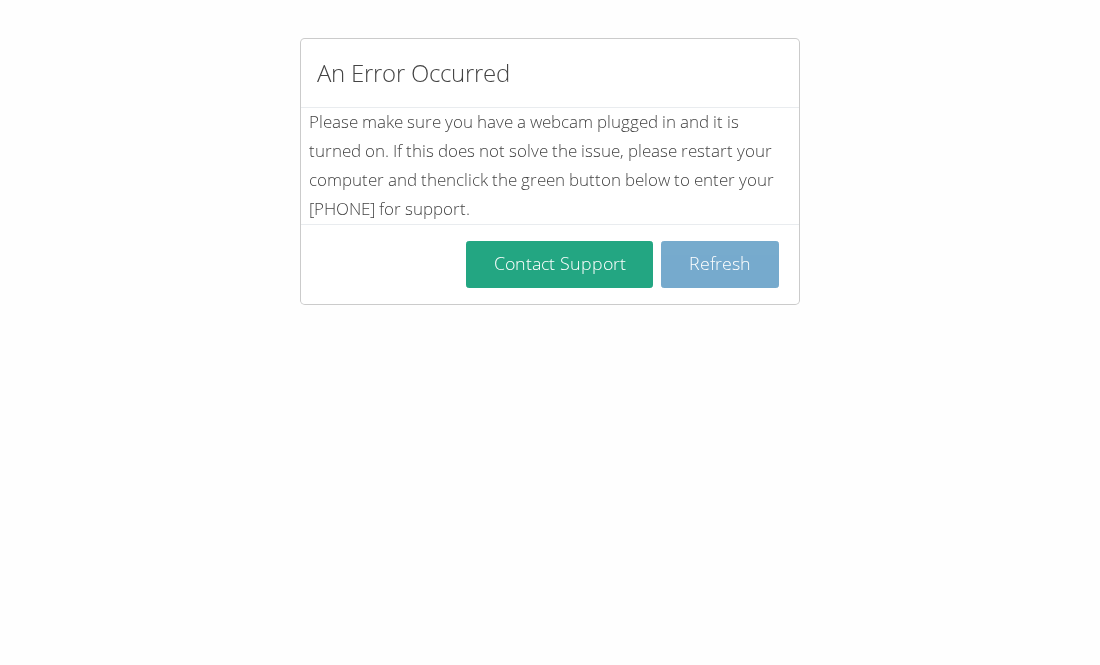 click on "Refresh" at bounding box center (720, 264) 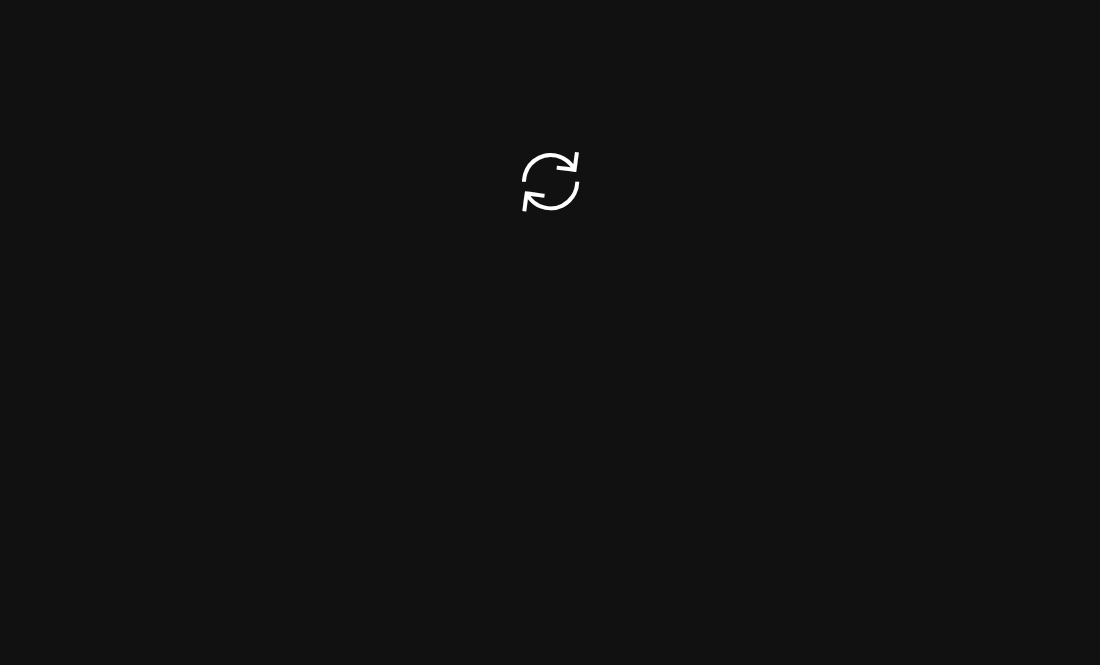 scroll, scrollTop: 0, scrollLeft: 0, axis: both 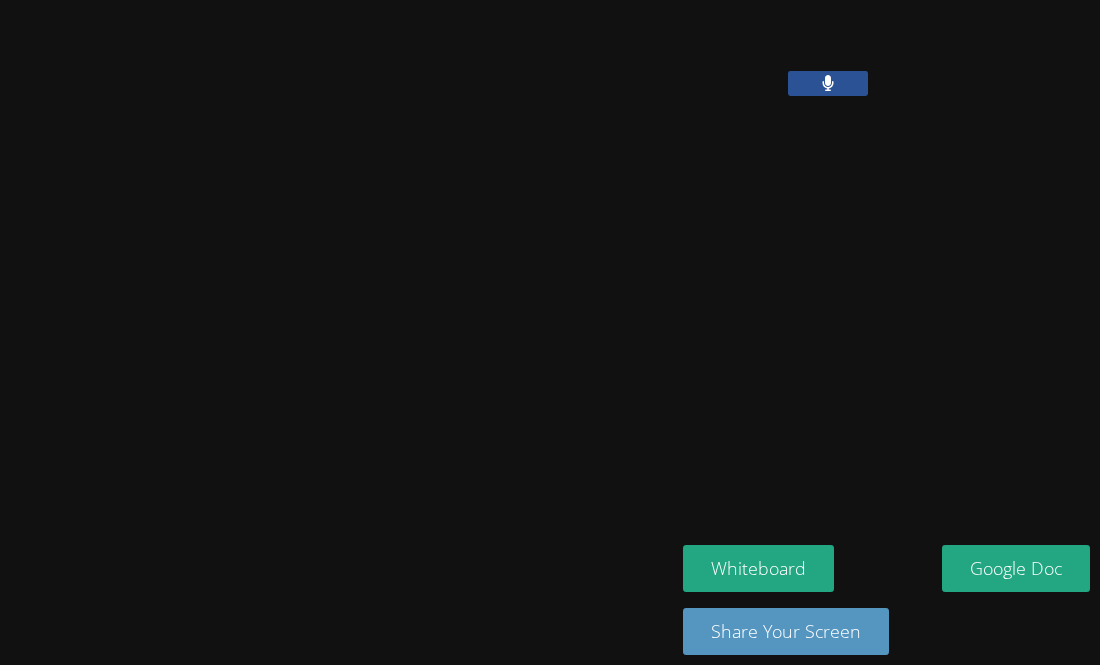 drag, startPoint x: 441, startPoint y: 178, endPoint x: 534, endPoint y: 171, distance: 93.26307 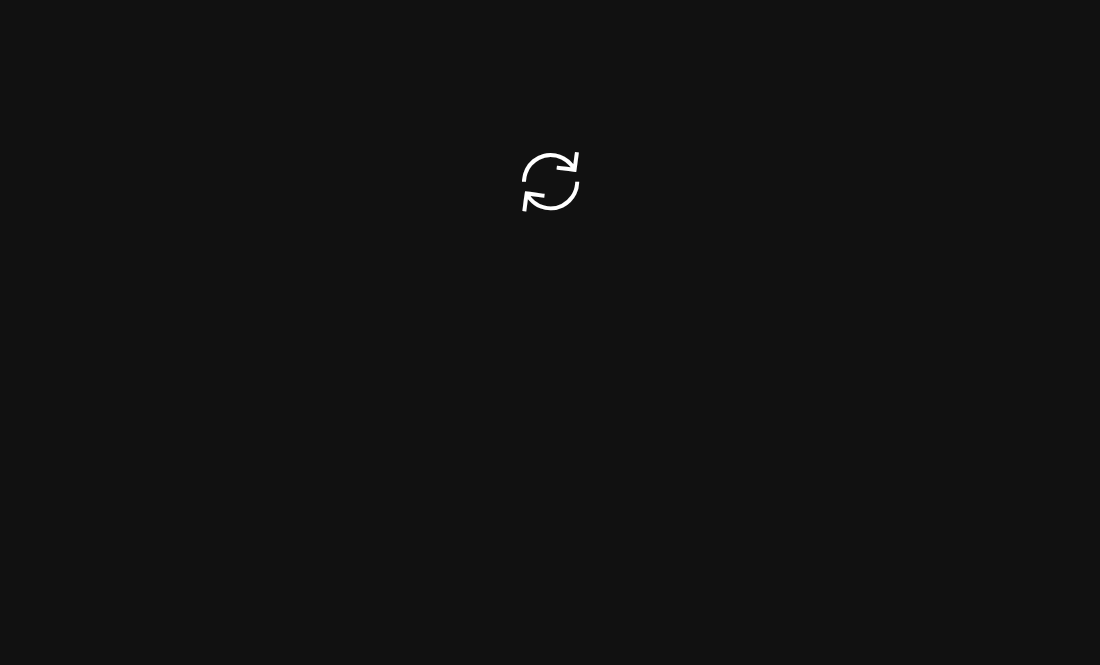 scroll, scrollTop: 0, scrollLeft: 0, axis: both 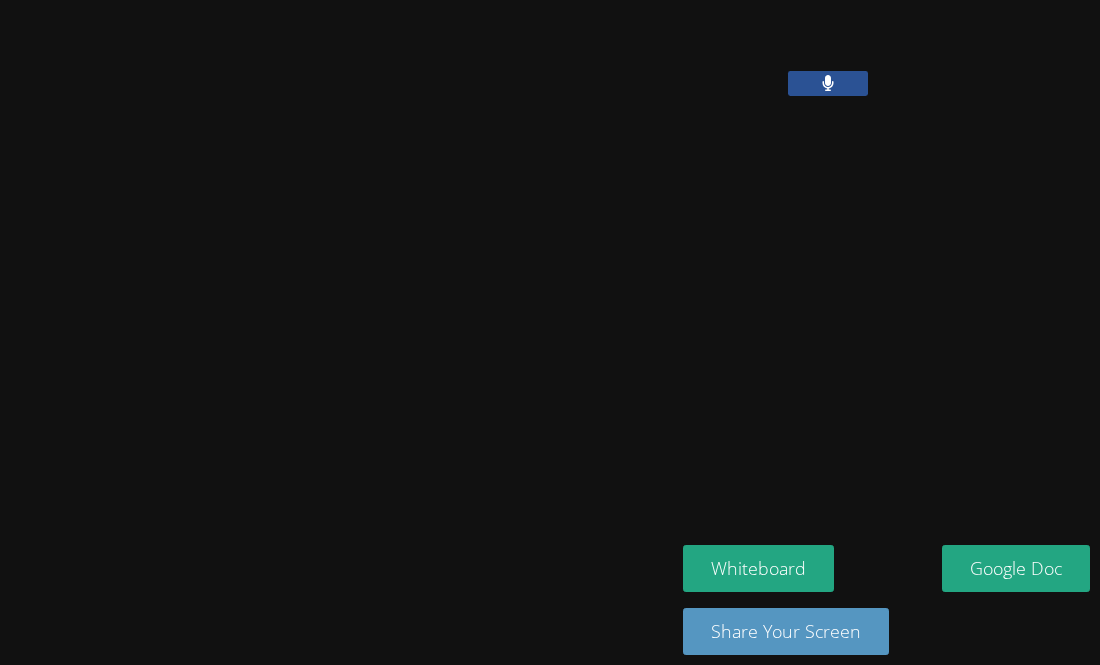 click at bounding box center (828, 83) 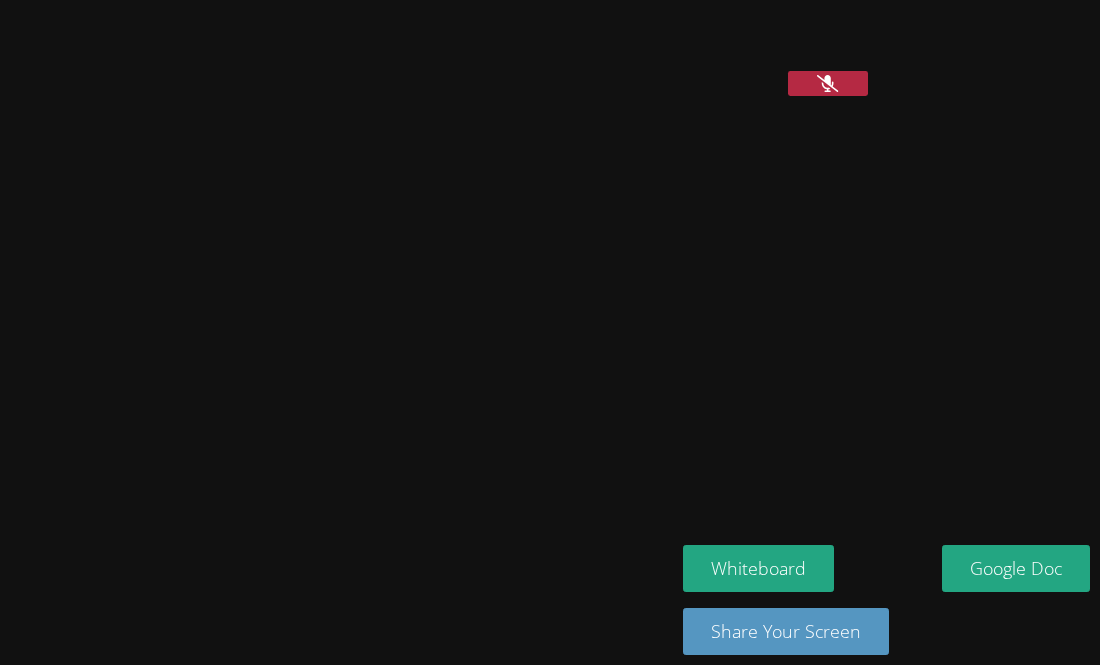 click at bounding box center (828, 83) 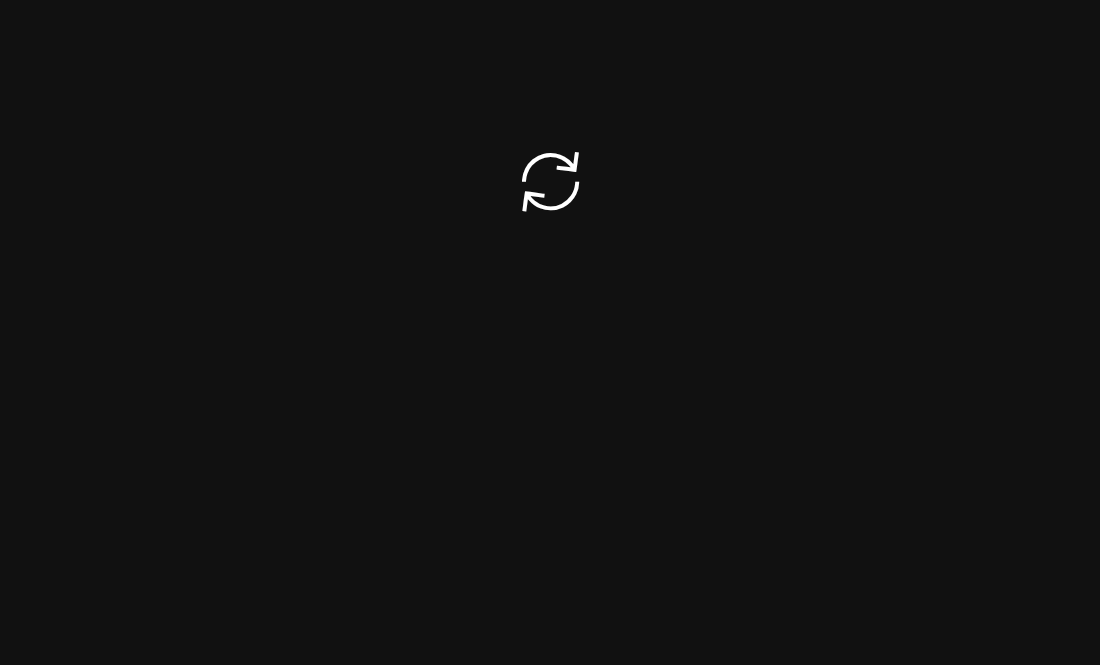 scroll, scrollTop: 0, scrollLeft: 0, axis: both 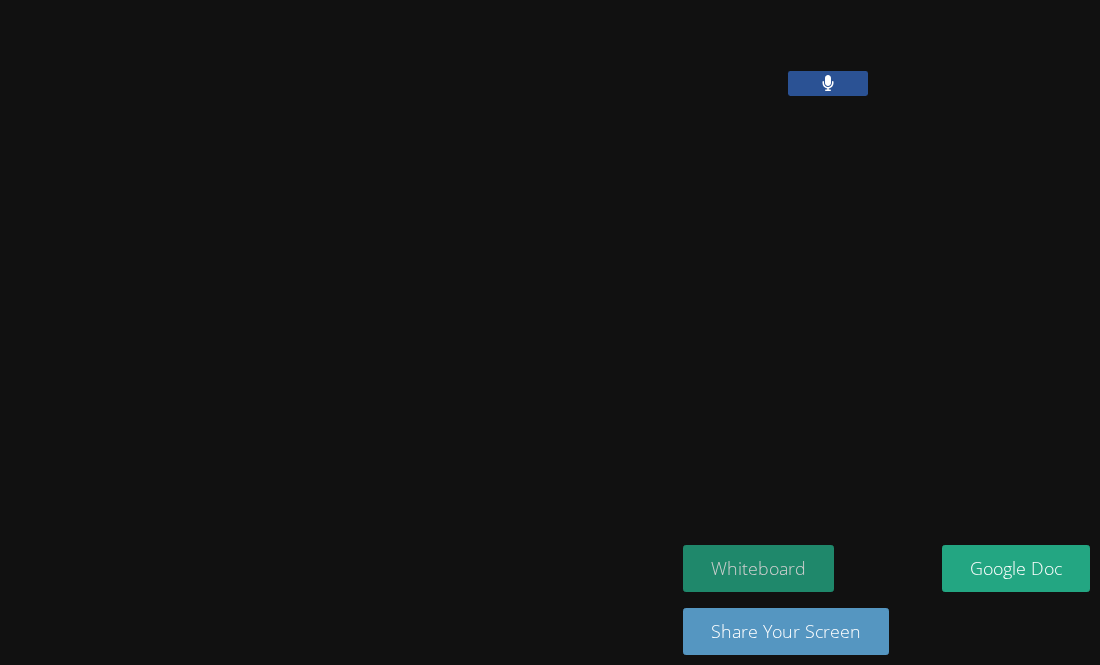 click on "Whiteboard" at bounding box center [758, 568] 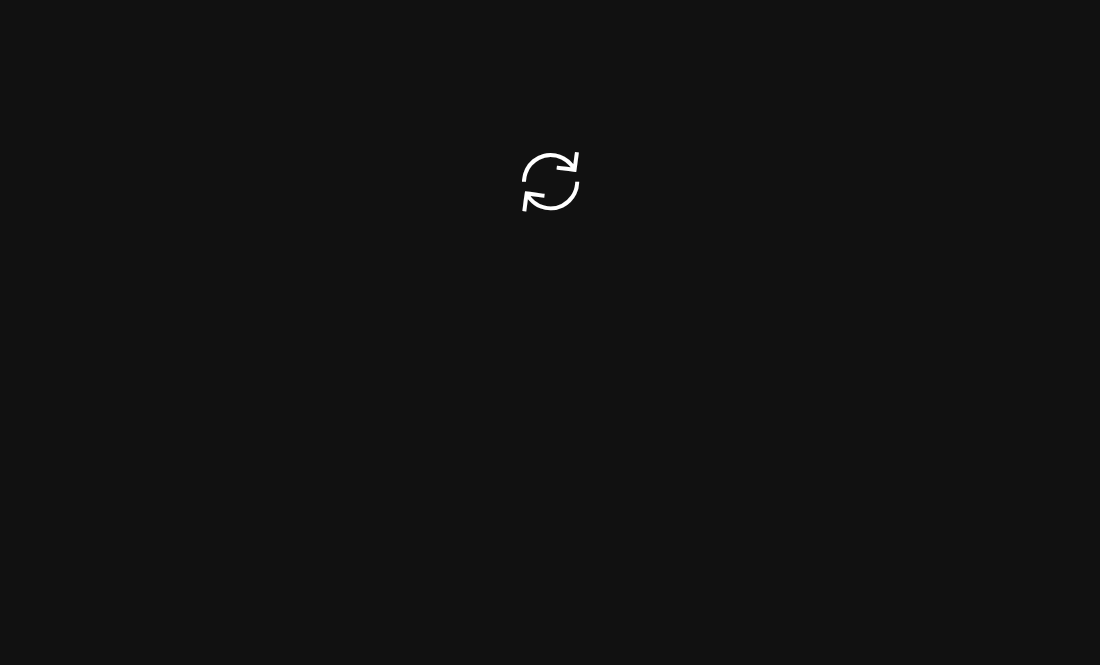scroll, scrollTop: 0, scrollLeft: 0, axis: both 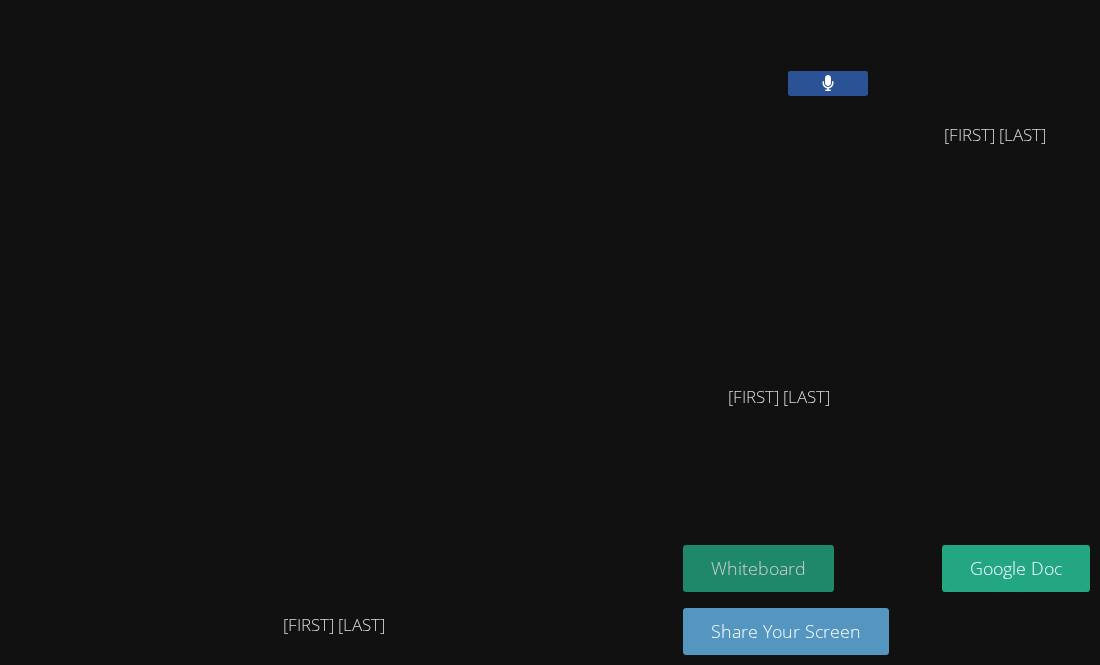 click on "Whiteboard" at bounding box center [758, 568] 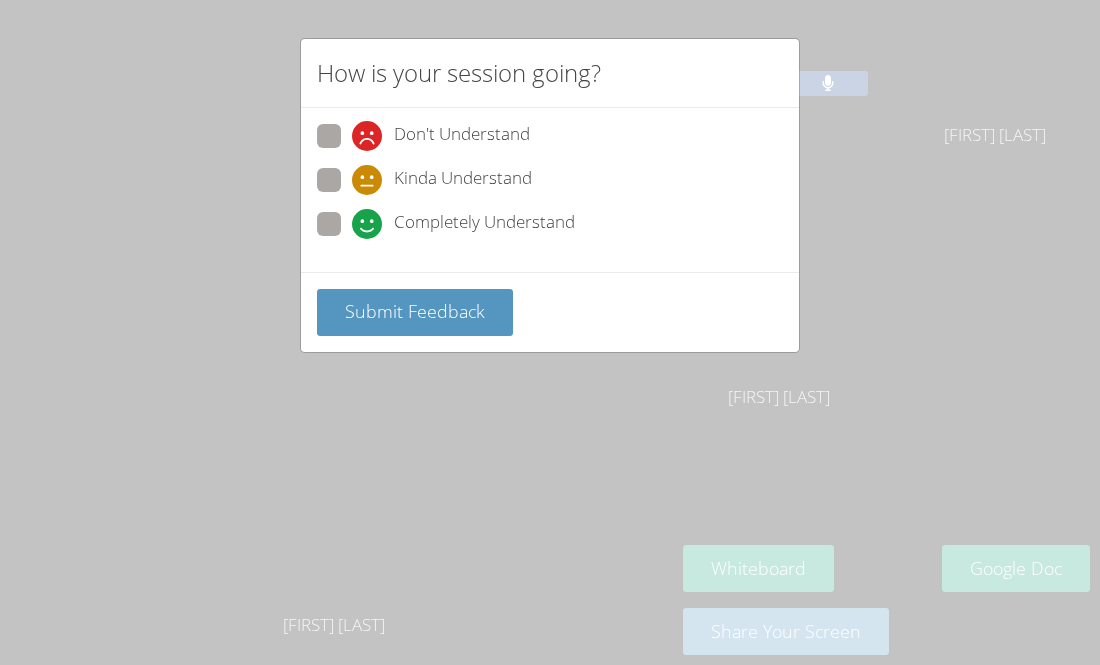 click at bounding box center [352, 239] 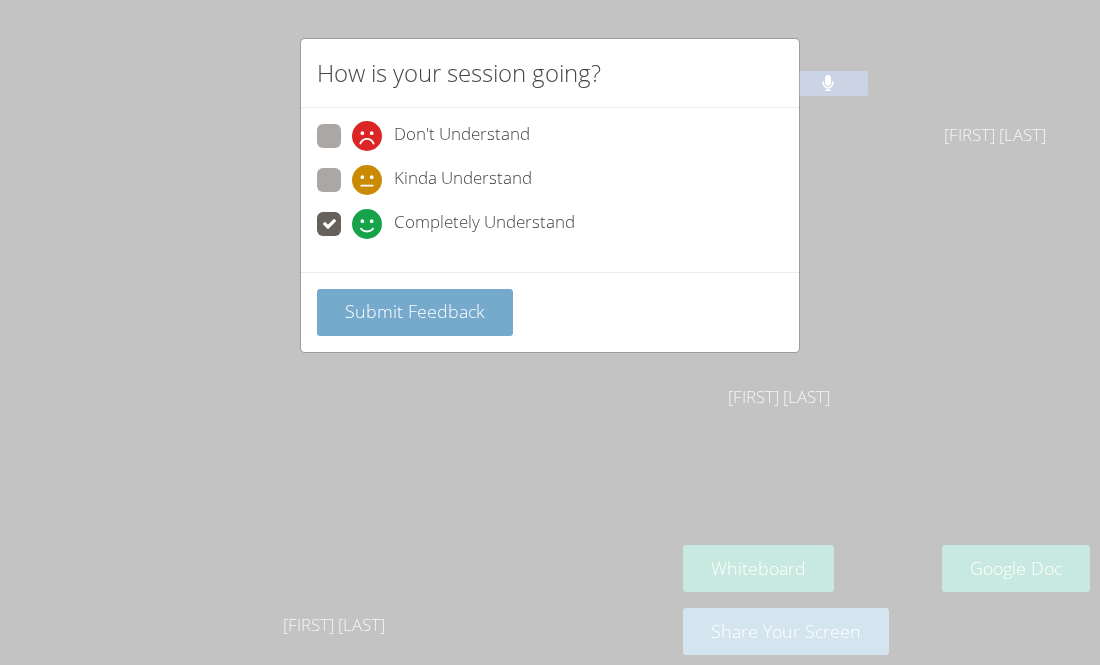 click on "Submit Feedback" at bounding box center (415, 311) 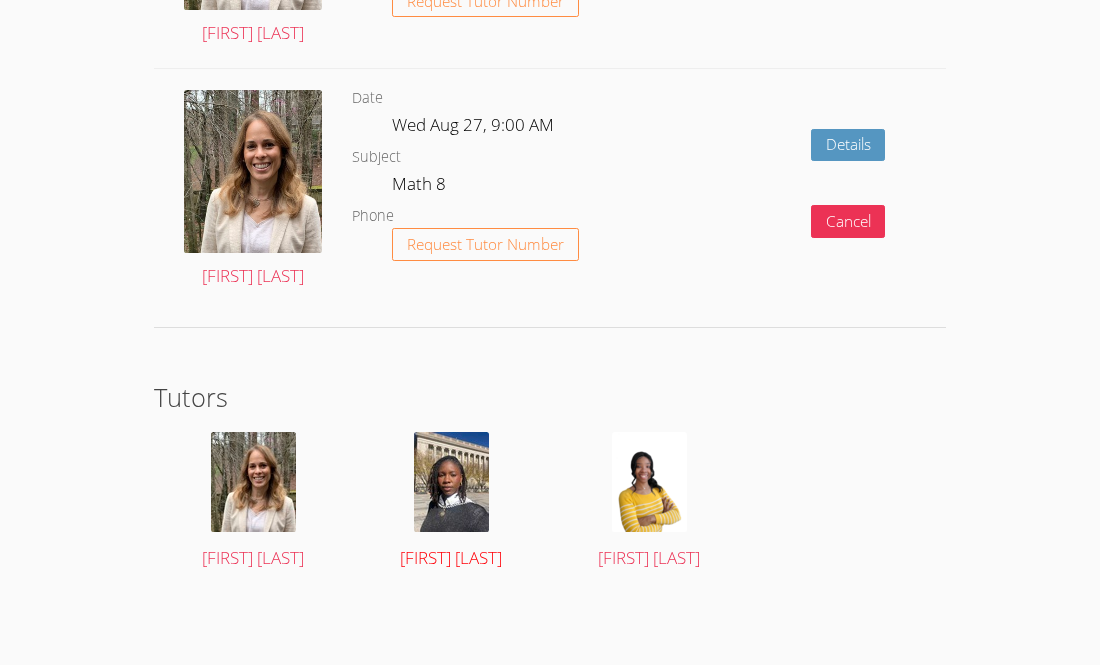 scroll, scrollTop: 0, scrollLeft: 0, axis: both 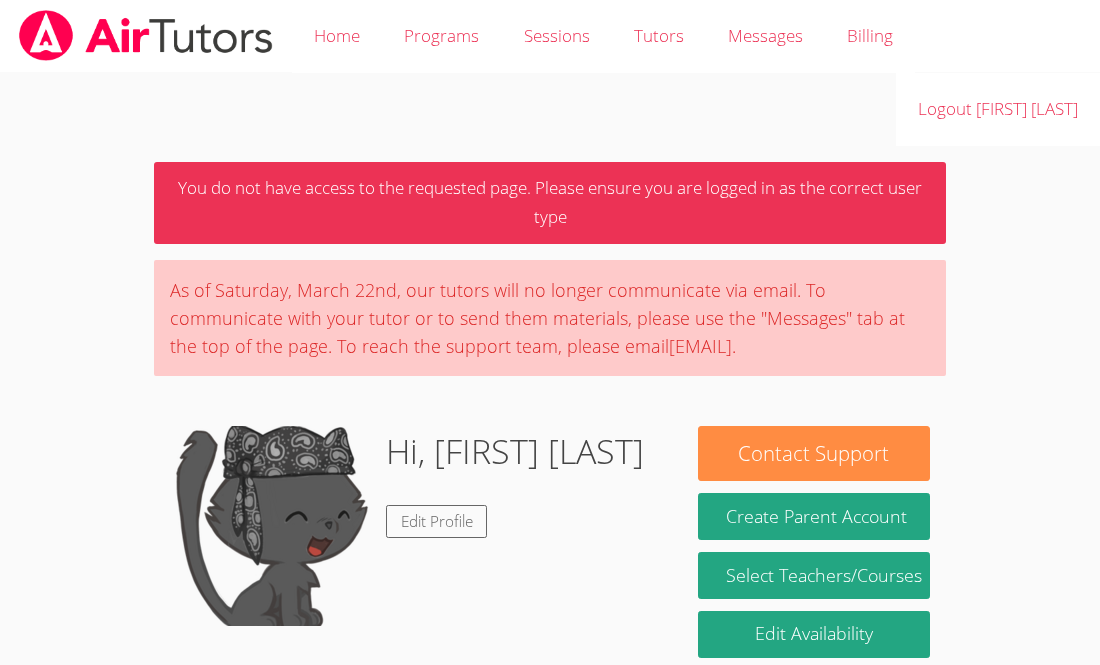 click at bounding box center (270, 526) 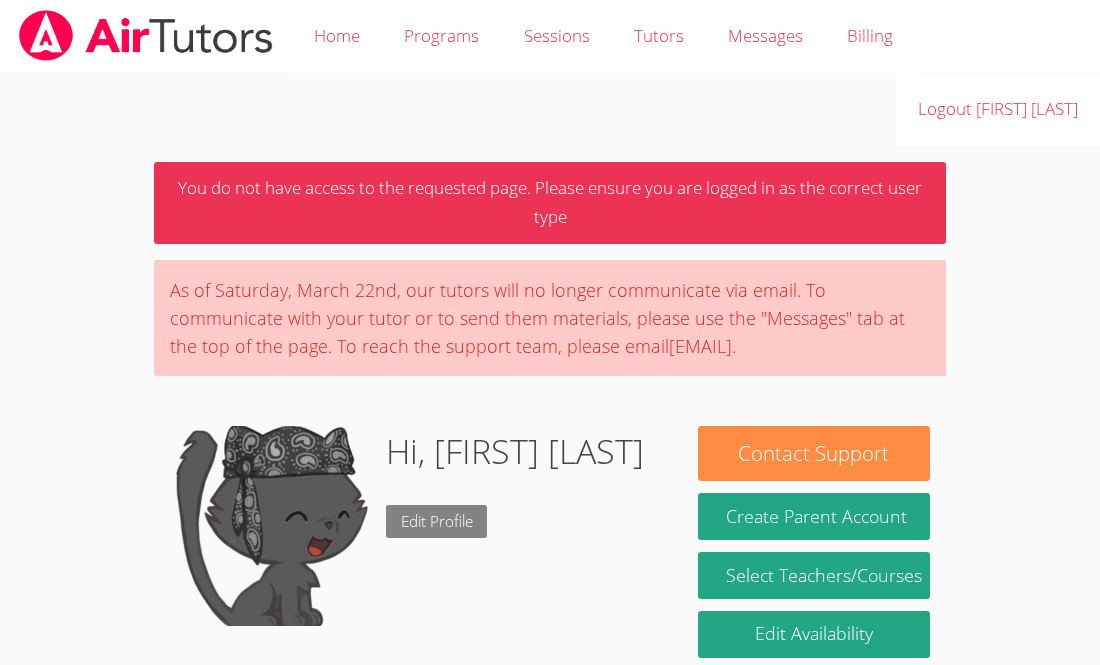 click on "Edit Profile" at bounding box center (437, 521) 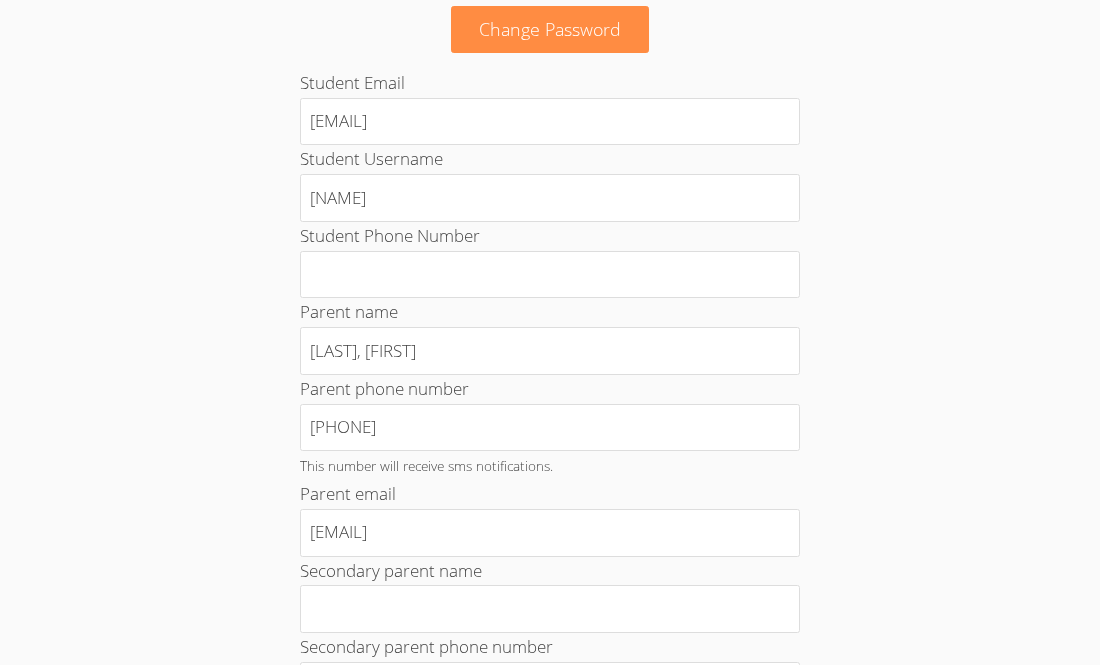 scroll, scrollTop: 250, scrollLeft: 0, axis: vertical 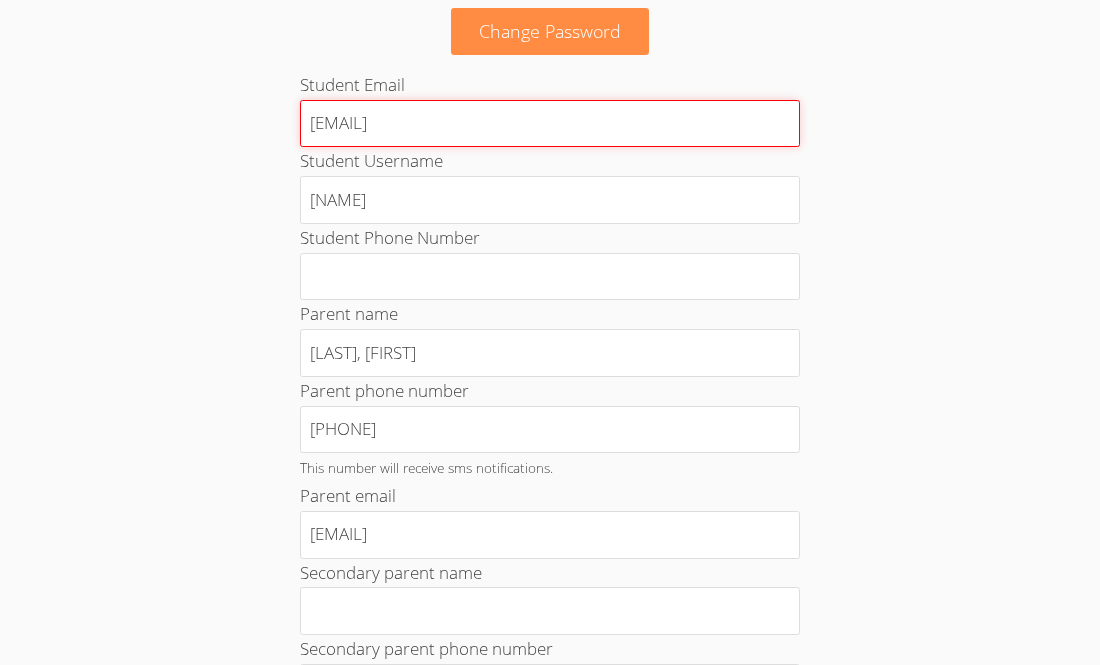 click on "[EMAIL]" at bounding box center (550, 124) 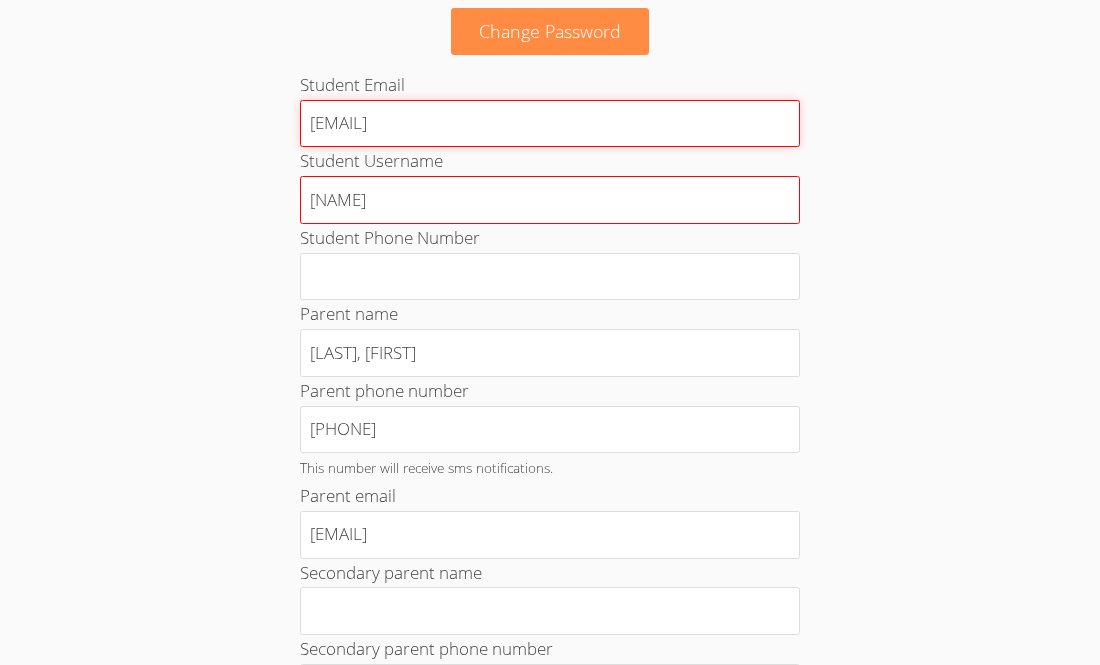 type on "[EMAIL]" 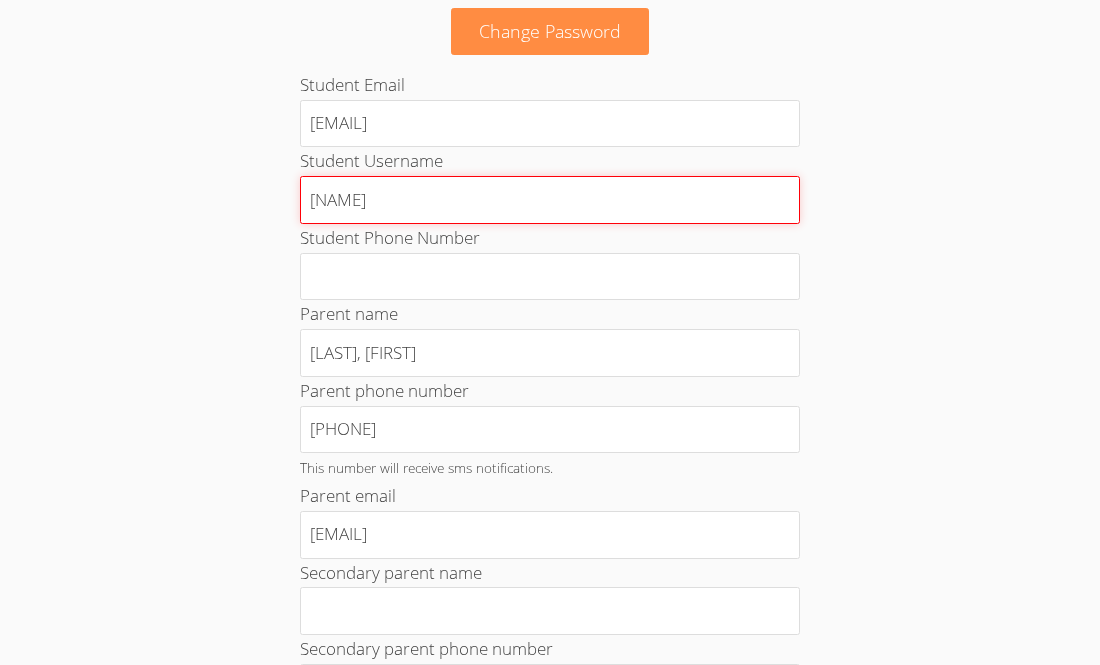 click on "[NAME]" at bounding box center [550, 200] 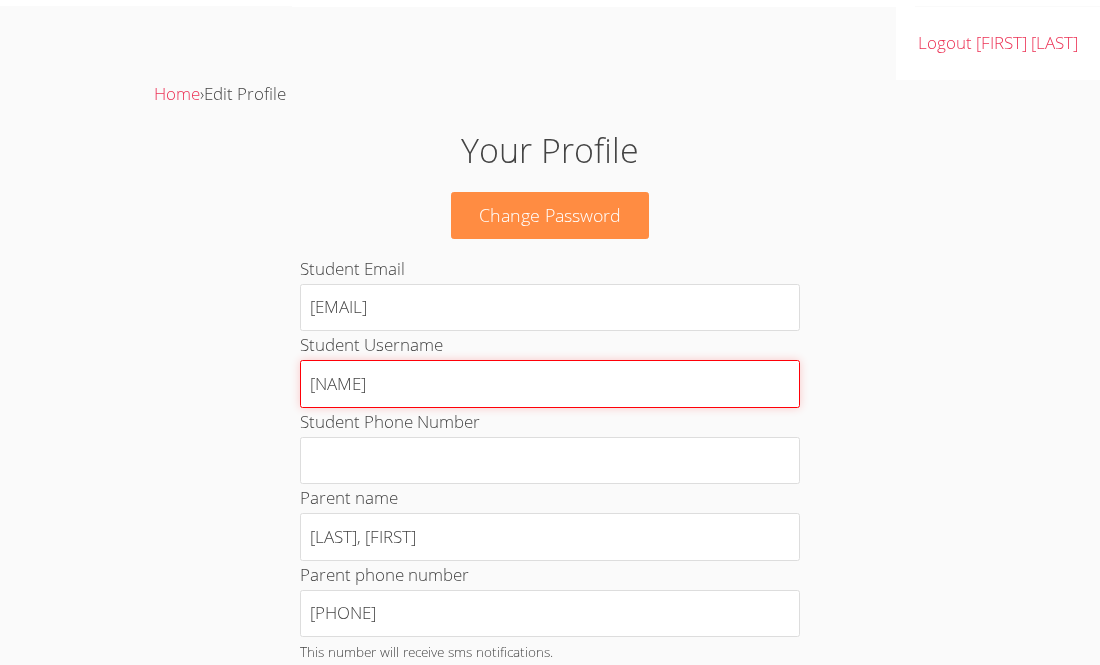 scroll, scrollTop: 65, scrollLeft: 0, axis: vertical 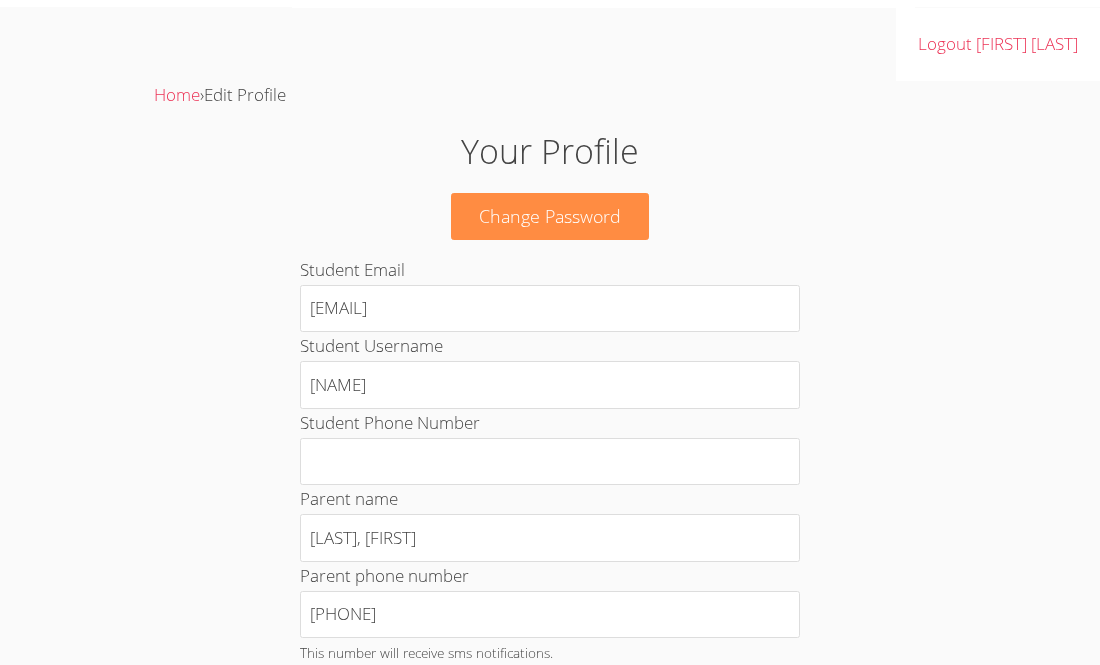 click on "Home Programs Sessions Tutors Messages Billing Logout [FIRST] [LAST] Home  ›  Edit Profile Your Profile Change Password Student Email [EMAIL] Student Username [USERNAME] Student Phone Number Parent name [LAST], [FIRST] Parent phone number [PHONE] This number will receive sms notifications. Parent email [EMAIL] Secondary parent name Secondary parent phone number This number will NOT receive sms notifications. Secondary parent email Grade
Kindergarten
1st Grade
2nd Grade
3rd Grade
4th Grade
5th Grade
6th Grade
7th Grade
8th Grade
9th Grade
10th Grade
11th Grade
12th Grade
College Freshman
College Sophomore
College Junior
College Senior
College Graduate
Adult Learner School
Beaver Run Elementary
Bennett Middle School
Chipman Elementary
Choices Academy
Delmar Elementary School
East Salisbury Elementary School
Fruitland Intermediate School
Glen Avenue Elementary School
James M. Bennett High School" at bounding box center (550, 267) 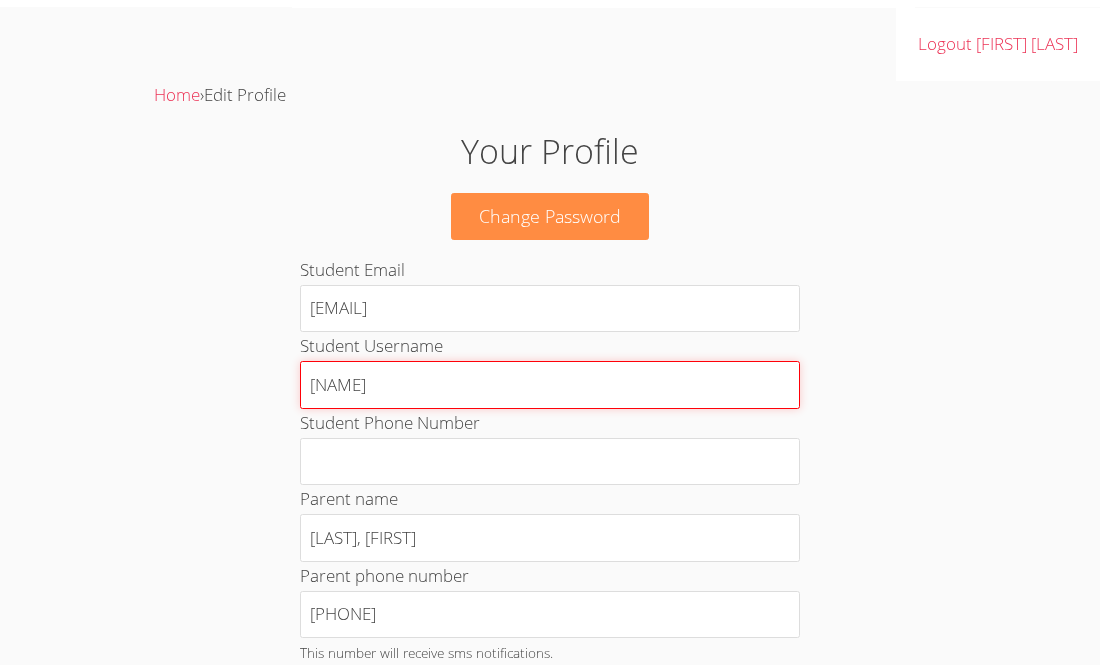 click on "jeandt" at bounding box center [550, 385] 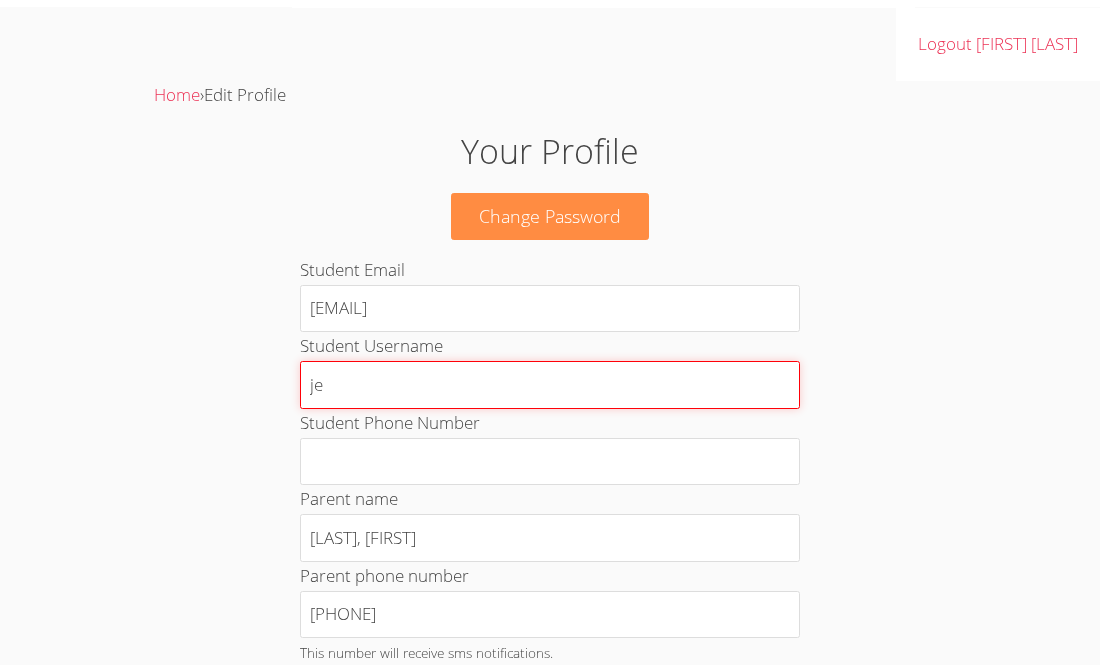 type on "j" 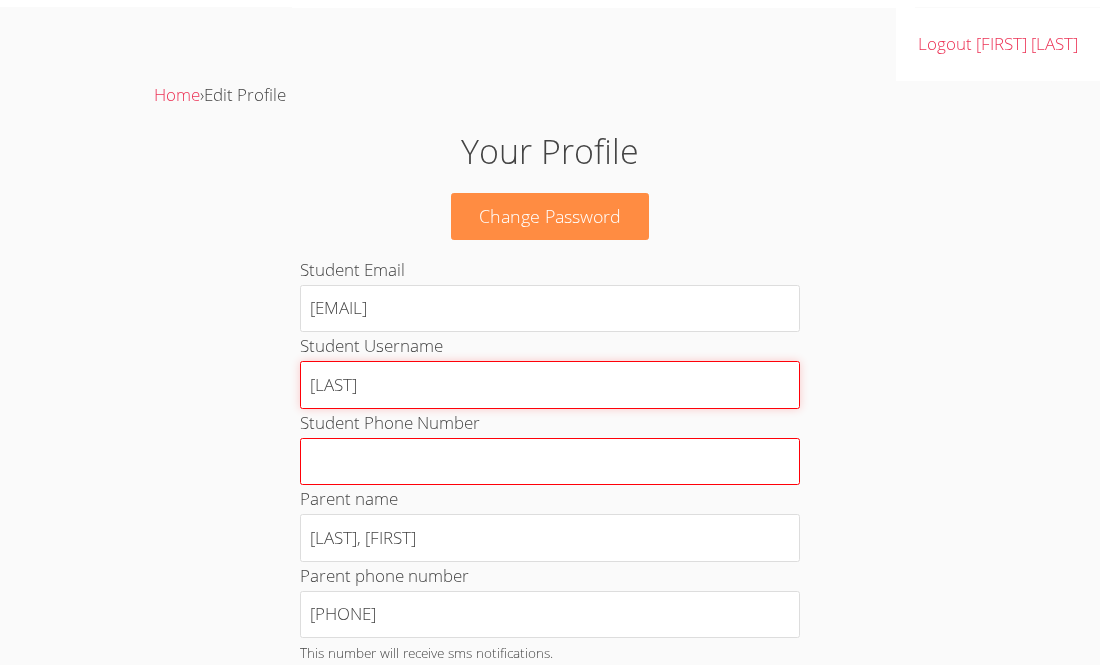 type on "Wildensky" 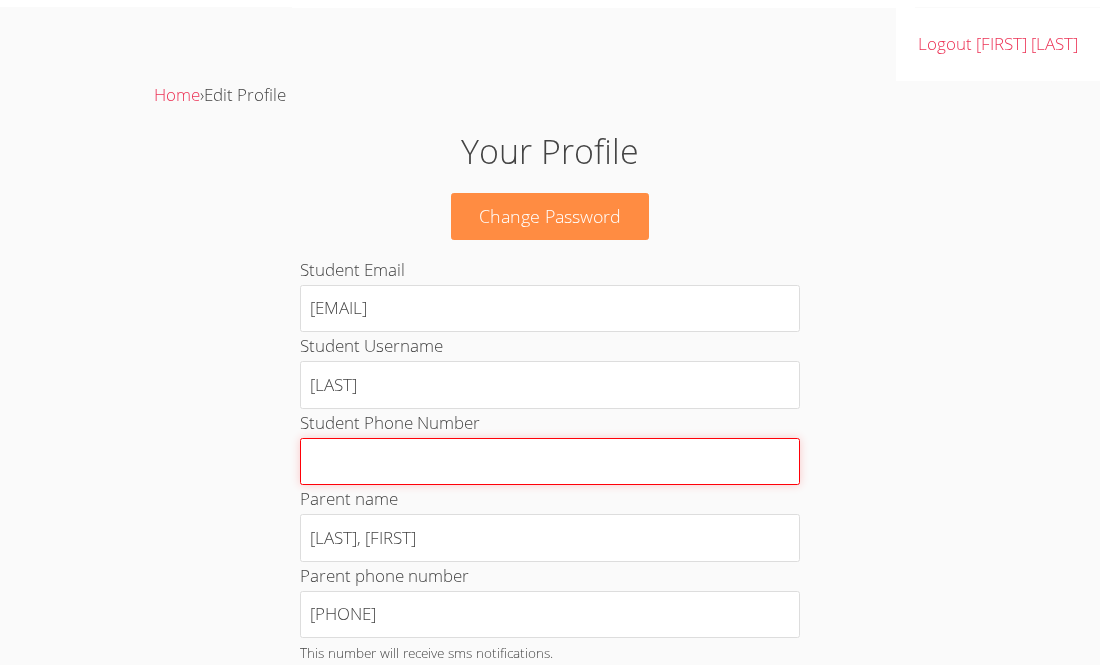 click on "Student Phone Number" at bounding box center [550, 462] 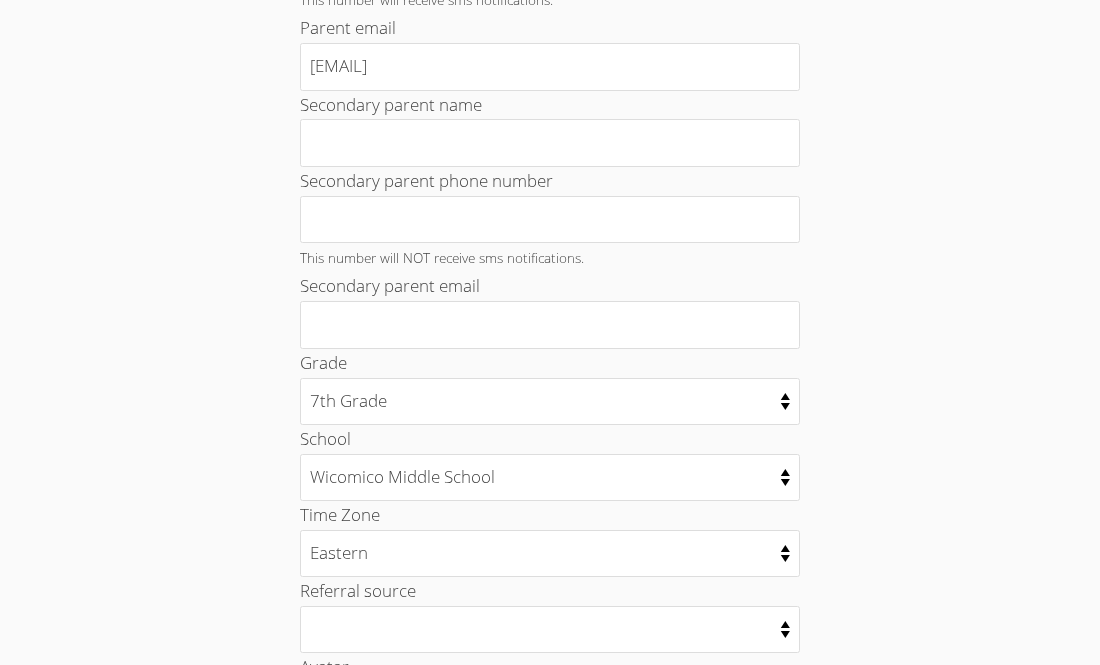 scroll, scrollTop: 720, scrollLeft: 0, axis: vertical 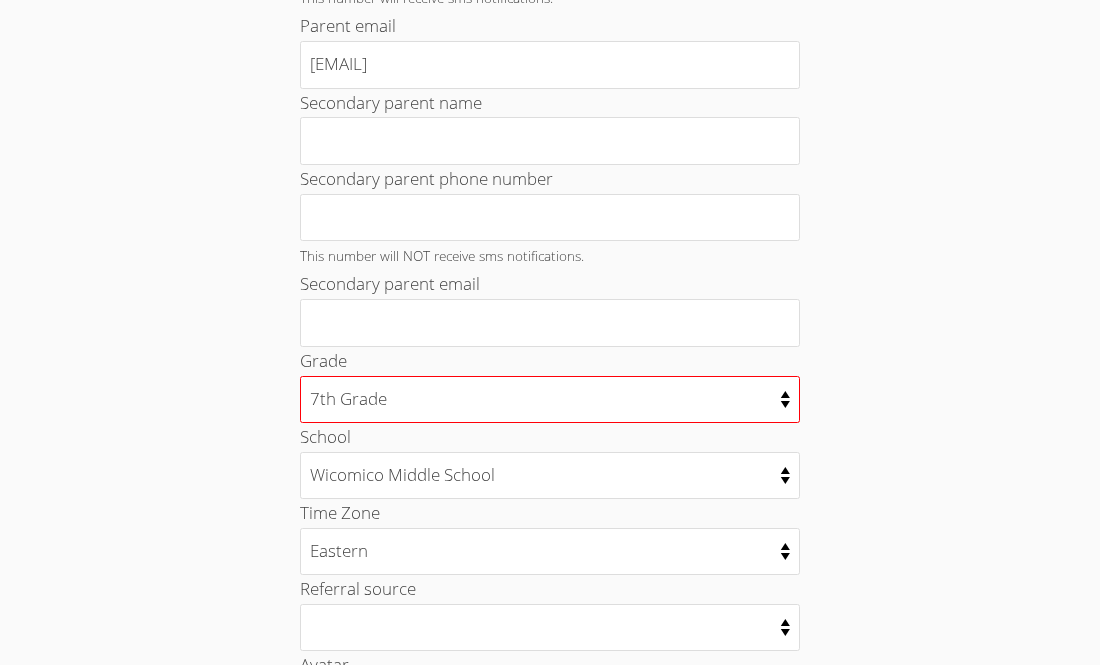 type on "123456" 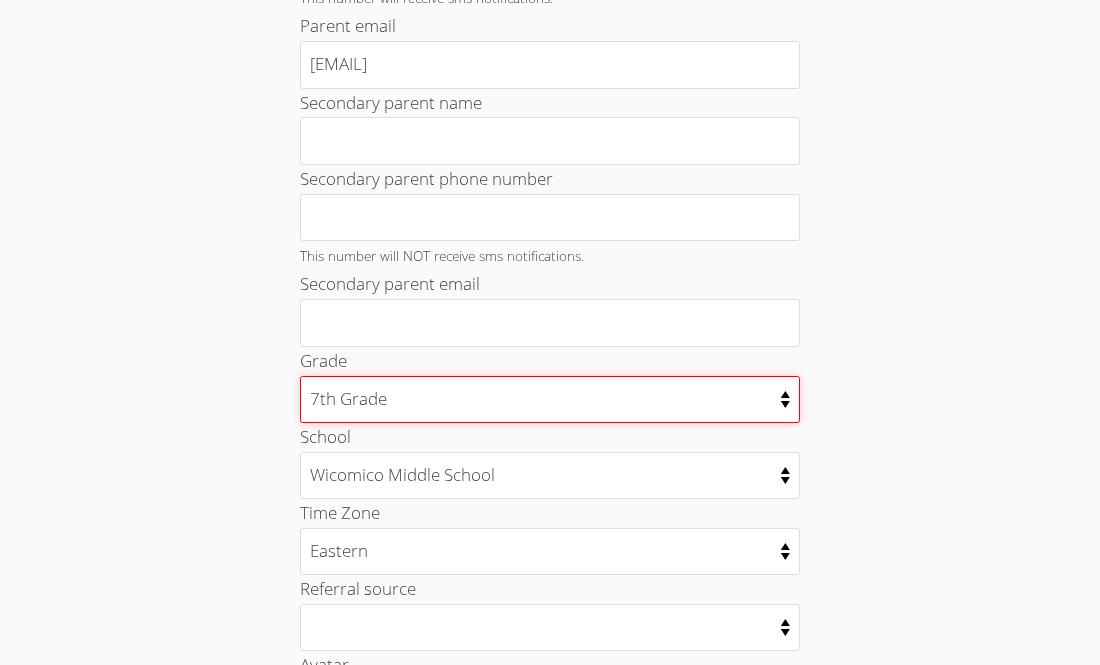 click on "Kindergarten
1st Grade
2nd Grade
3rd Grade
4th Grade
5th Grade
6th Grade
7th Grade
8th Grade
9th Grade
10th Grade
11th Grade
12th Grade
College Freshman
College Sophomore
College Junior
College Senior
College Graduate
Adult Learner" at bounding box center (550, 399) 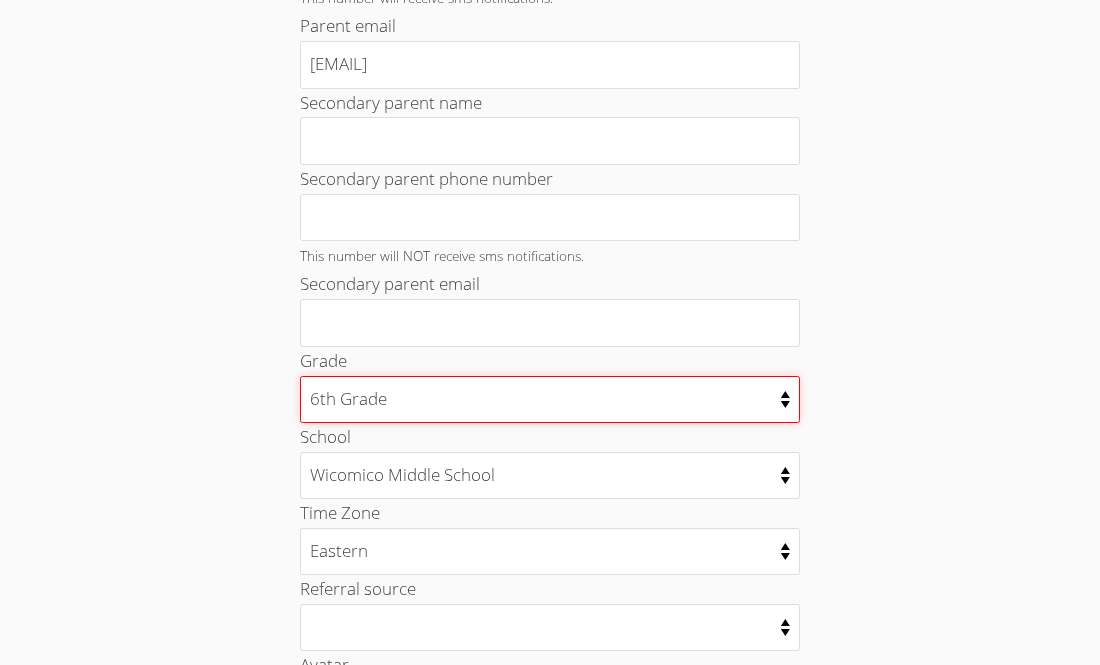 click on "Kindergarten
1st Grade
2nd Grade
3rd Grade
4th Grade
5th Grade
6th Grade
7th Grade
8th Grade
9th Grade
10th Grade
11th Grade
12th Grade
College Freshman
College Sophomore
College Junior
College Senior
College Graduate
Adult Learner" at bounding box center (550, 399) 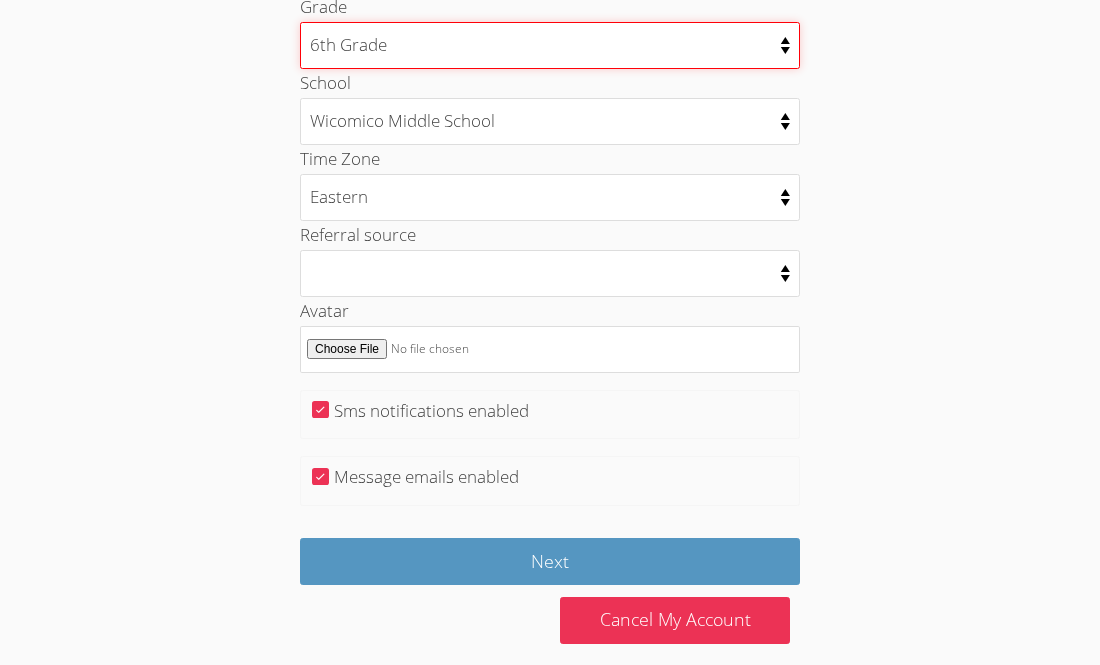 scroll, scrollTop: 1096, scrollLeft: 0, axis: vertical 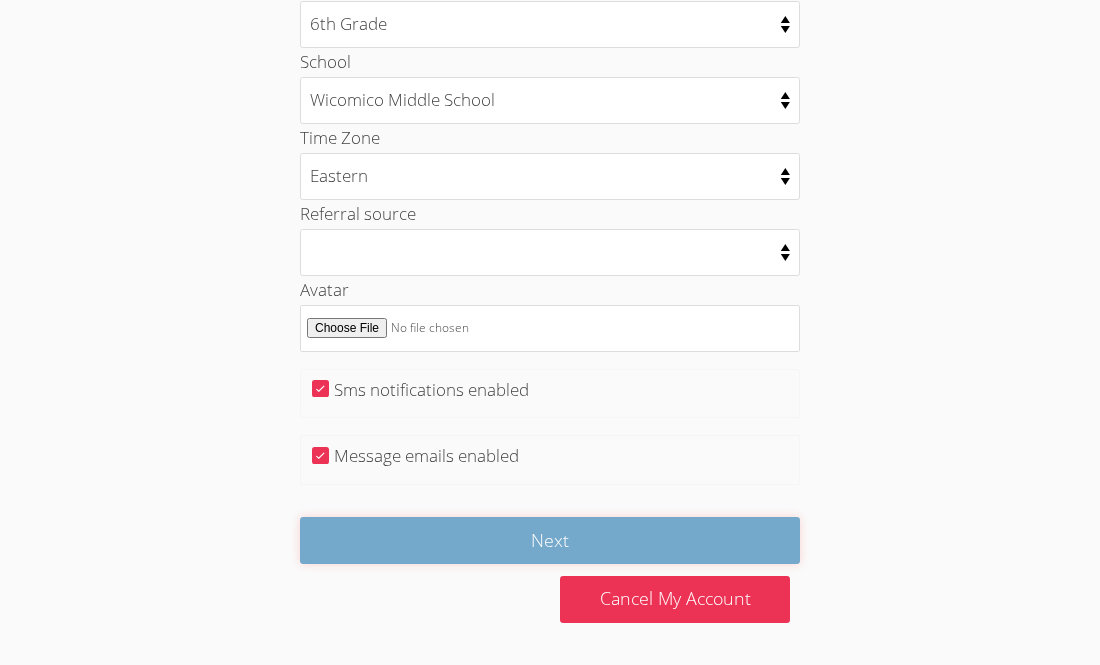 click on "Next" at bounding box center [550, 540] 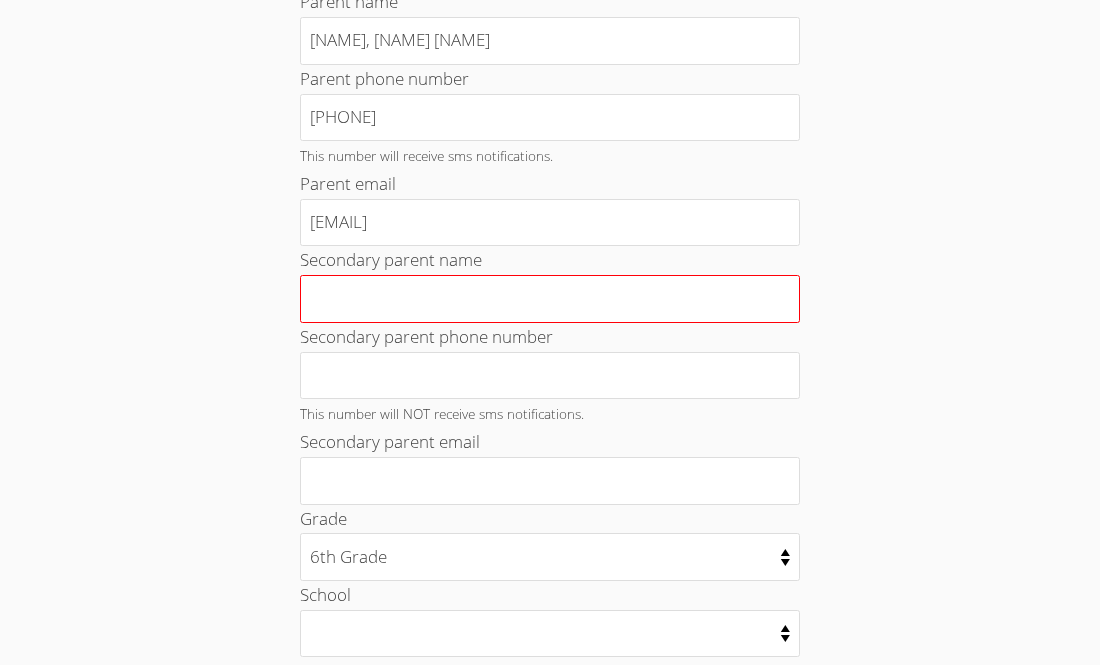 scroll, scrollTop: 752, scrollLeft: 0, axis: vertical 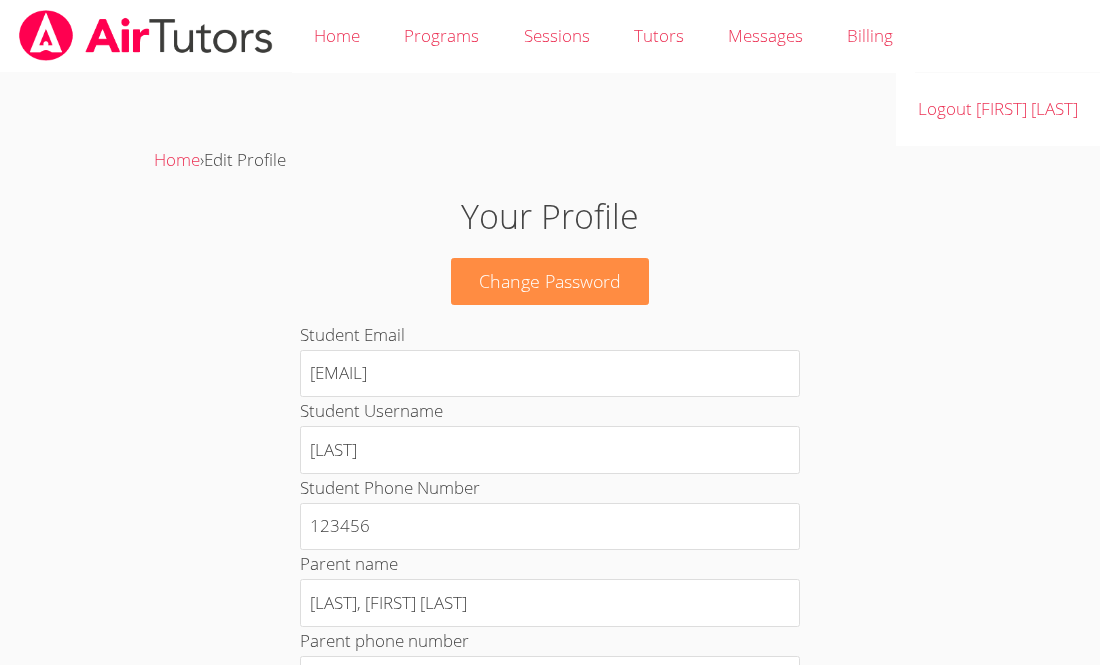 select on "7" 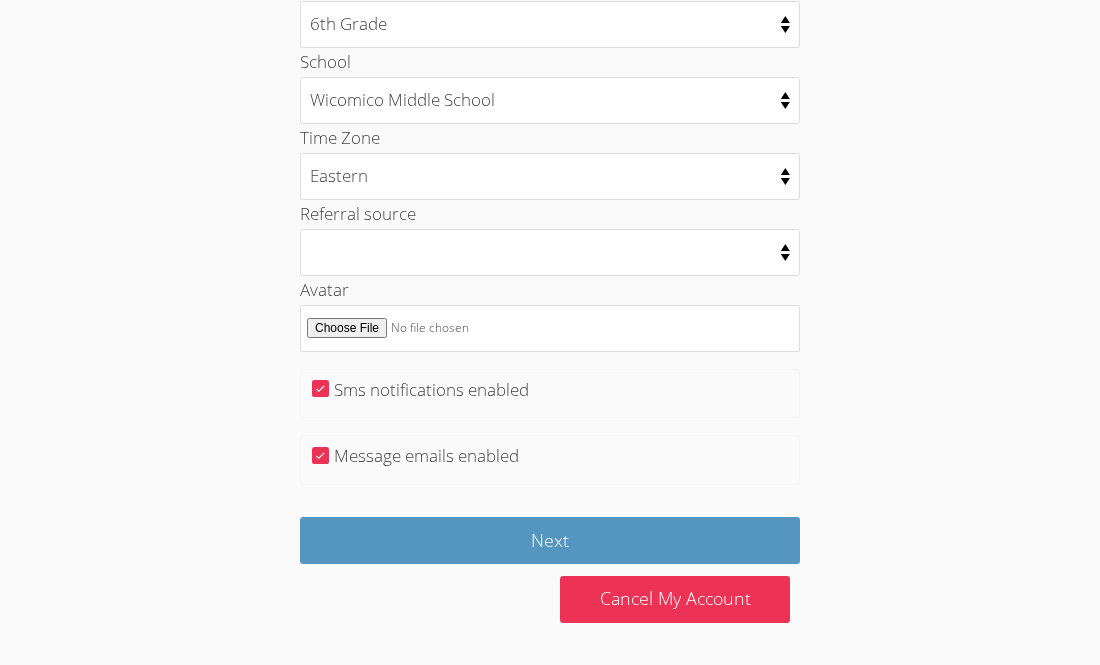 drag, startPoint x: 96, startPoint y: 13, endPoint x: 123, endPoint y: 46, distance: 42.638012 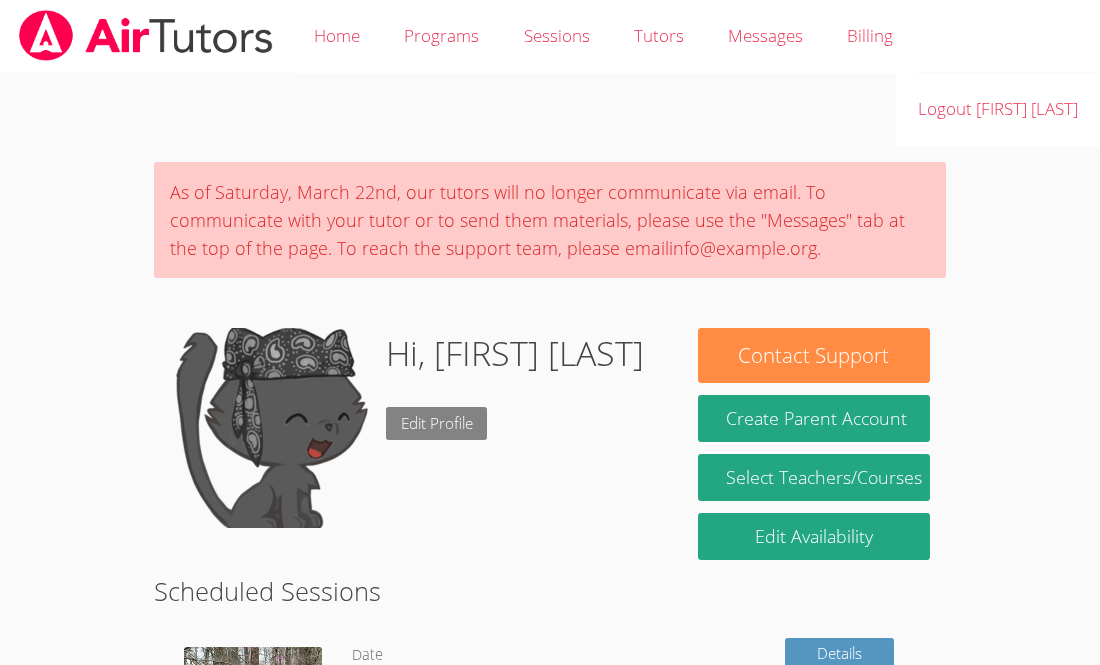 click on "Edit Profile" at bounding box center (437, 423) 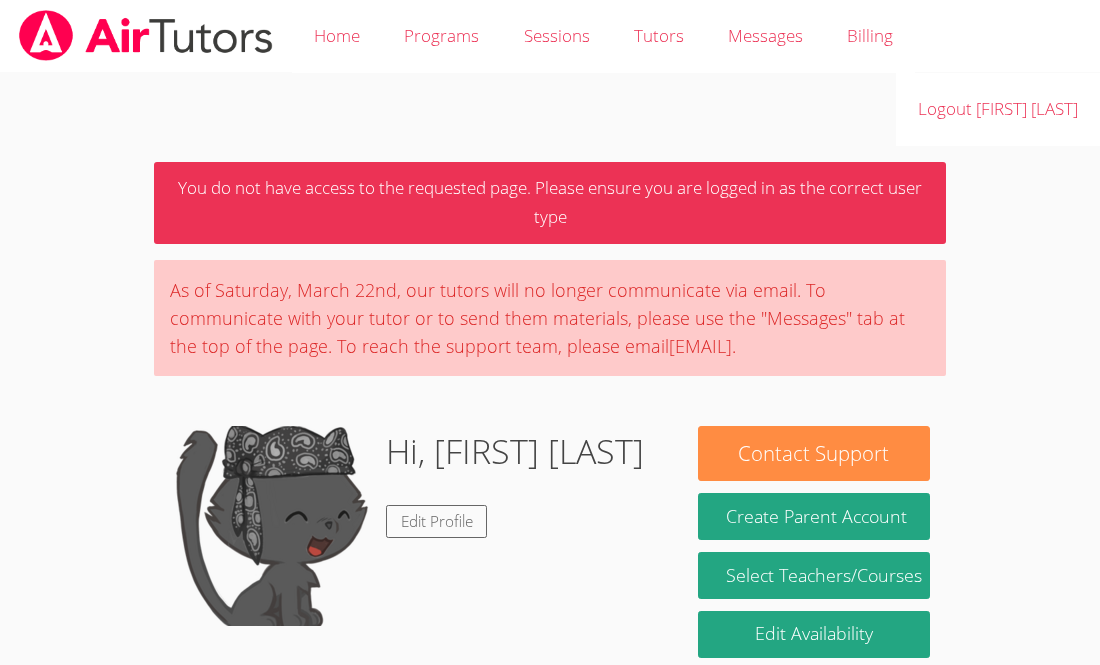 scroll, scrollTop: 0, scrollLeft: 0, axis: both 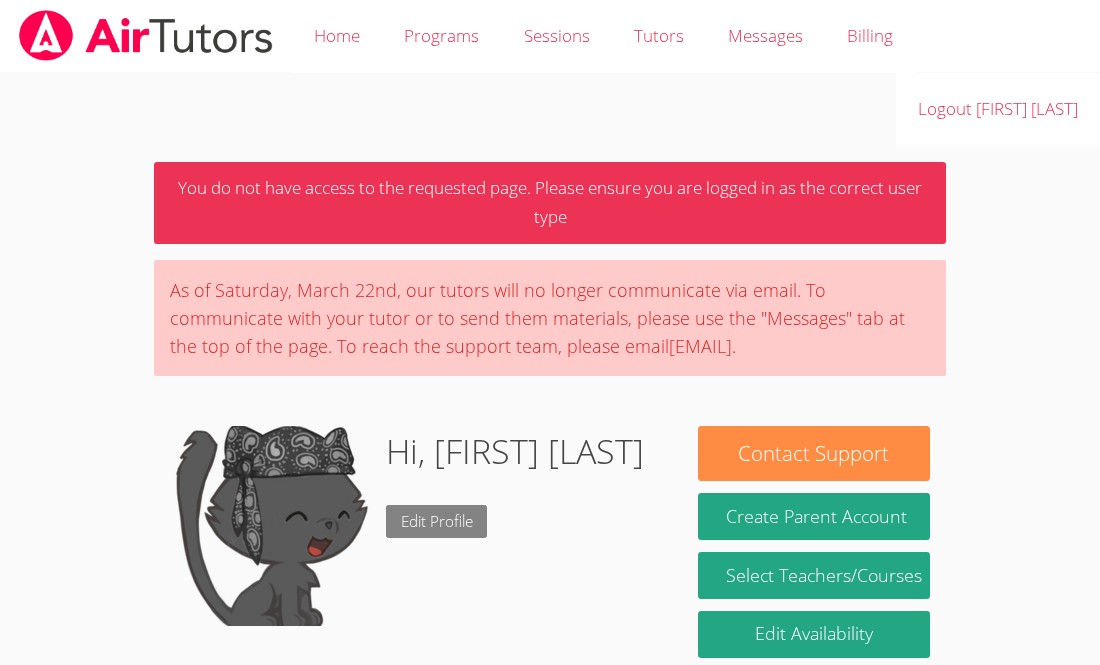 click on "Edit Profile" at bounding box center (437, 521) 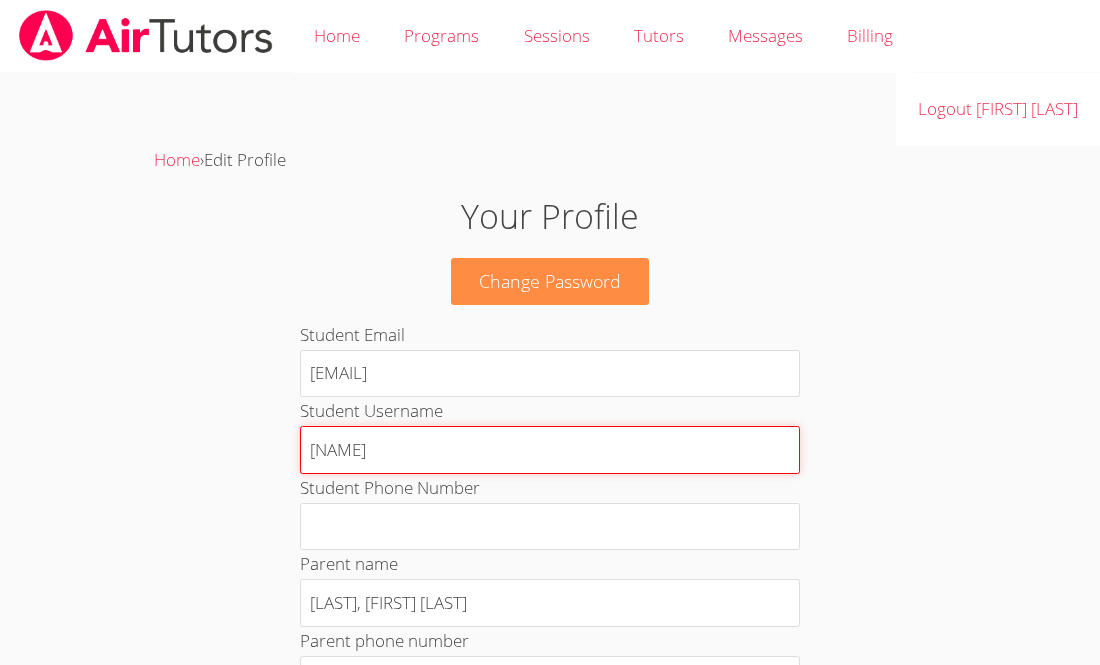 click on "jeandt" at bounding box center (550, 450) 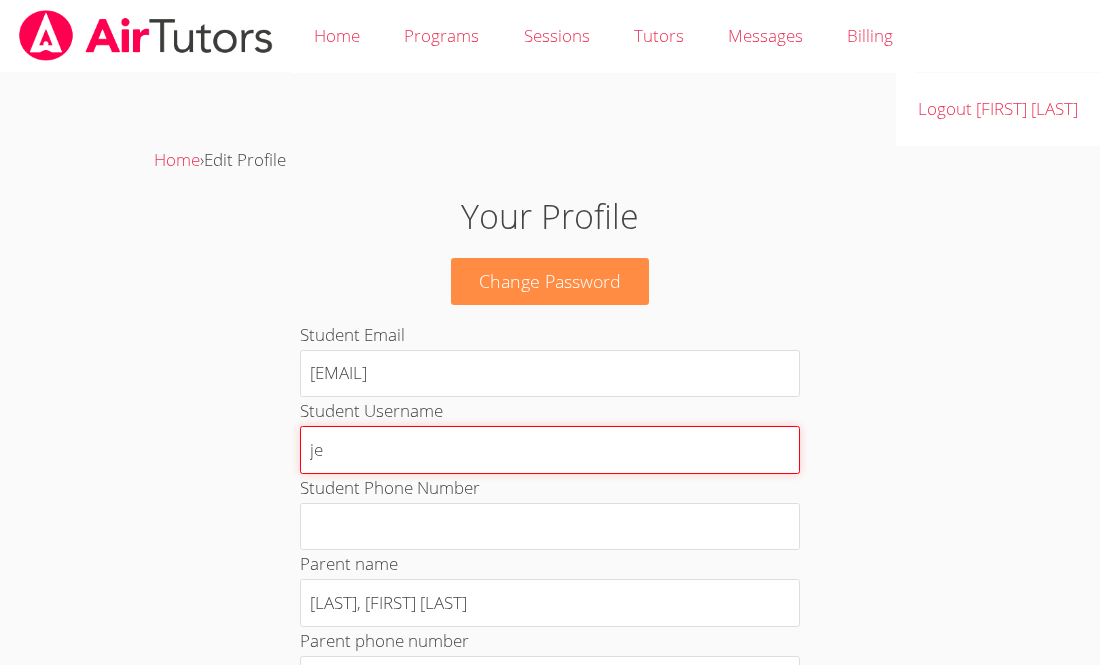type on "j" 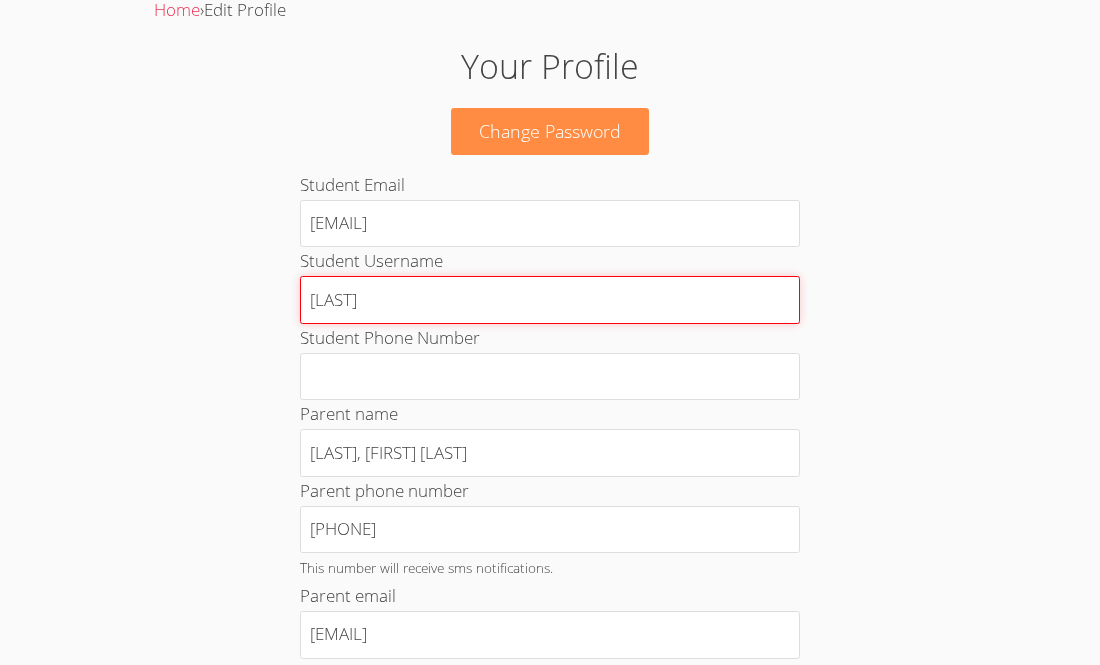 scroll, scrollTop: 151, scrollLeft: 0, axis: vertical 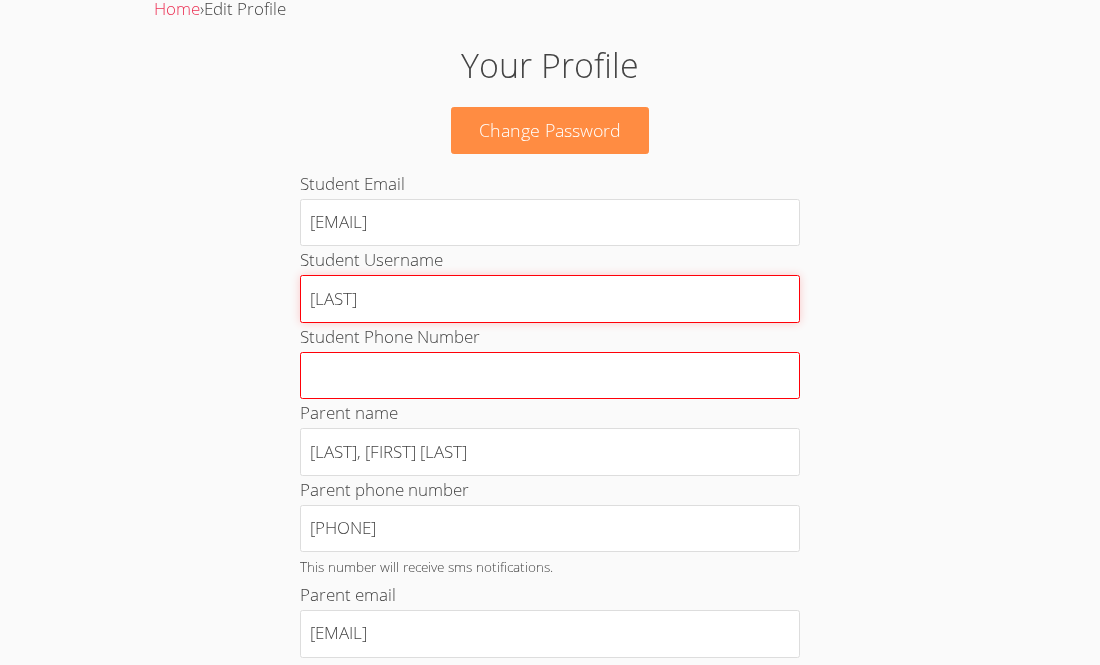 type on "widensky" 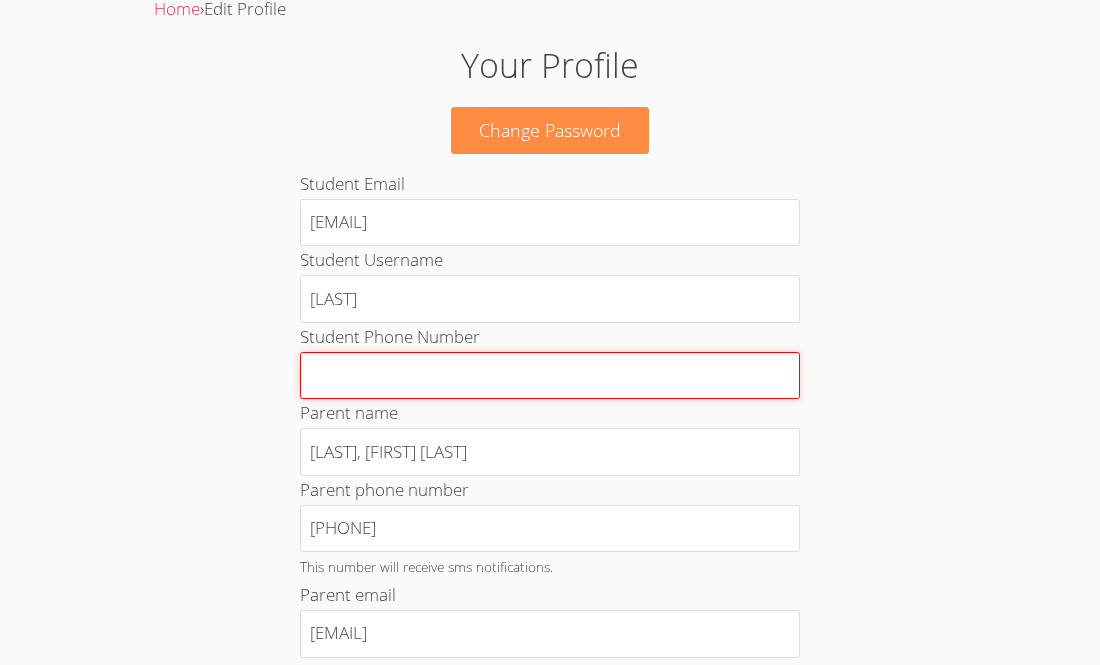 click on "Student Phone Number" at bounding box center (550, 376) 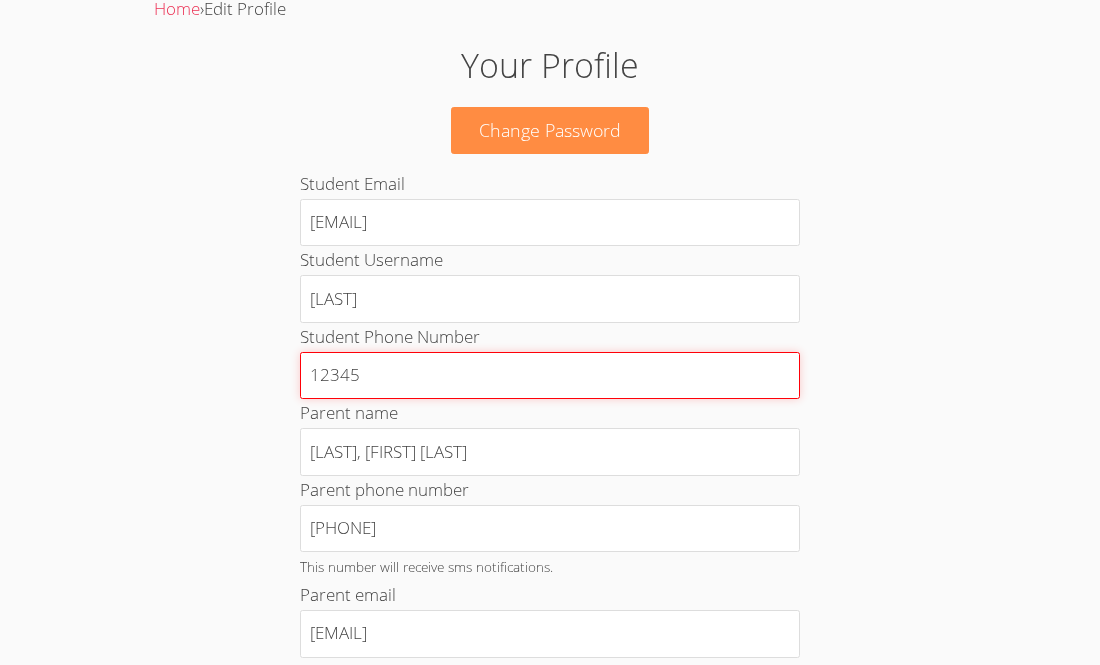 type on "123456" 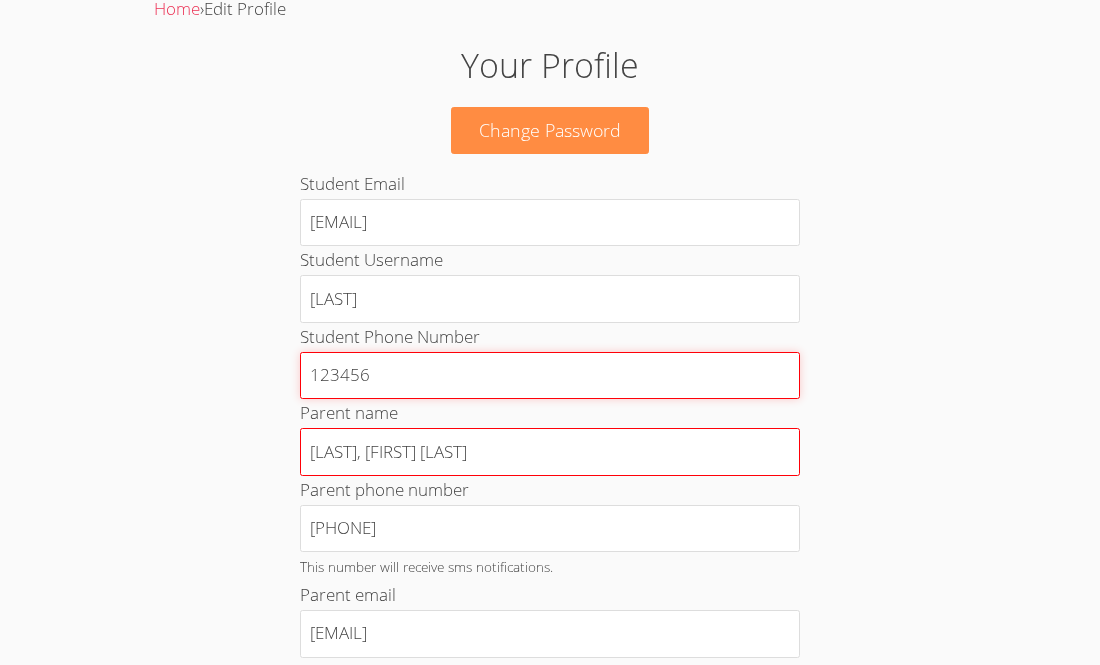 scroll, scrollTop: 1096, scrollLeft: 0, axis: vertical 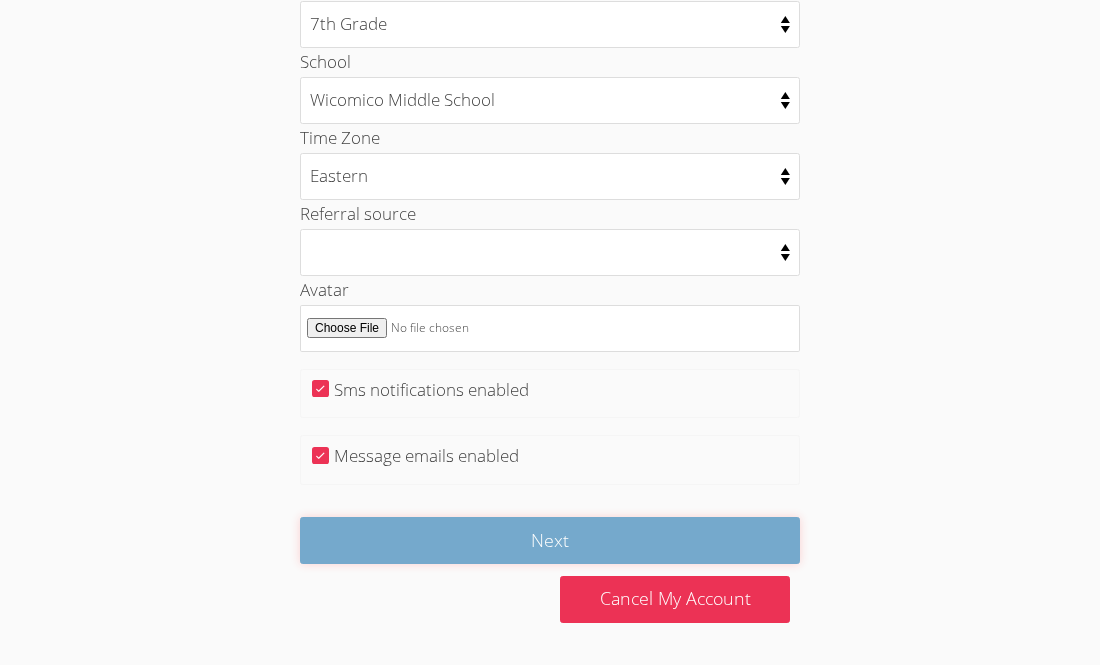 click on "Next" at bounding box center (550, 540) 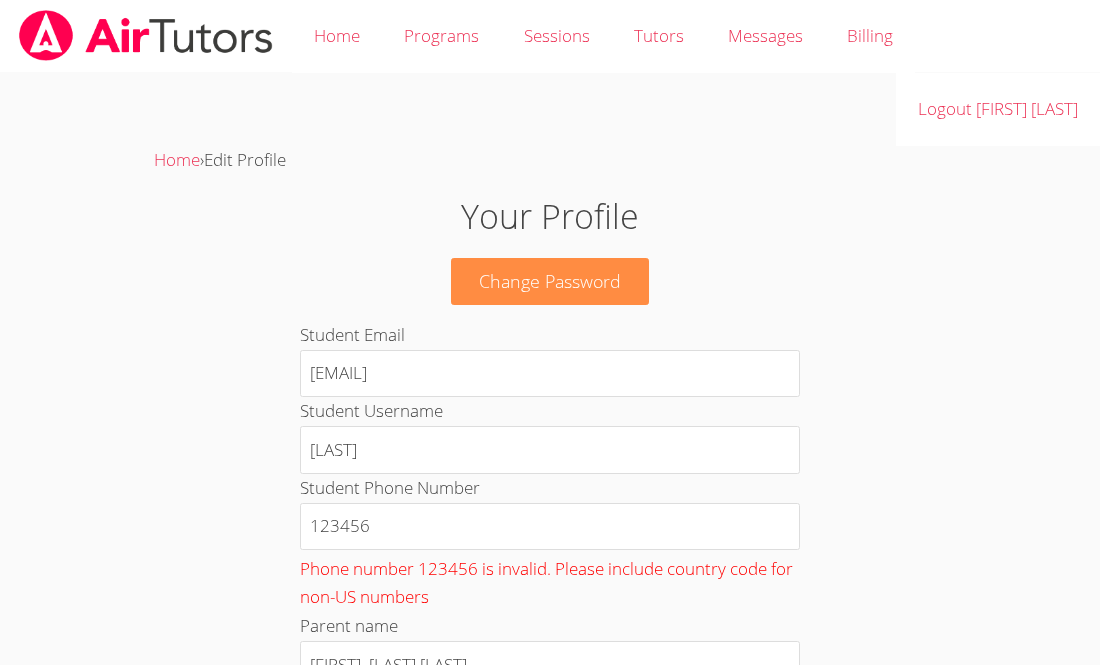 scroll, scrollTop: 65, scrollLeft: 0, axis: vertical 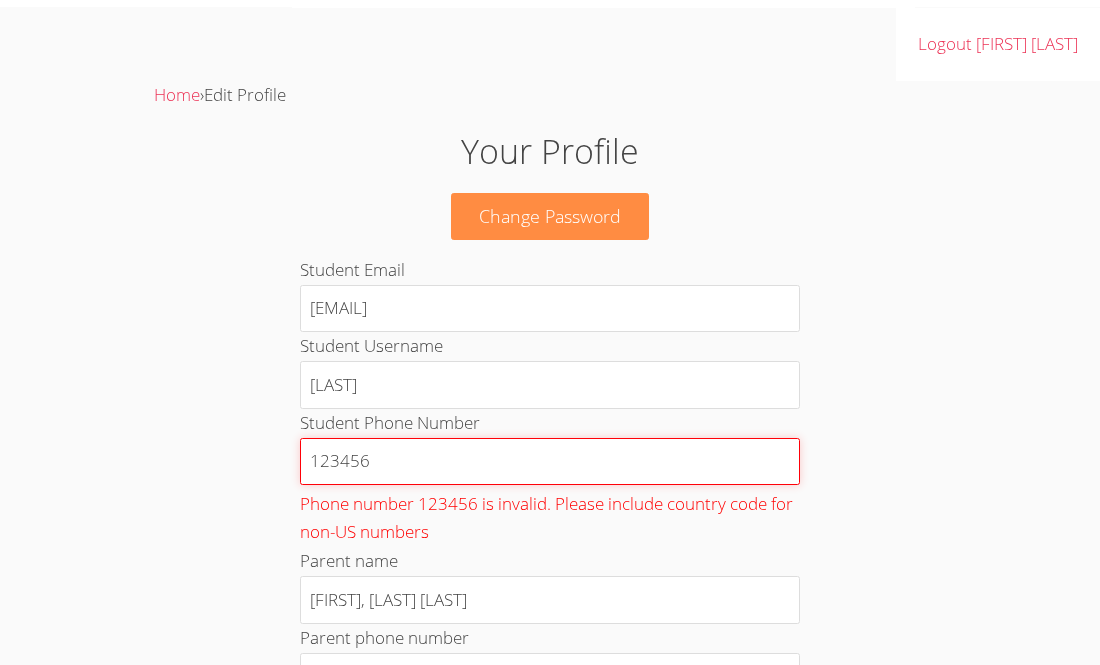 click on "123456" at bounding box center [550, 462] 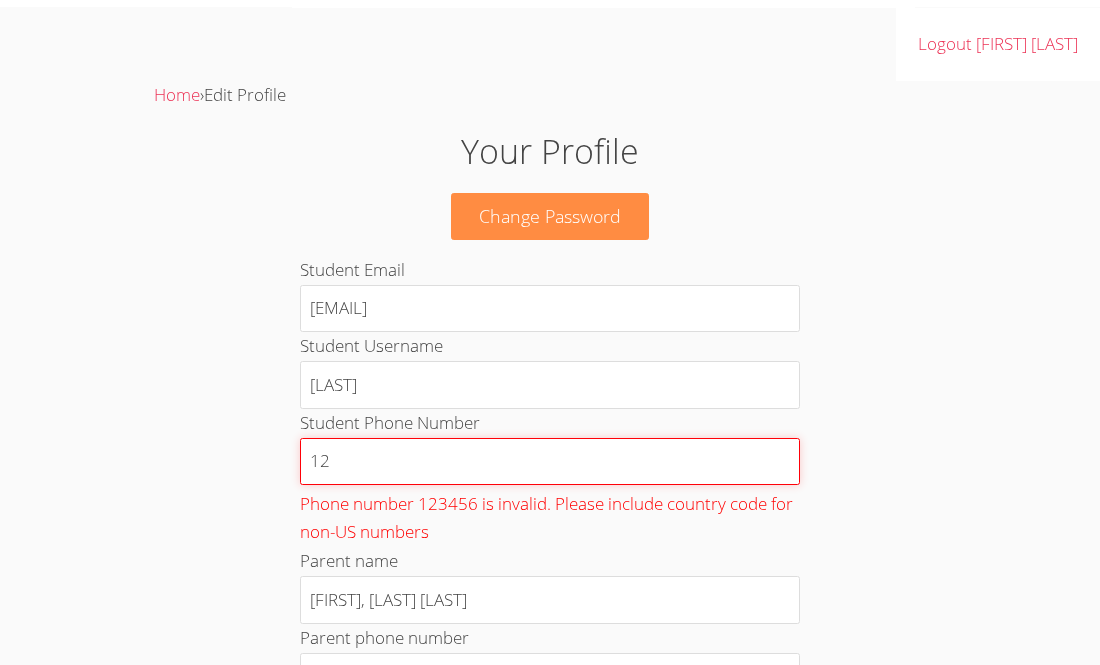 type on "1" 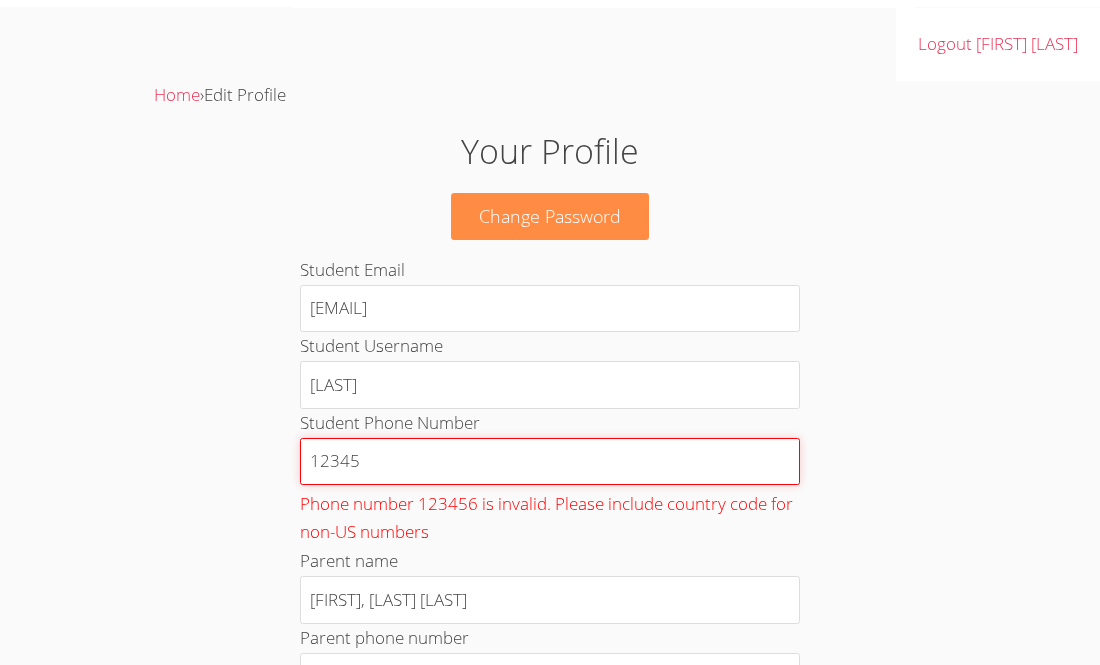 type on "123456" 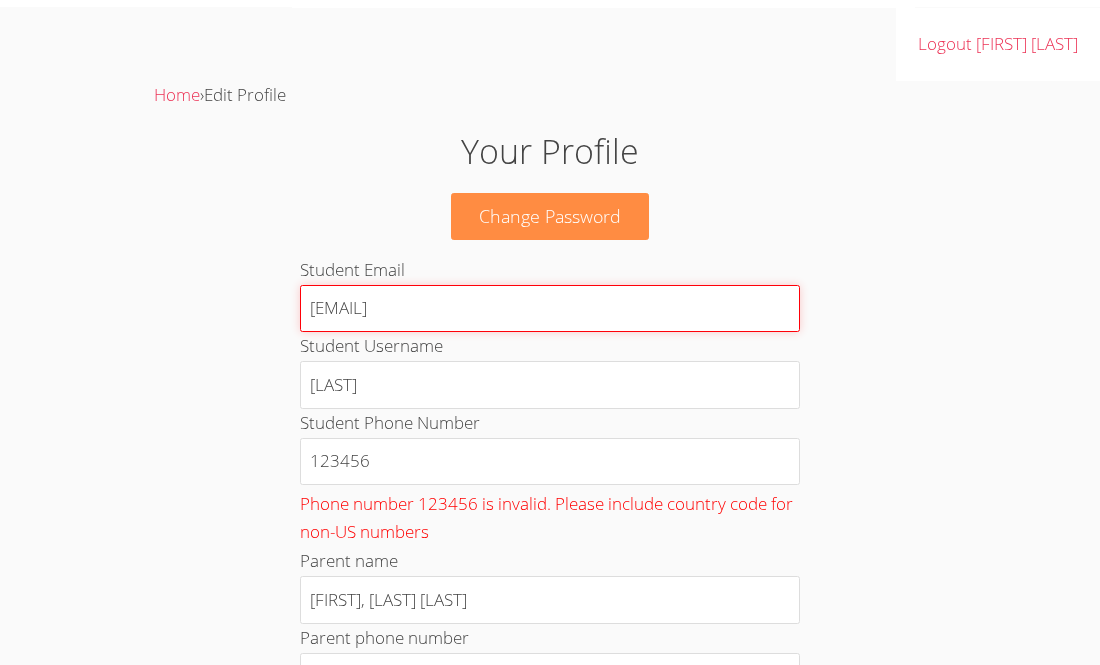click on "tunyj42737@students.mywcps.org" at bounding box center [550, 309] 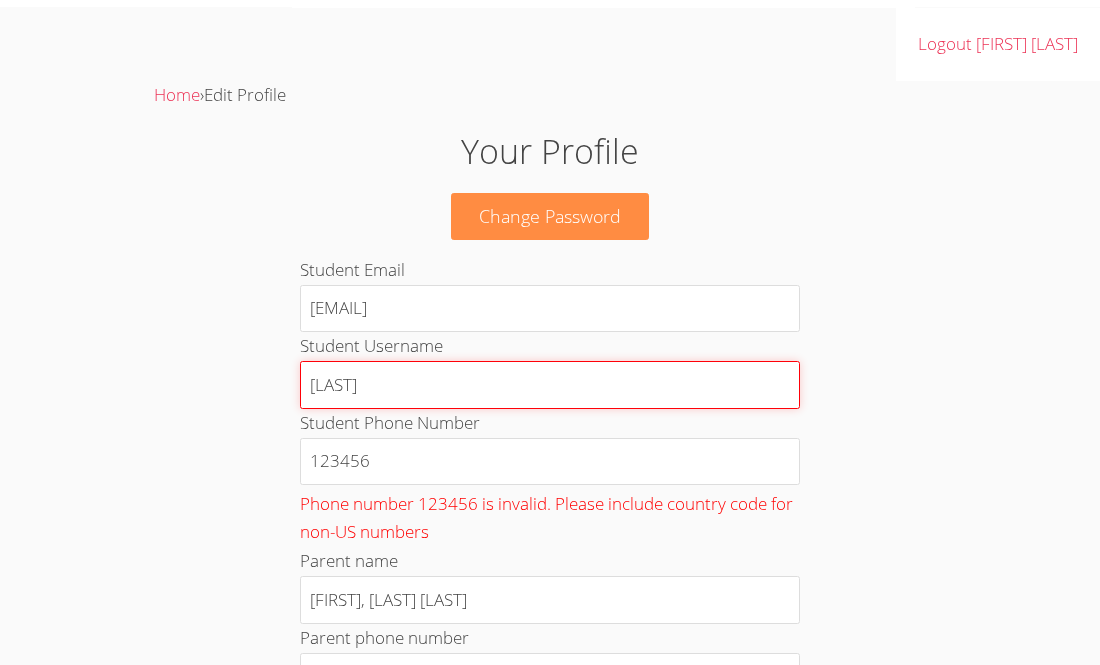 click on "widensky" at bounding box center (550, 385) 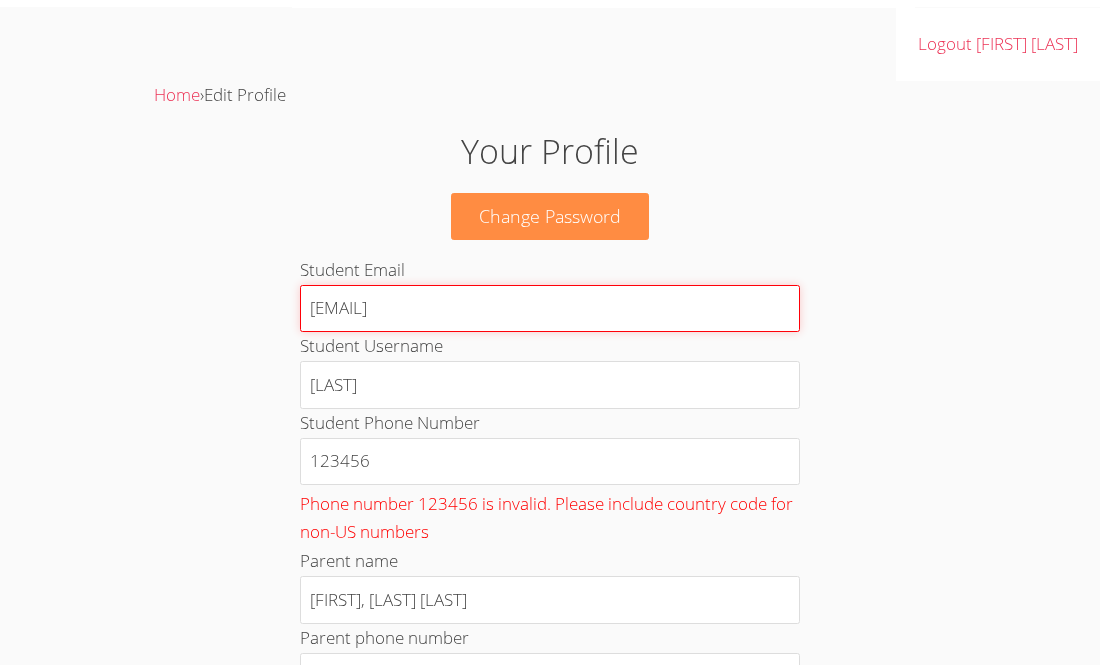 click on "tunyj42537@students.mywcps.org" at bounding box center [550, 309] 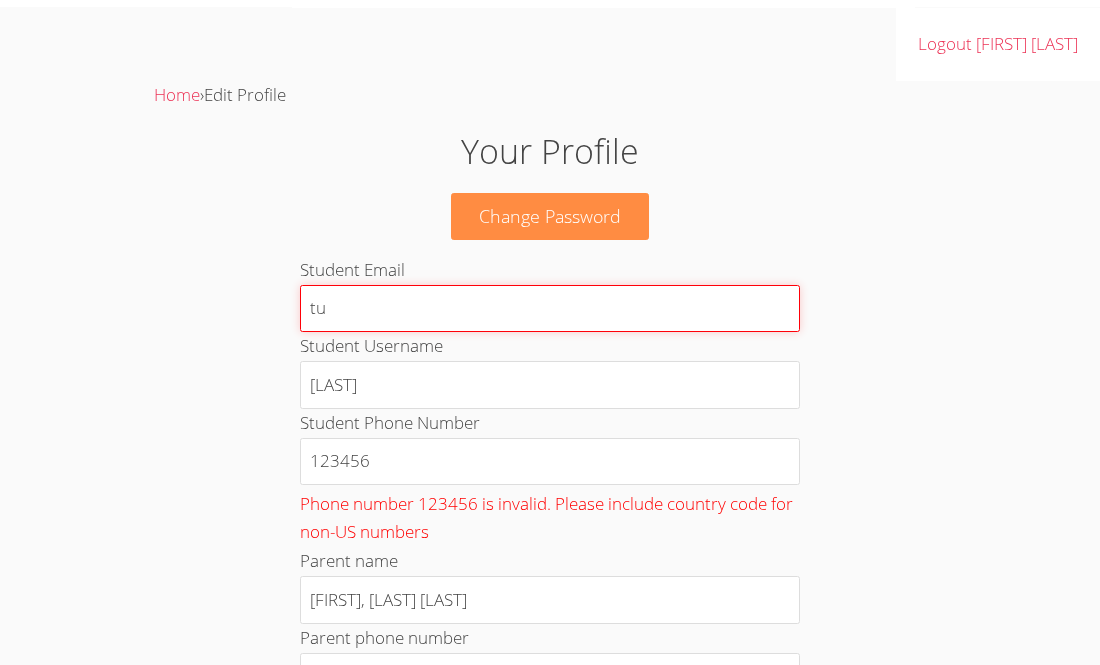 type on "t" 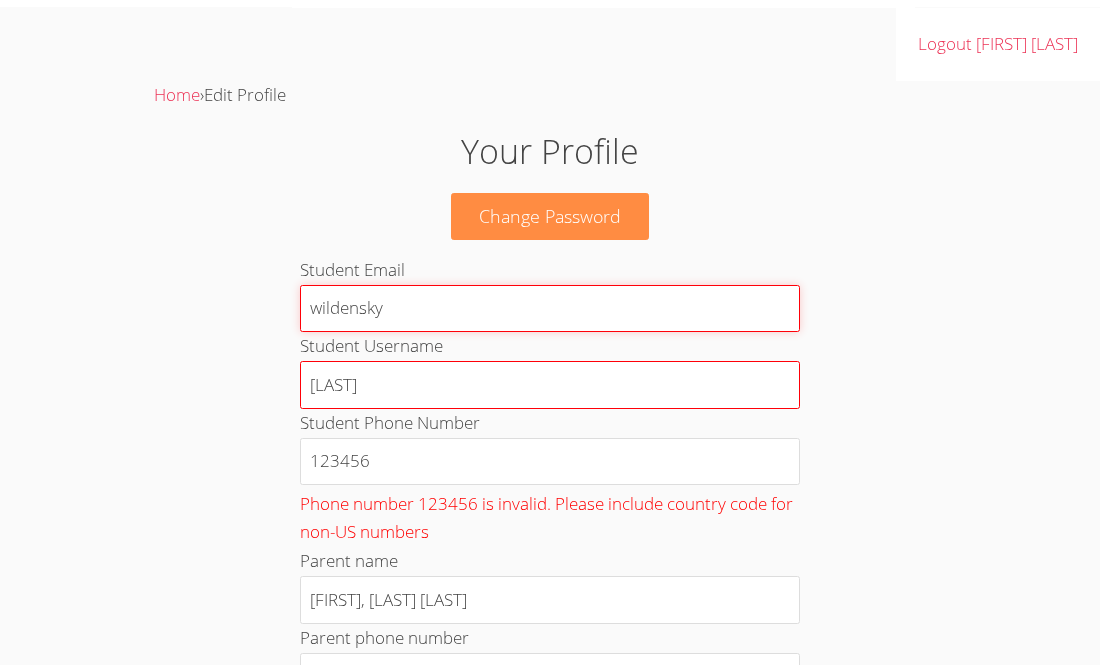 type on "wildensky" 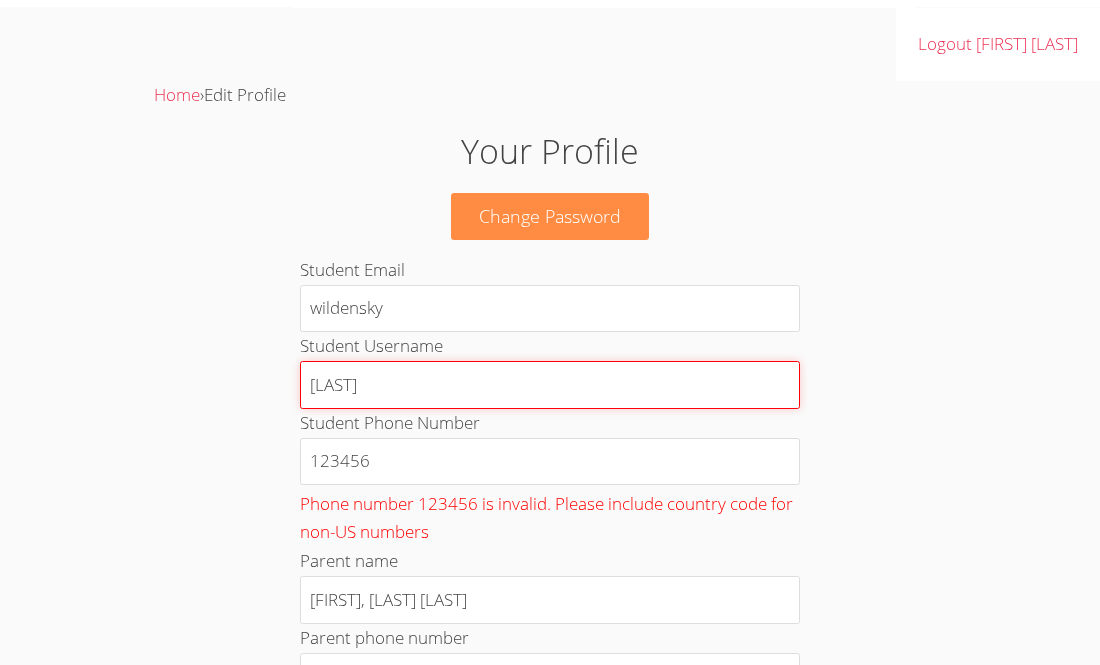 click on "widensky" at bounding box center [550, 385] 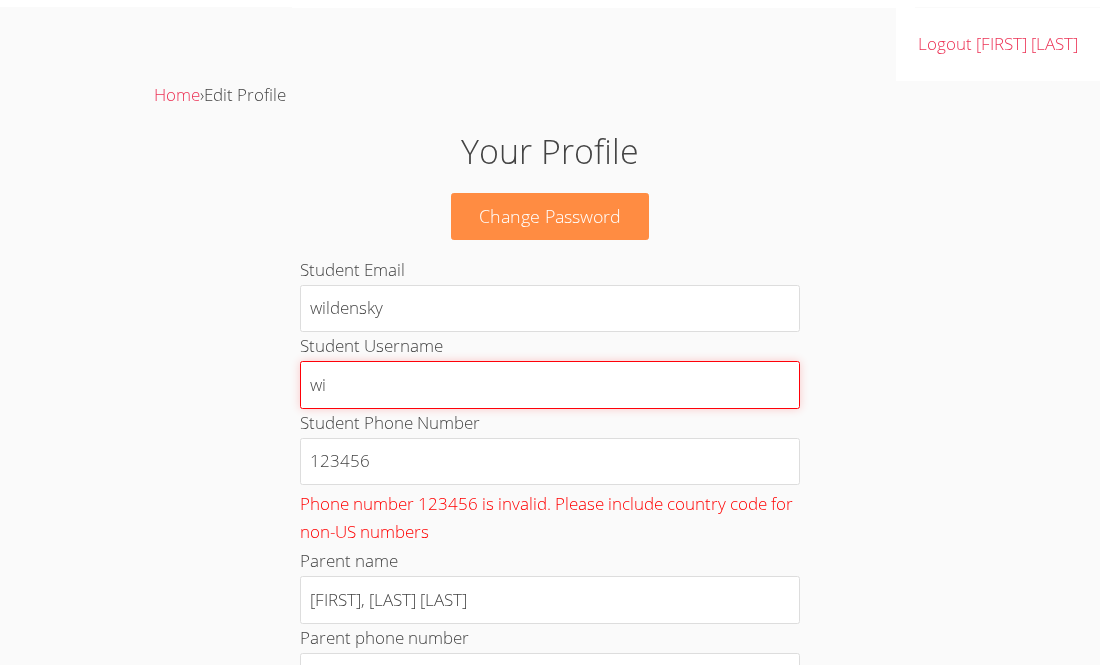 type on "w" 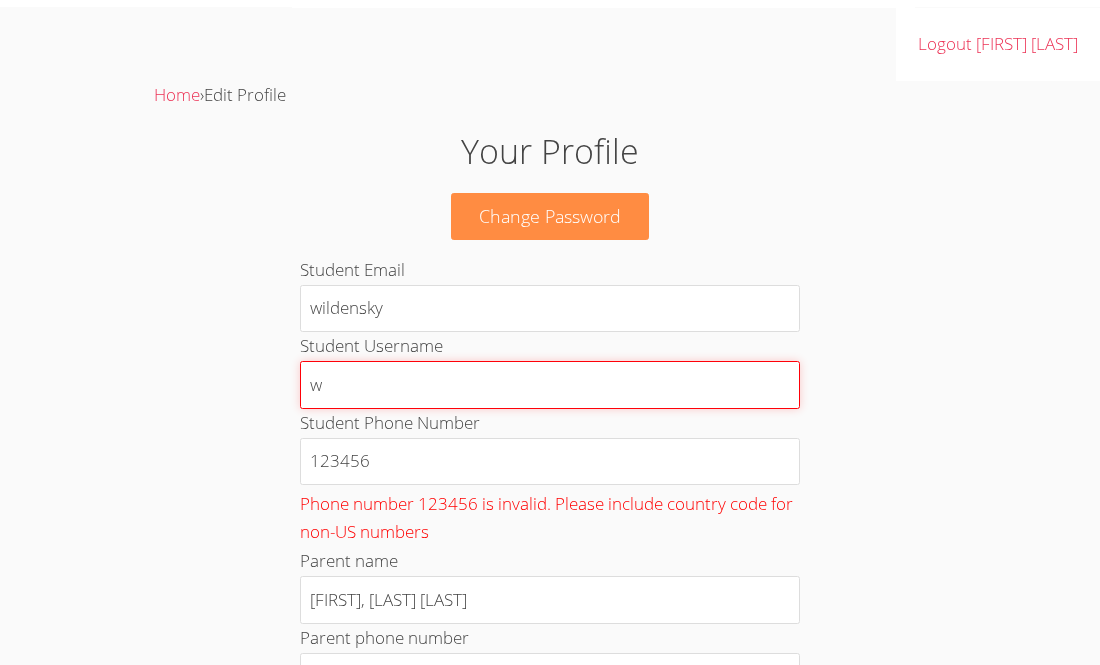 type on "Wildensky" 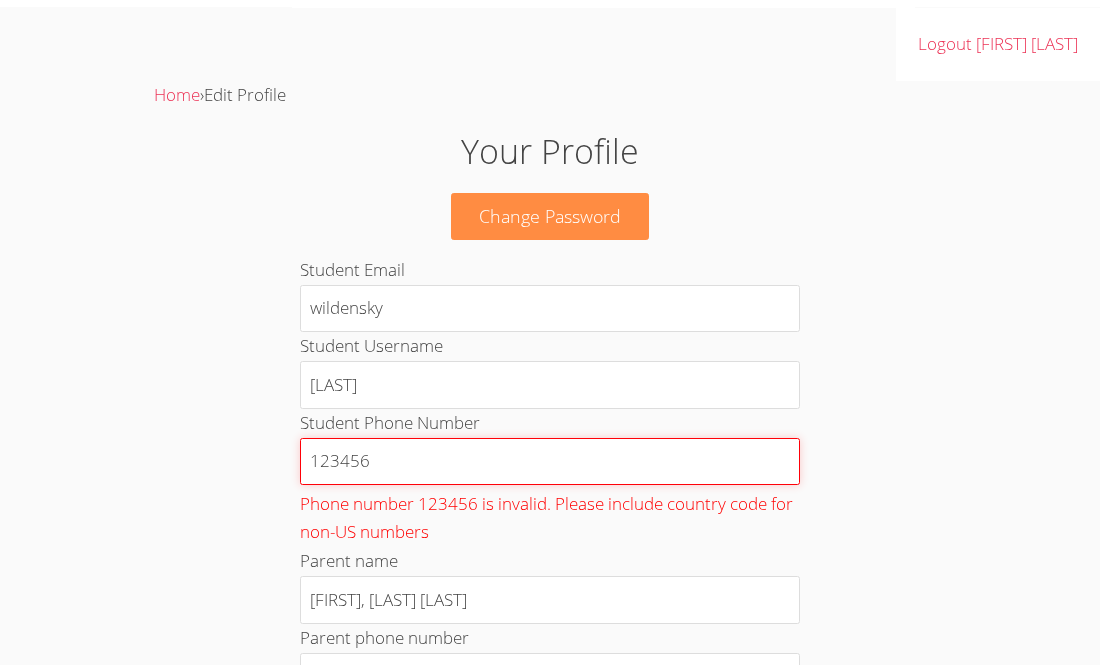 click on "123456" at bounding box center (550, 462) 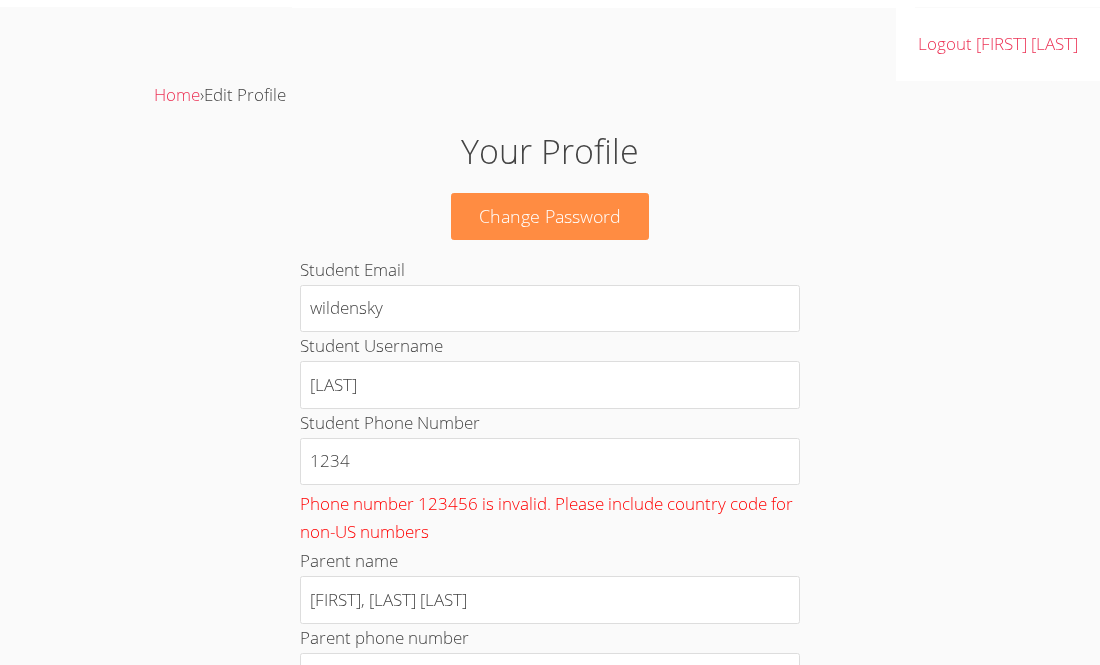 click on "Home  ›  Edit Profile Your Profile Change Password Student Email wildensky Student Username Wildensky Student Phone Number 1234 Phone number 123456 is invalid. Please include country code for non-US numbers Parent name Tuny, Jean Wilson Parent phone number +14439446500 This number will receive sms notifications. Parent email tunyjeanwilson@gmail.com Secondary parent name Secondary parent phone number This number will NOT receive sms notifications. Secondary parent email Grade
Kindergarten
1st Grade
2nd Grade
3rd Grade
4th Grade
5th Grade
6th Grade
7th Grade
8th Grade
9th Grade
10th Grade
11th Grade
12th Grade
College Freshman
College Sophomore
College Junior
College Senior
College Graduate
Adult Learner School
Yes
No Time Zone Alaska
Hawaii
Pacific
Arizona
Mountain
Central
Eastern Referral source
College counselor
Educational consultant
Facebook
Family referral
Newspaper
School administrator
Snapchat
Other Avatar Sms notifications enabled" at bounding box center (550, 904) 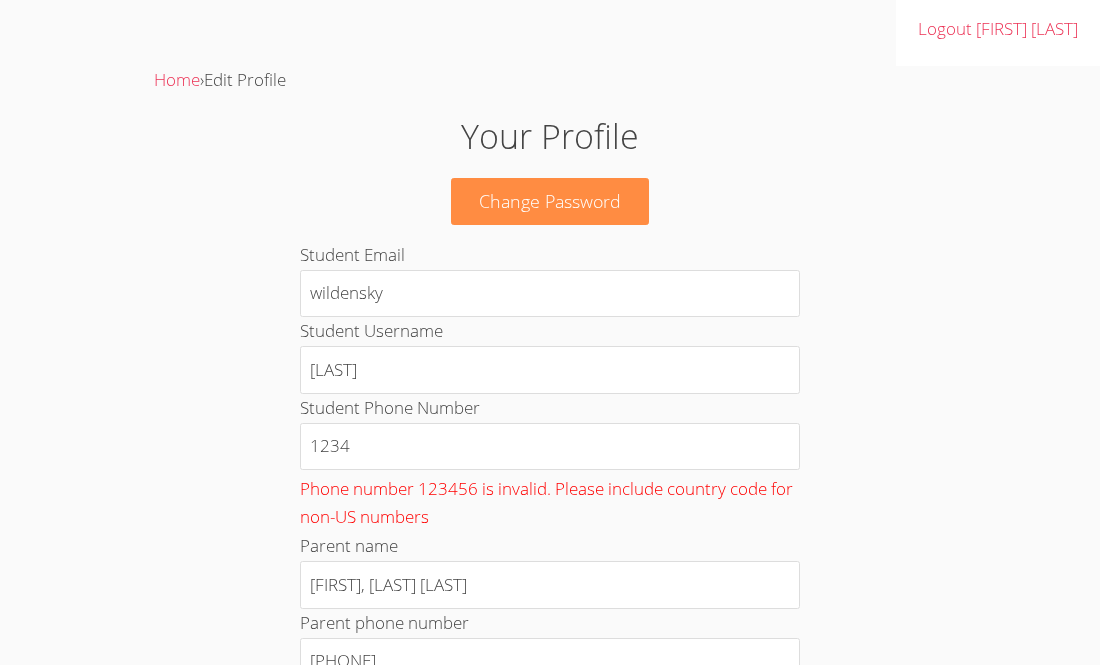 scroll, scrollTop: 65, scrollLeft: 0, axis: vertical 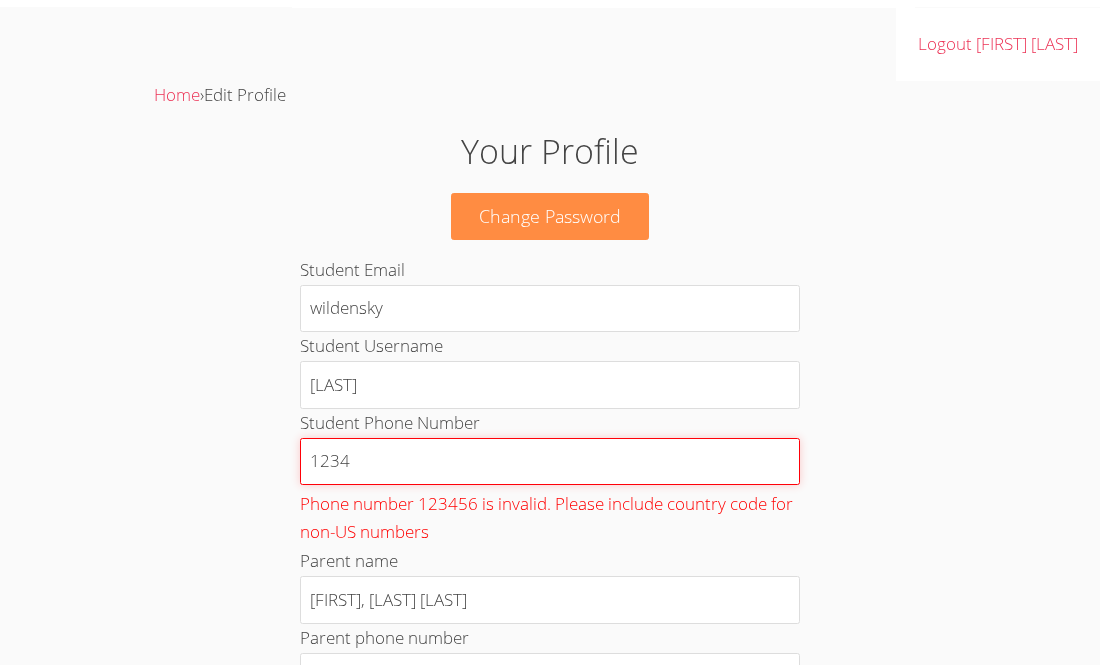 click on "1234" at bounding box center (550, 462) 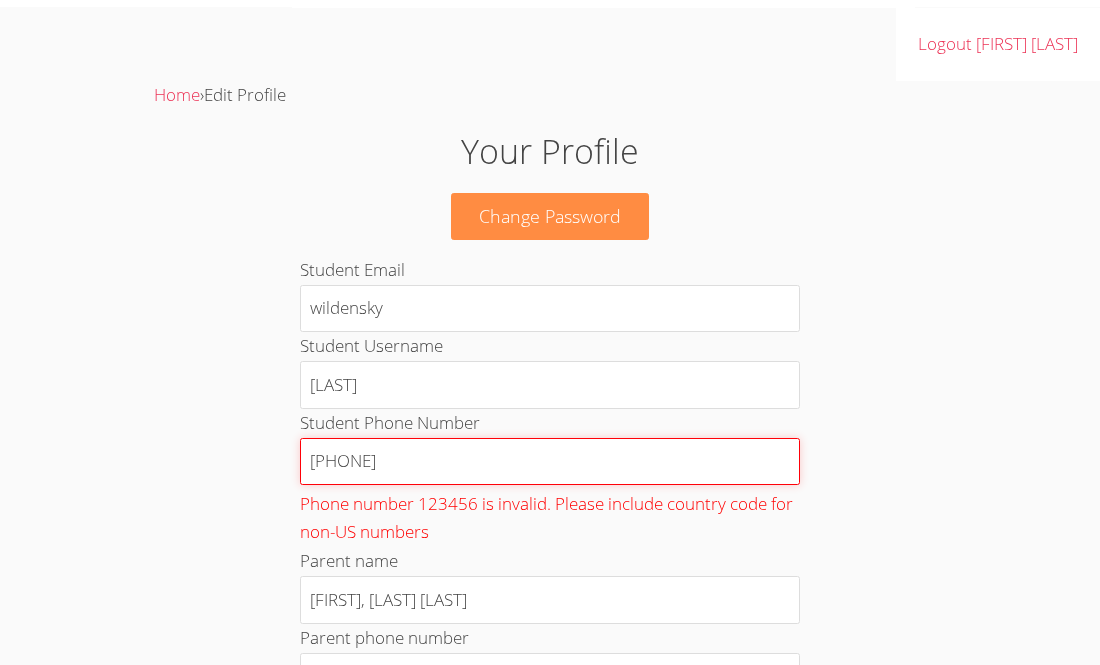 type on "123456" 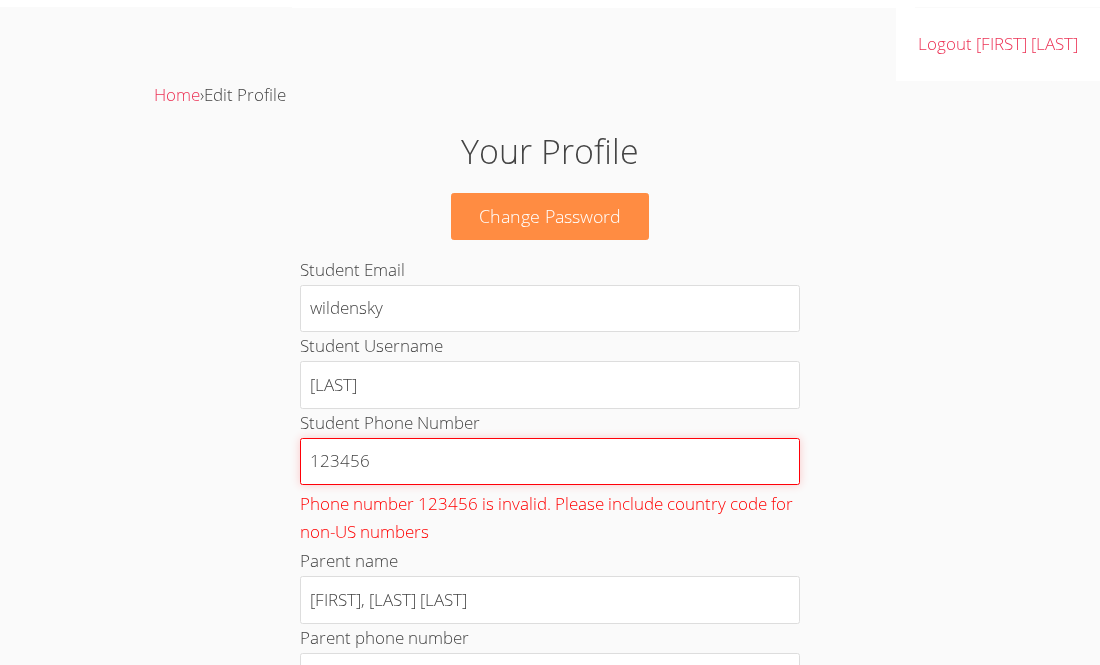 scroll, scrollTop: 1158, scrollLeft: 0, axis: vertical 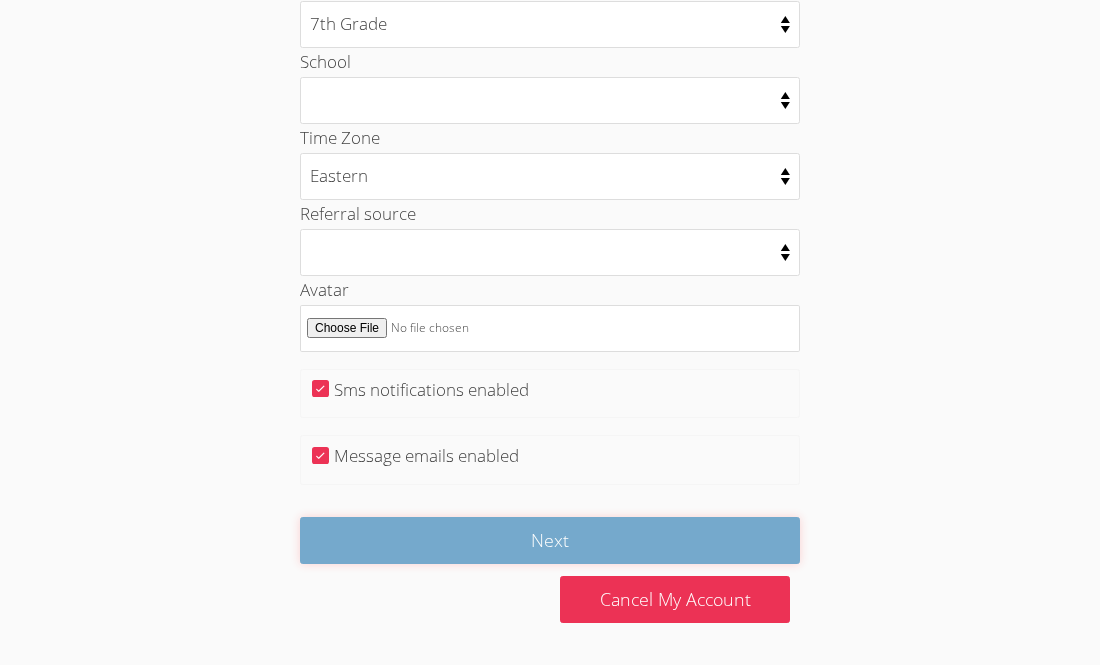 click on "Next" at bounding box center [550, 540] 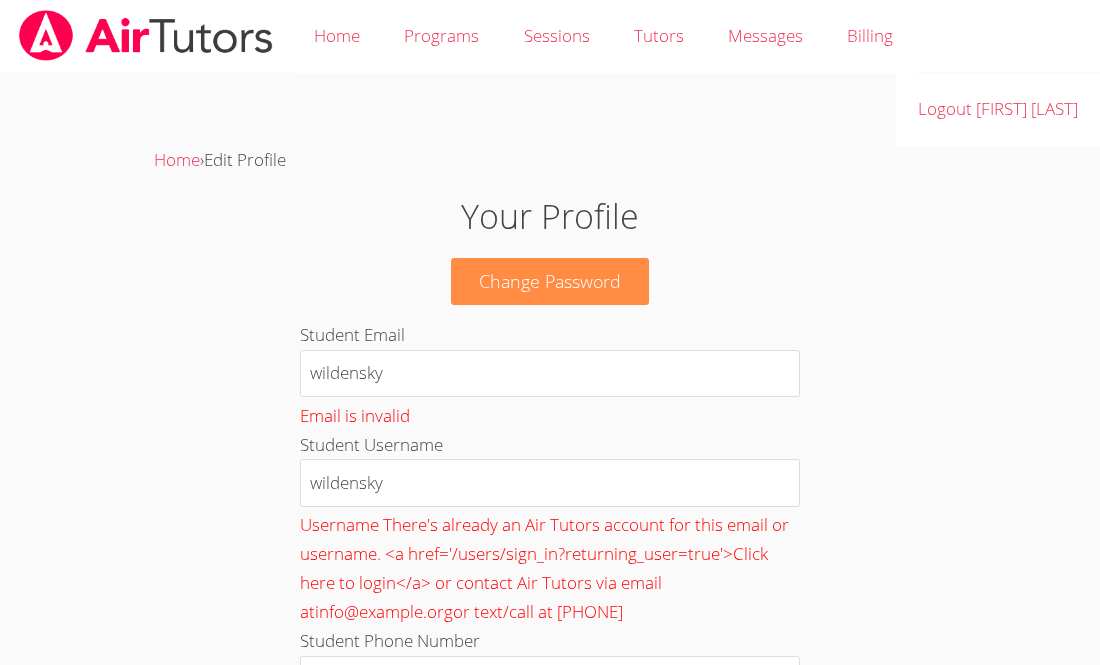 scroll, scrollTop: 0, scrollLeft: 0, axis: both 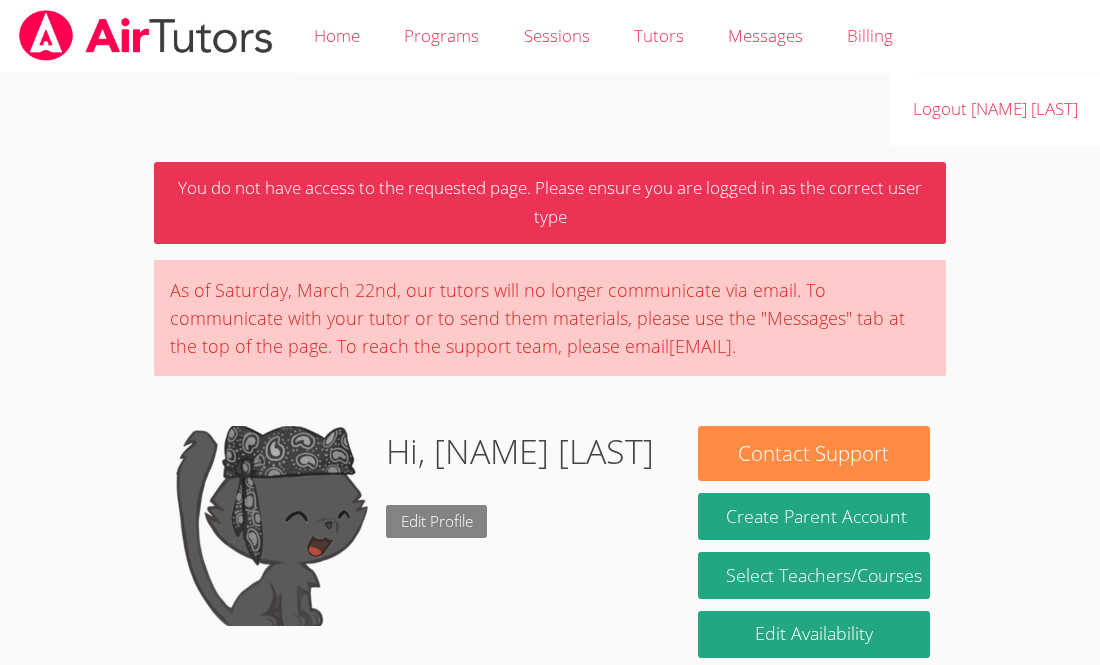 click on "Edit Profile" at bounding box center [437, 521] 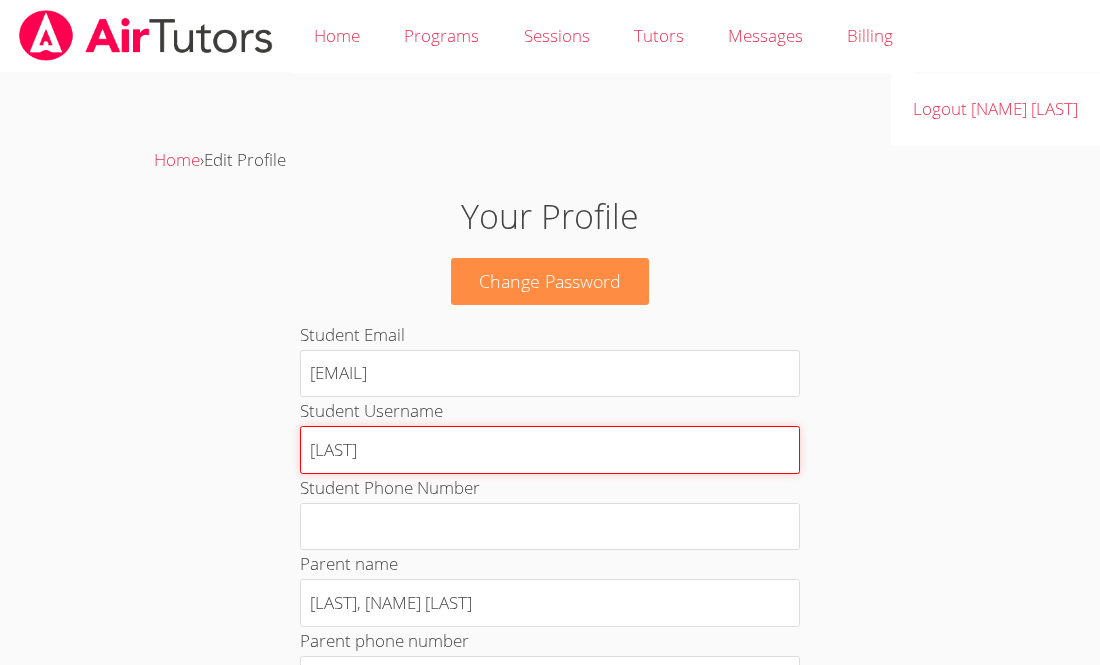 click on "jeandt" at bounding box center (550, 450) 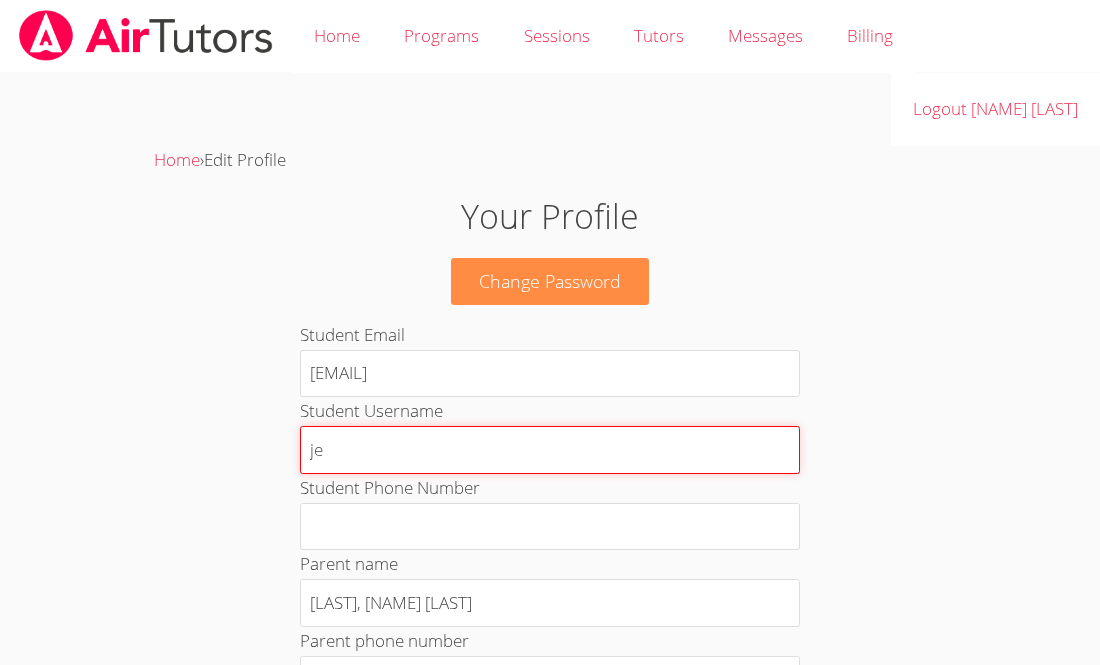 type on "j" 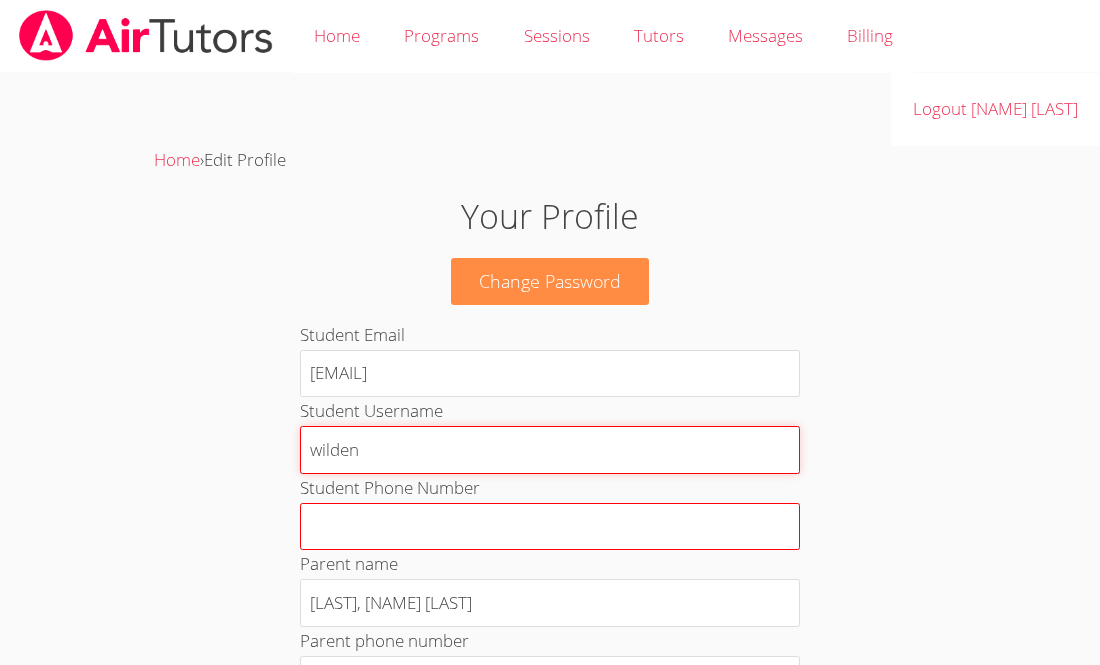 type on "Wildensky" 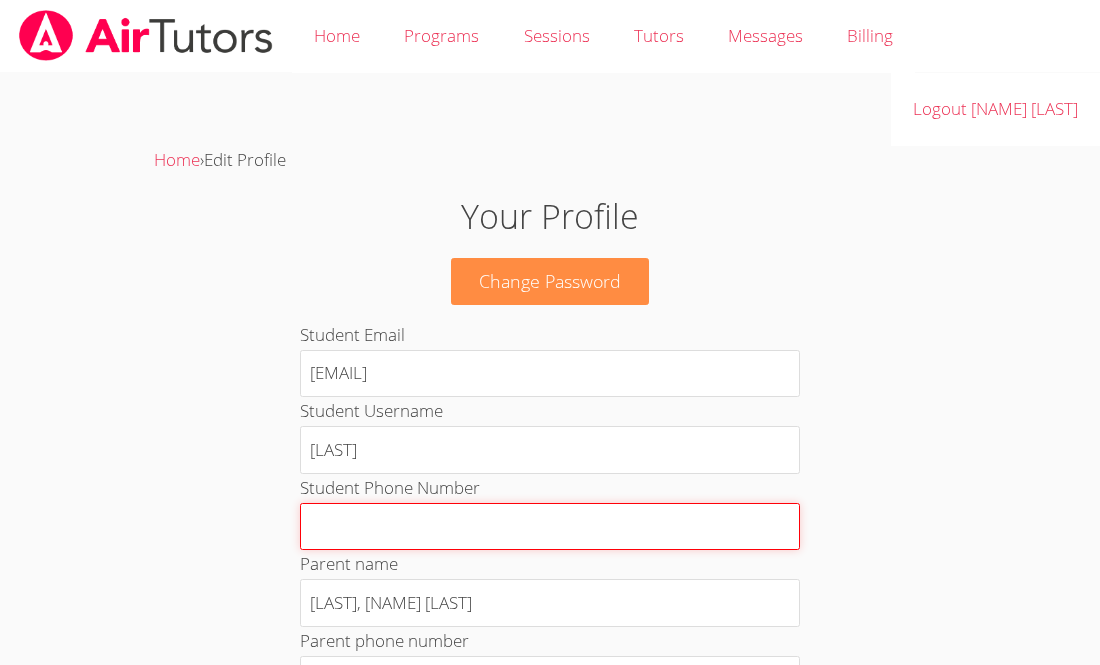 click on "Student Phone Number" at bounding box center [550, 527] 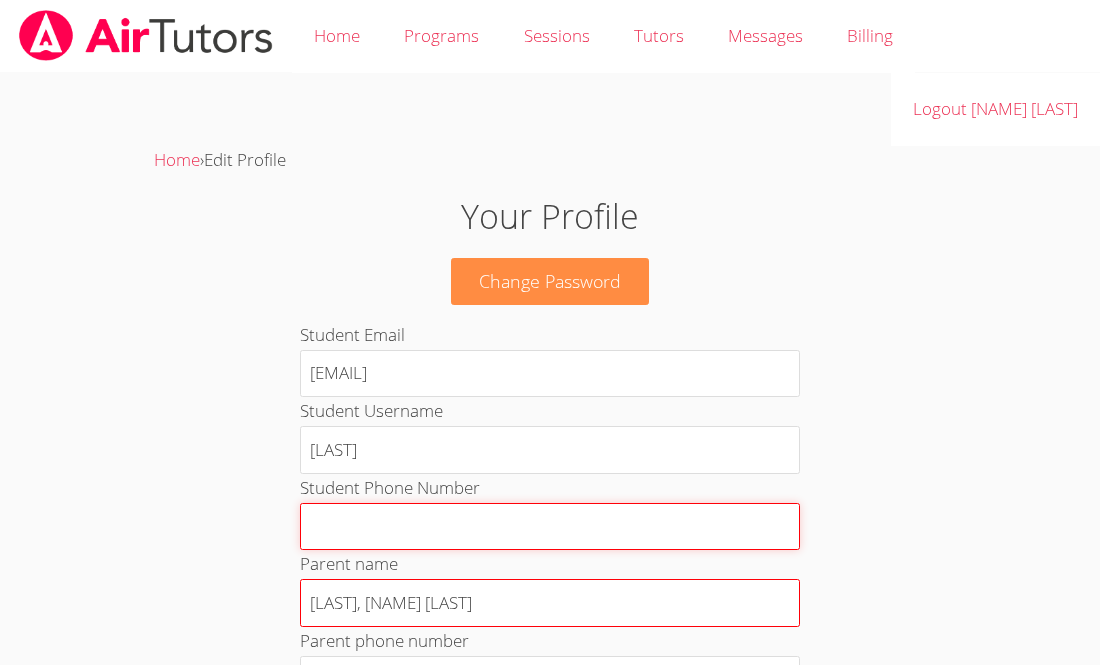 type on "123456" 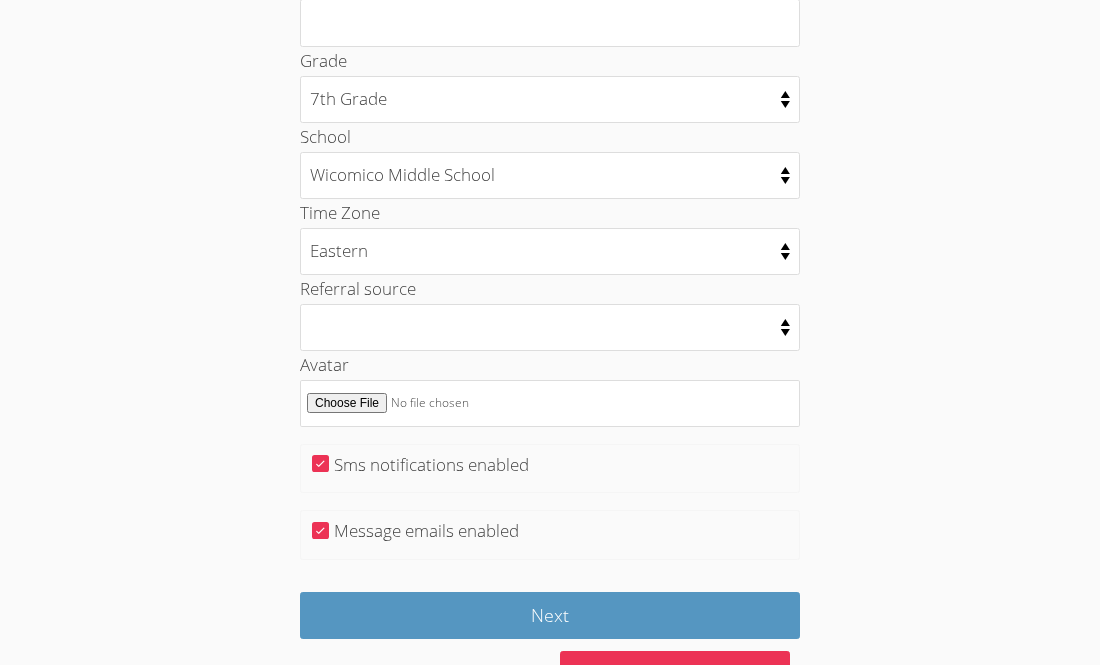 scroll, scrollTop: 1096, scrollLeft: 0, axis: vertical 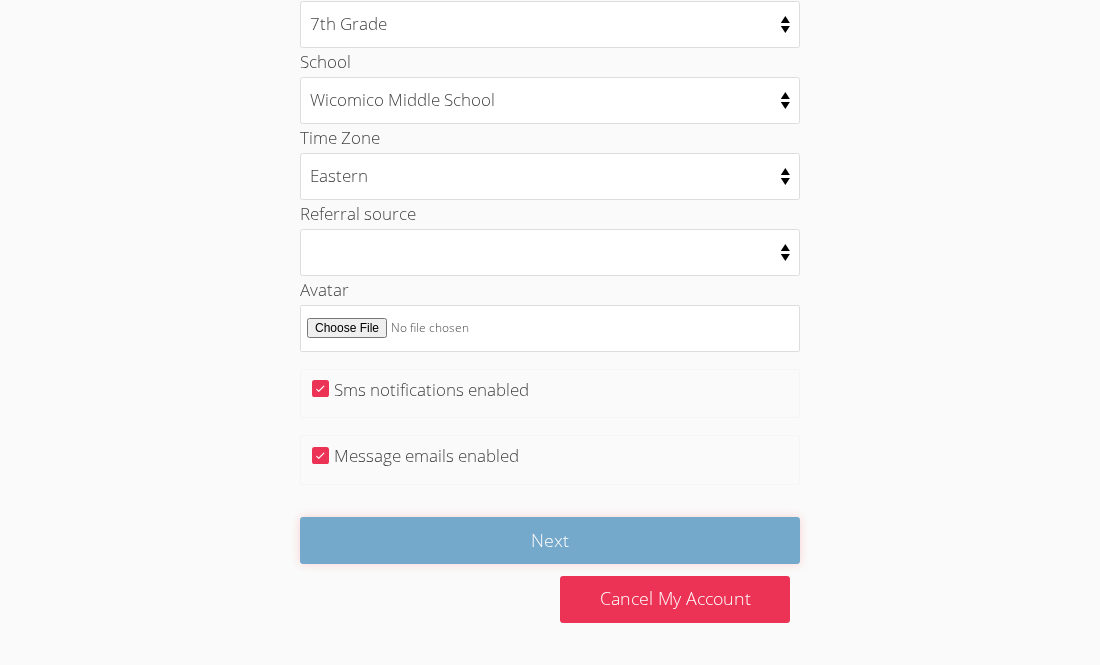 click on "Next" at bounding box center (550, 540) 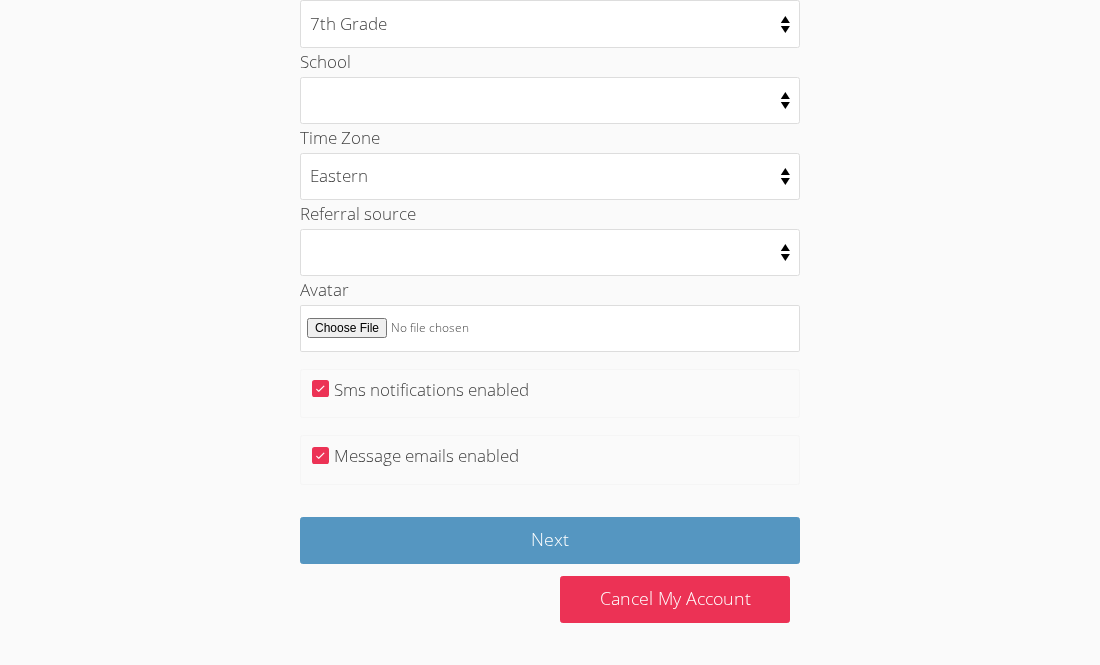 scroll, scrollTop: 1278, scrollLeft: 0, axis: vertical 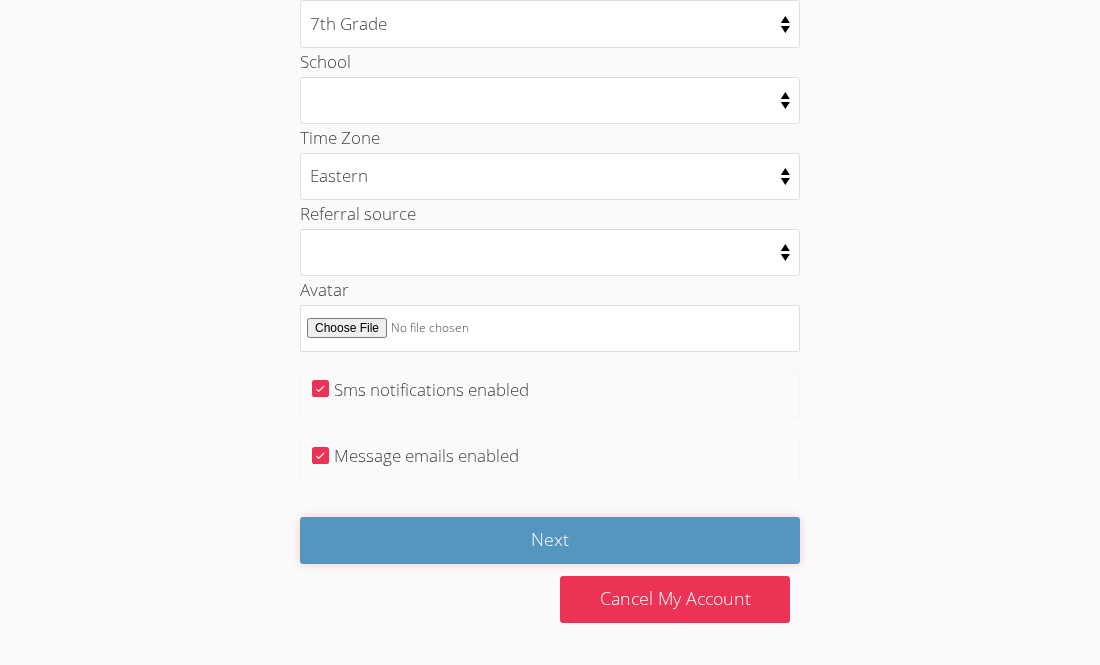 click on "Next" at bounding box center [550, 540] 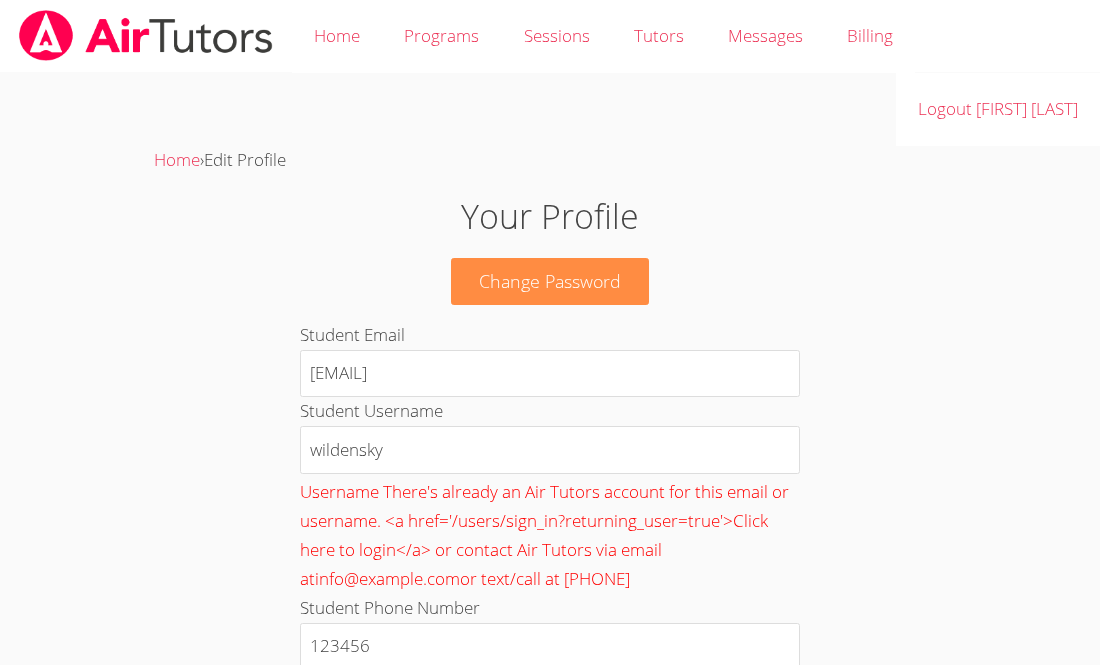 scroll, scrollTop: 0, scrollLeft: 0, axis: both 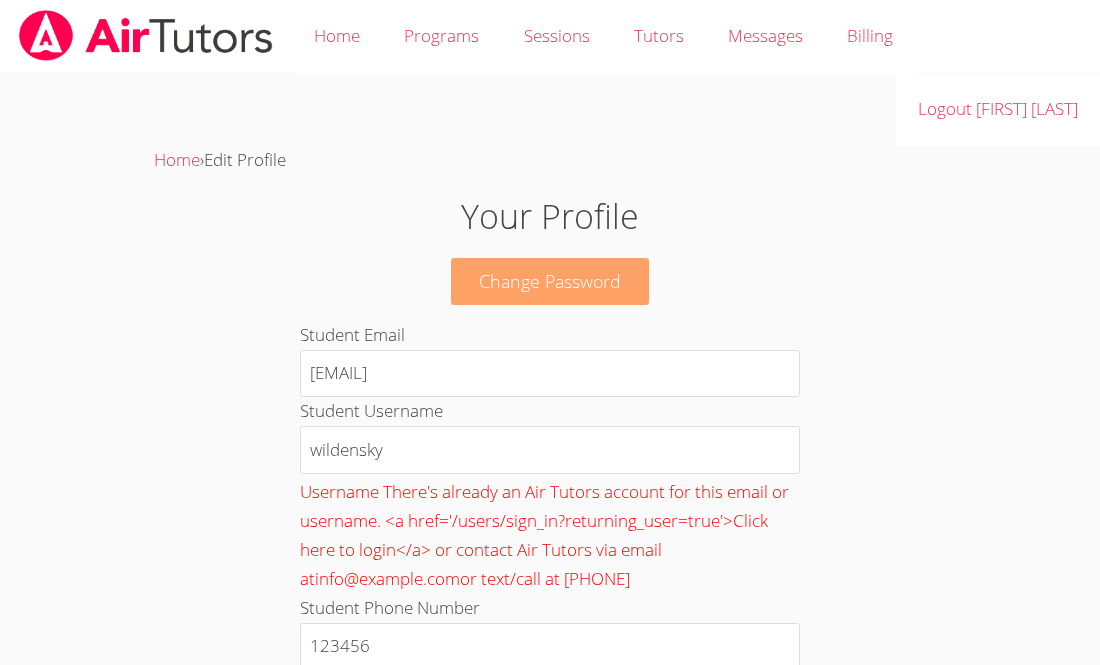 click on "Change Password" at bounding box center [550, 281] 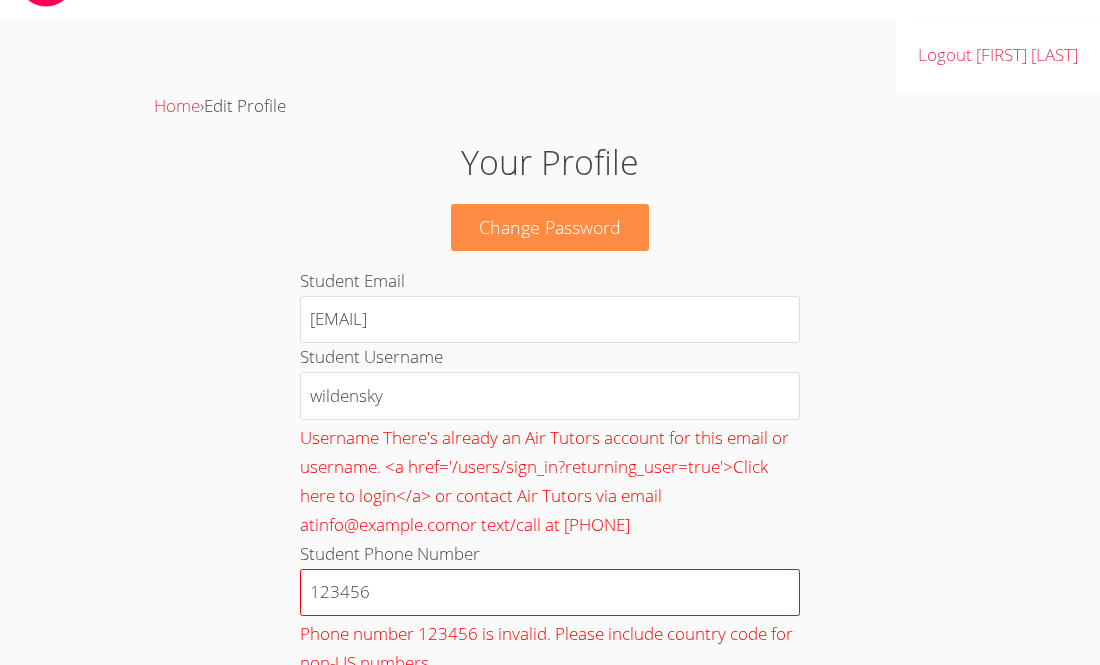 scroll, scrollTop: 46, scrollLeft: 0, axis: vertical 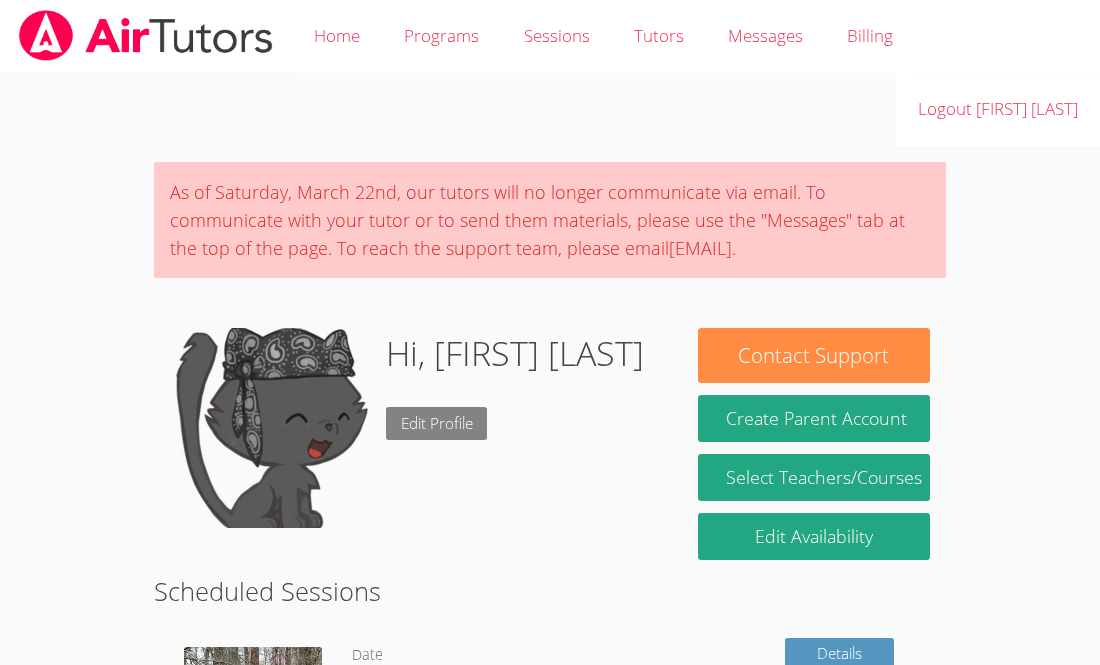 click on "Edit Profile" at bounding box center [437, 423] 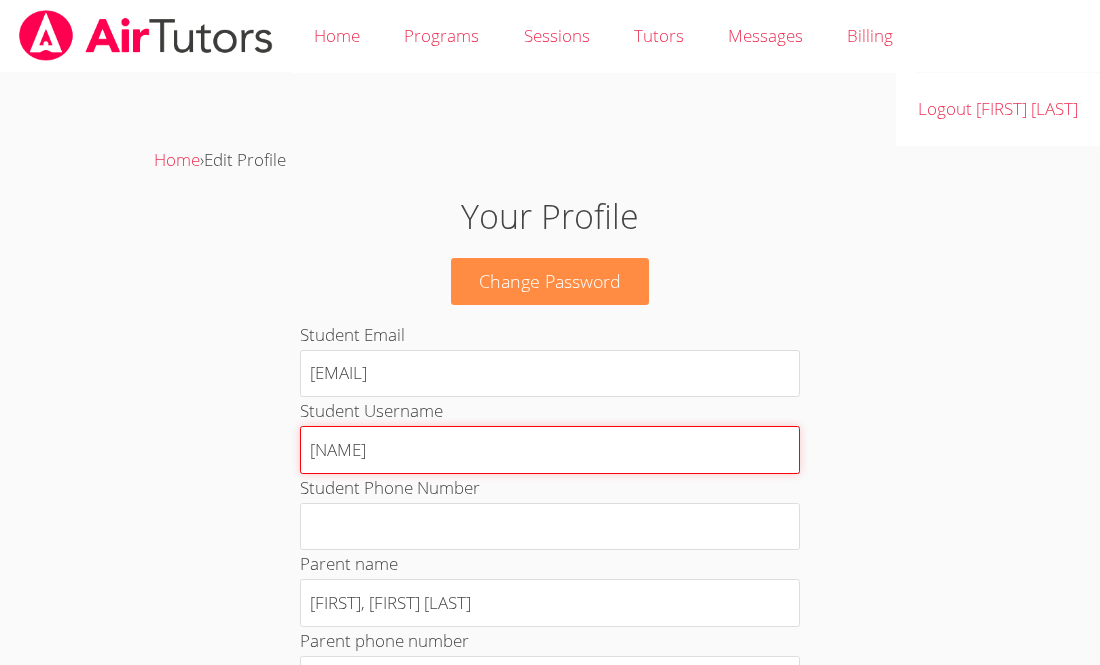 click on "[NAME]" at bounding box center (550, 450) 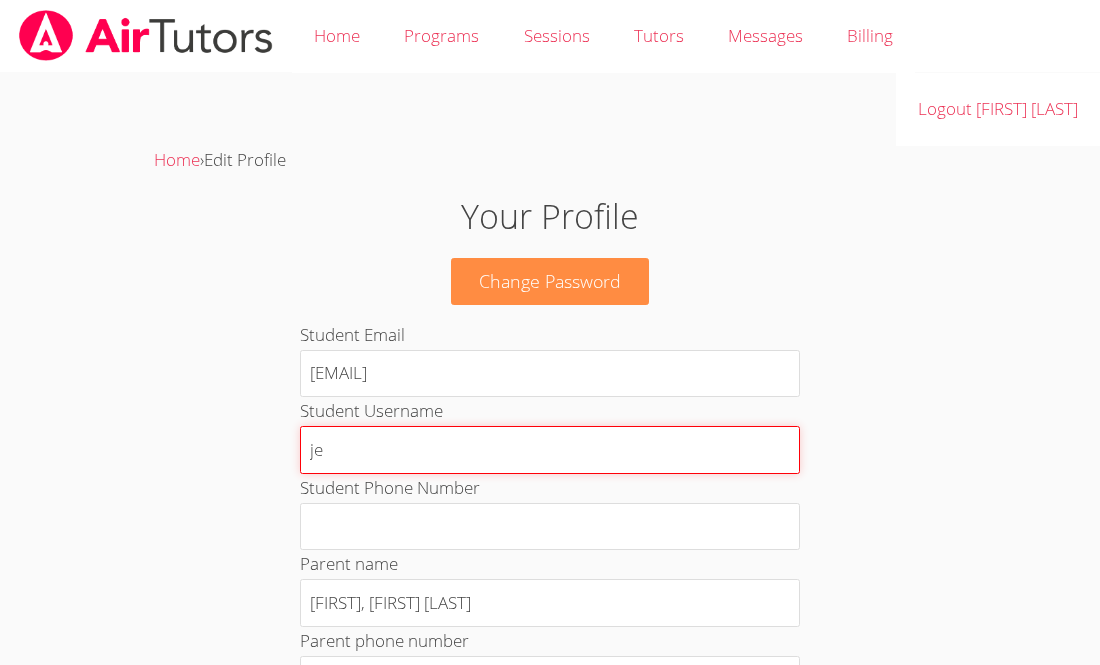type on "j" 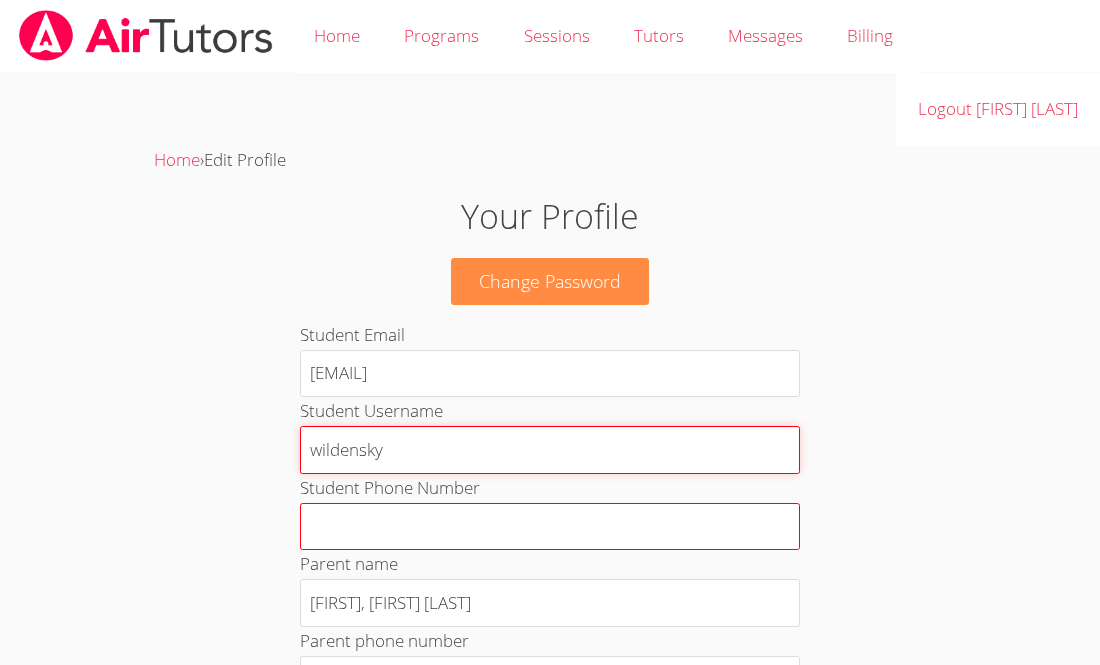 type on "wildensky" 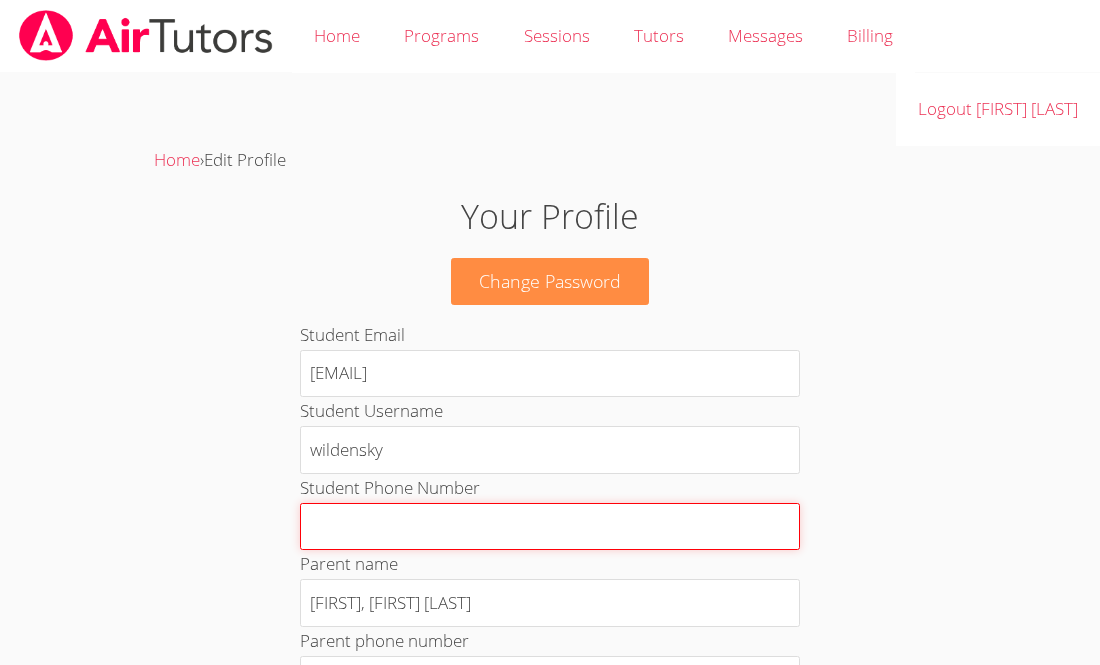 click on "Student Phone Number" at bounding box center (550, 527) 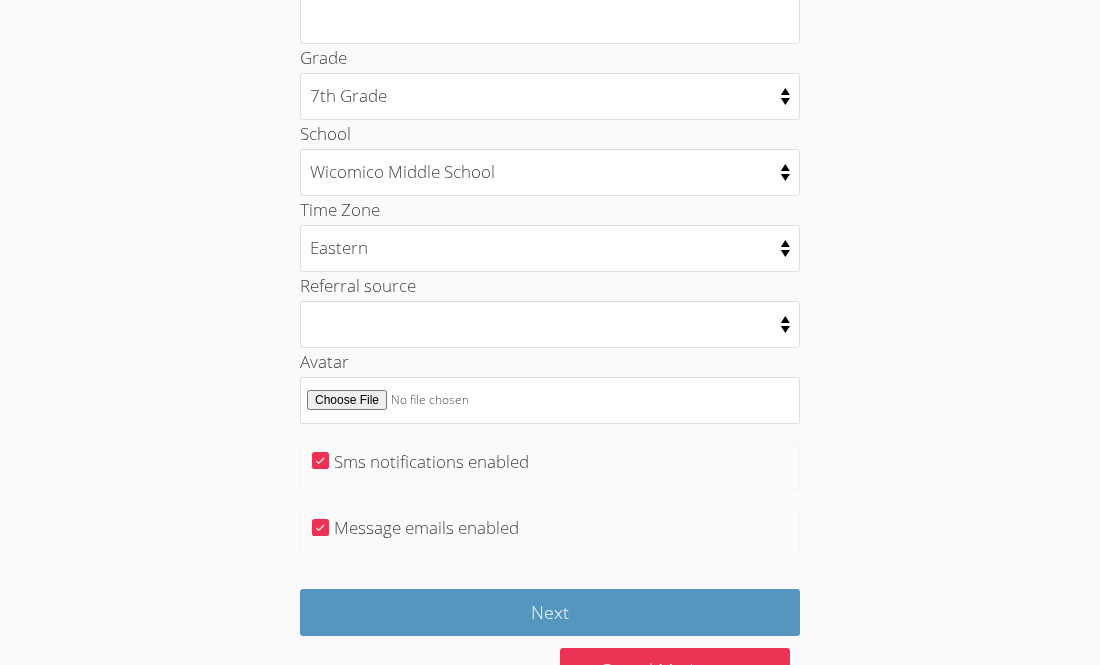scroll, scrollTop: 1028, scrollLeft: 0, axis: vertical 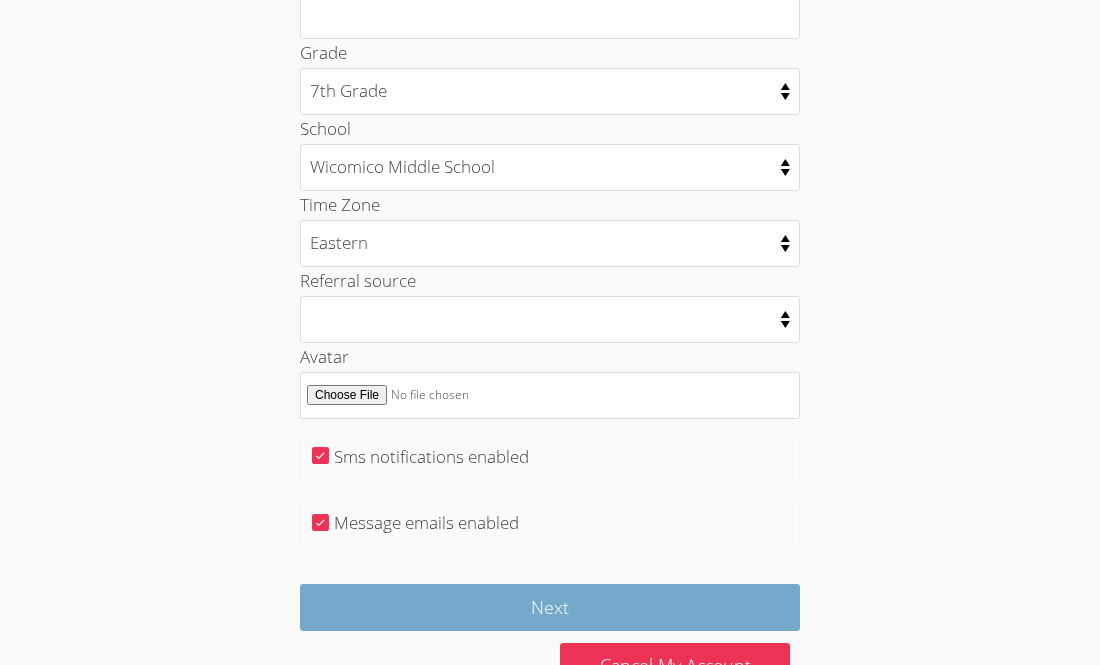 type on "123456" 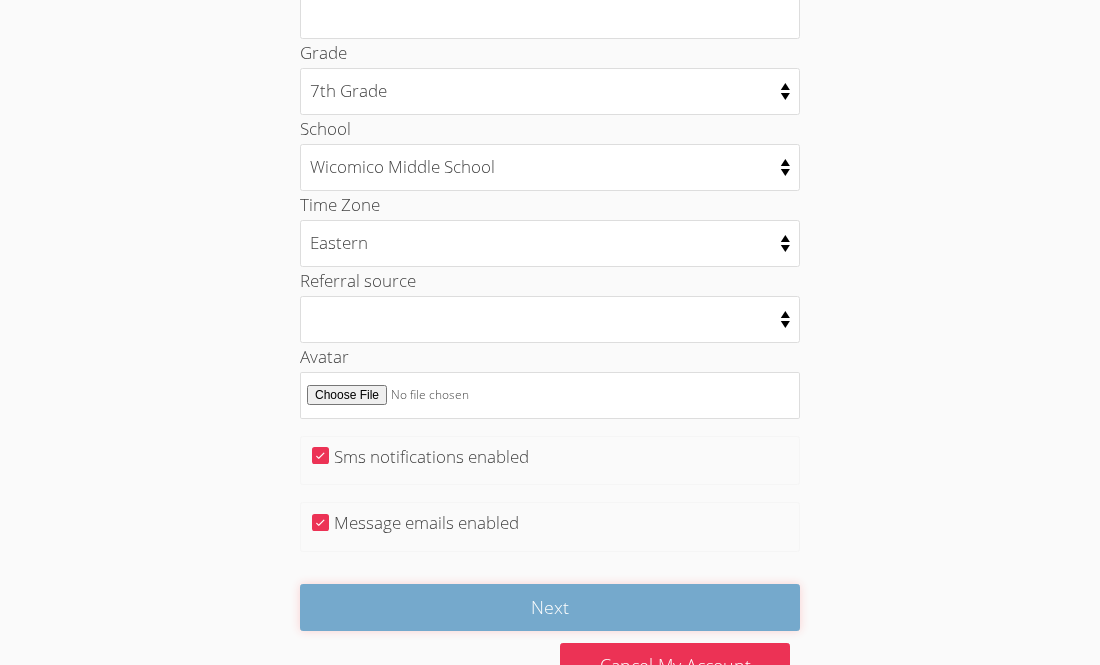 click on "Next" at bounding box center (550, 607) 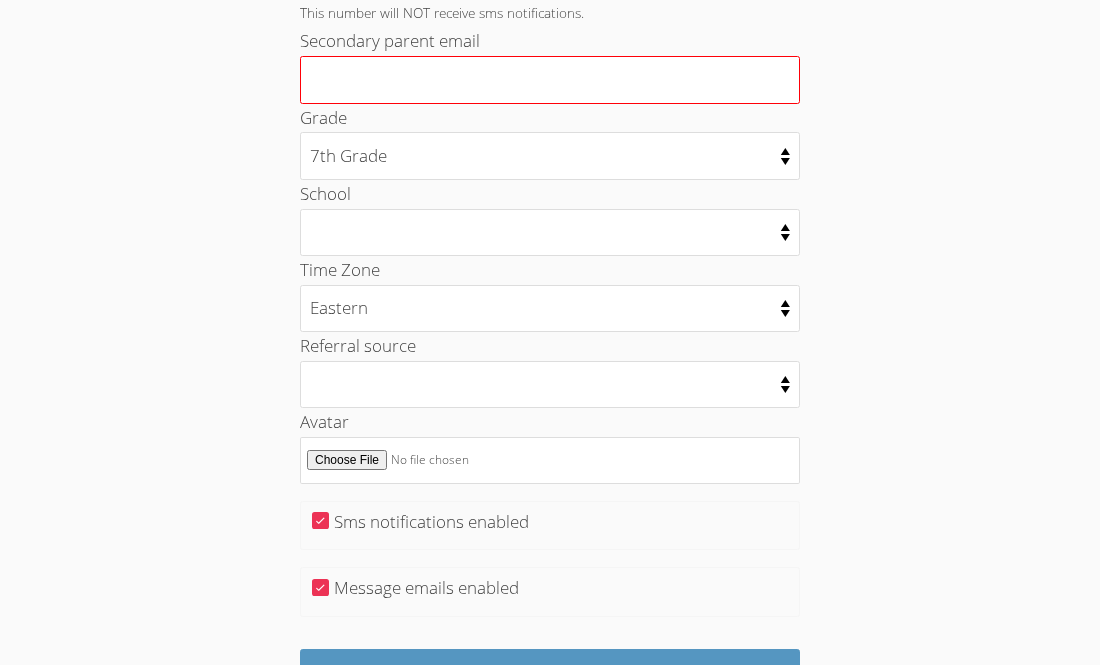 scroll, scrollTop: 1144, scrollLeft: 0, axis: vertical 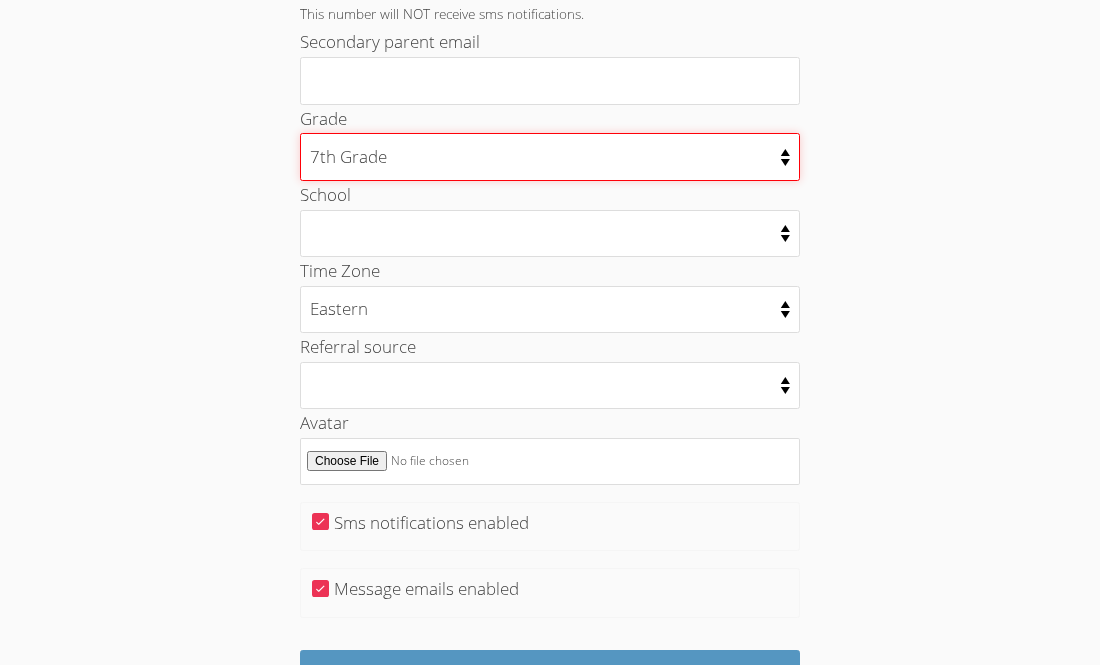 click on "Kindergarten
1st Grade
2nd Grade
3rd Grade
4th Grade
5th Grade
6th Grade
7th Grade
8th Grade
9th Grade
10th Grade
11th Grade
12th Grade
College Freshman
College Sophomore
College Junior
College Senior
College Graduate
Adult Learner" at bounding box center [550, 156] 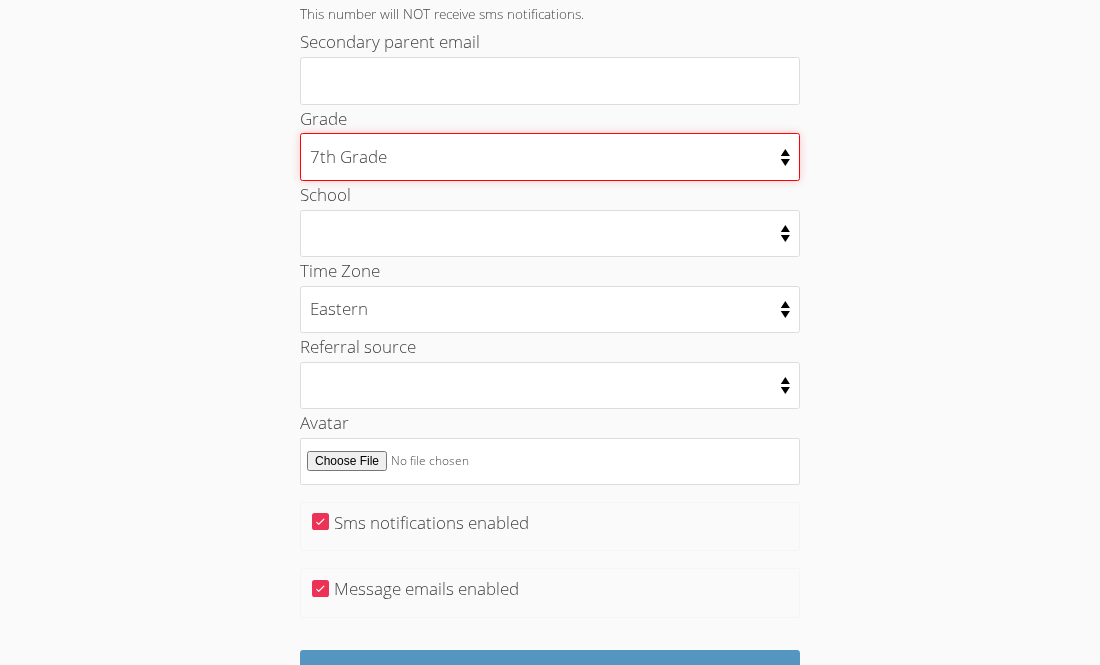 select on "7" 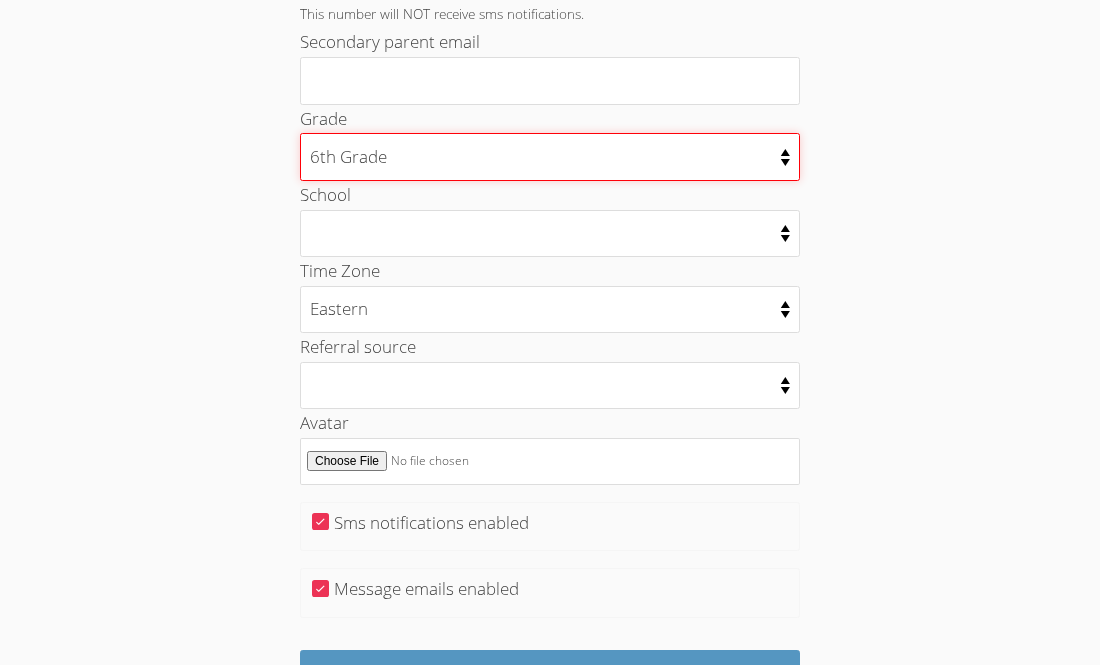 click on "Kindergarten
1st Grade
2nd Grade
3rd Grade
4th Grade
5th Grade
6th Grade
7th Grade
8th Grade
9th Grade
10th Grade
11th Grade
12th Grade
College Freshman
College Sophomore
College Junior
College Senior
College Graduate
Adult Learner" at bounding box center (550, 156) 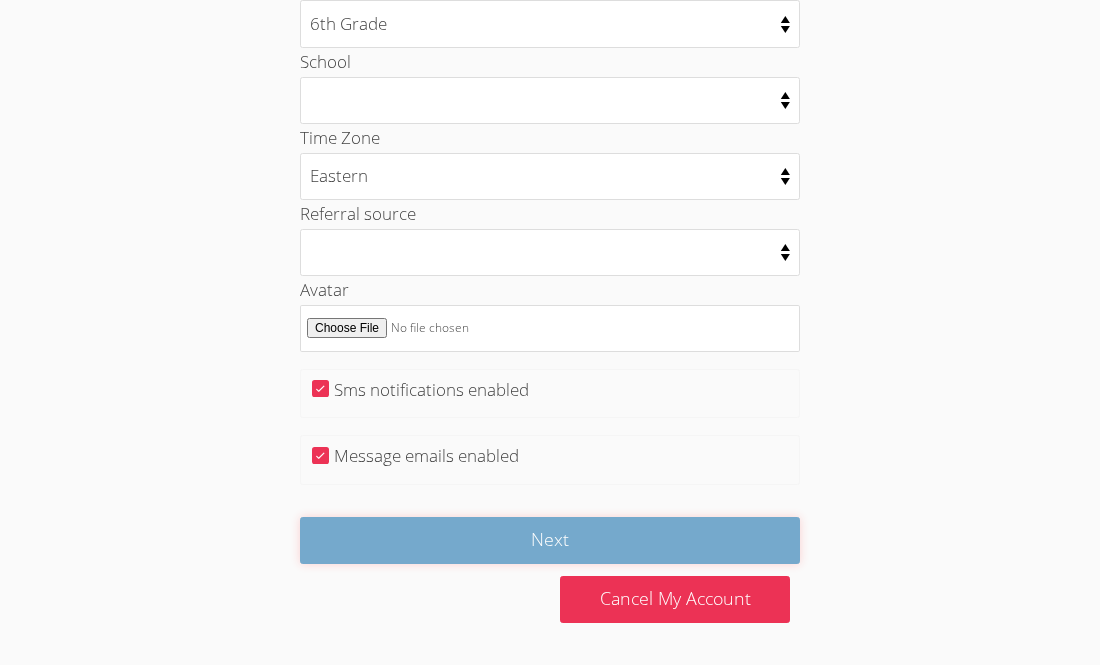 click on "Next" at bounding box center (550, 540) 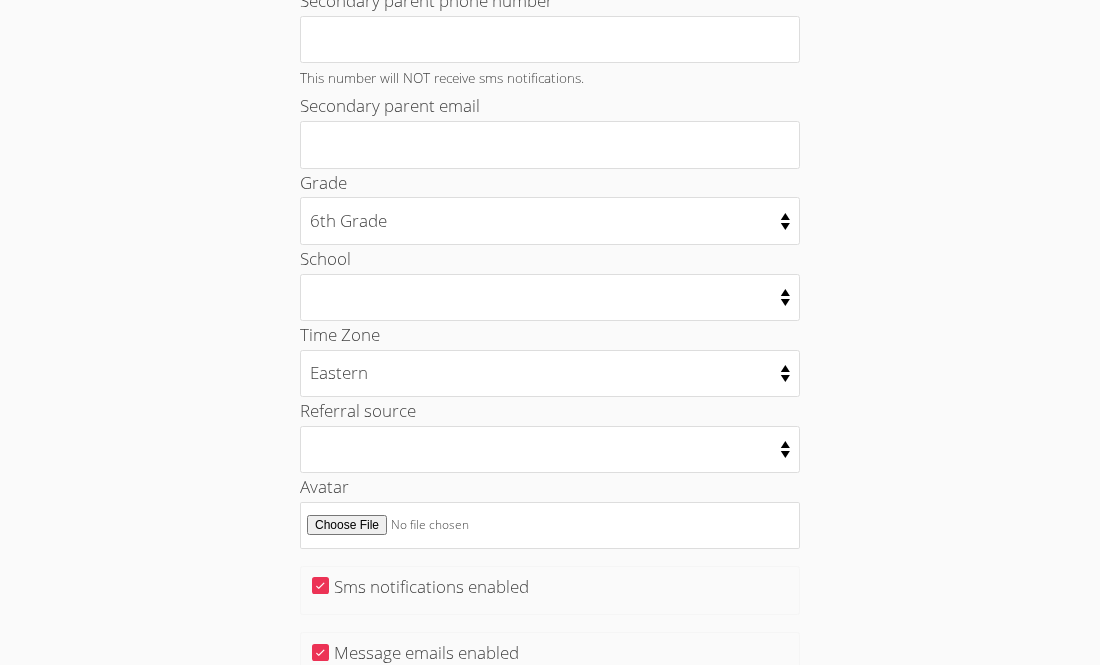 scroll, scrollTop: 1076, scrollLeft: 0, axis: vertical 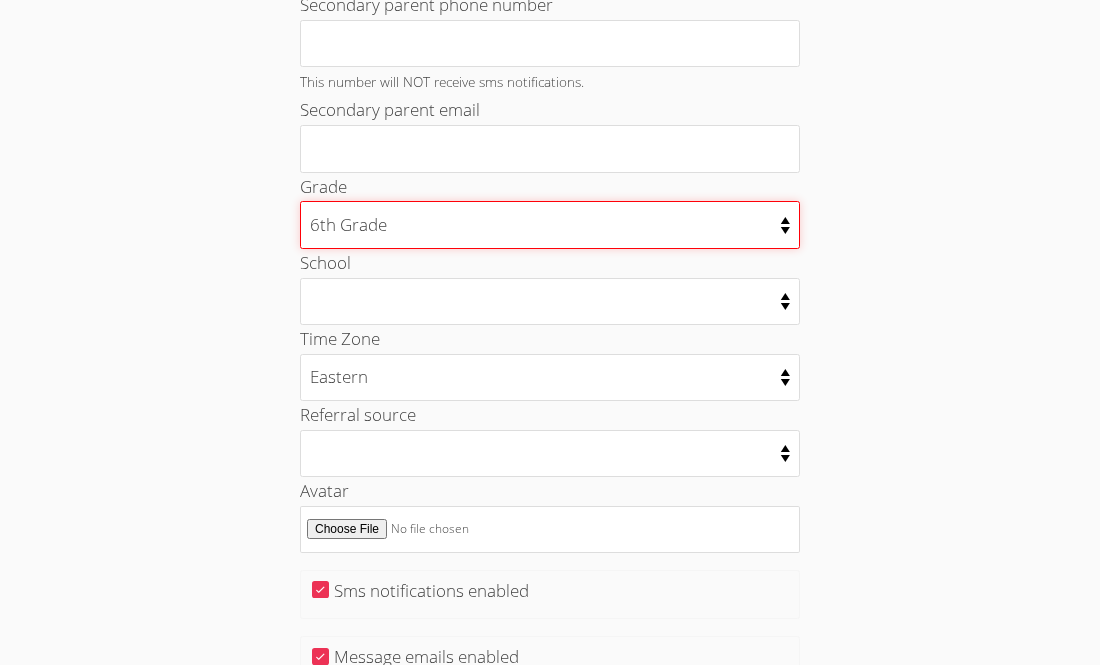 click on "Kindergarten
1st Grade
2nd Grade
3rd Grade
4th Grade
5th Grade
6th Grade
7th Grade
8th Grade
9th Grade
10th Grade
11th Grade
12th Grade
College Freshman
College Sophomore
College Junior
College Senior
College Graduate
Adult Learner" at bounding box center (550, 224) 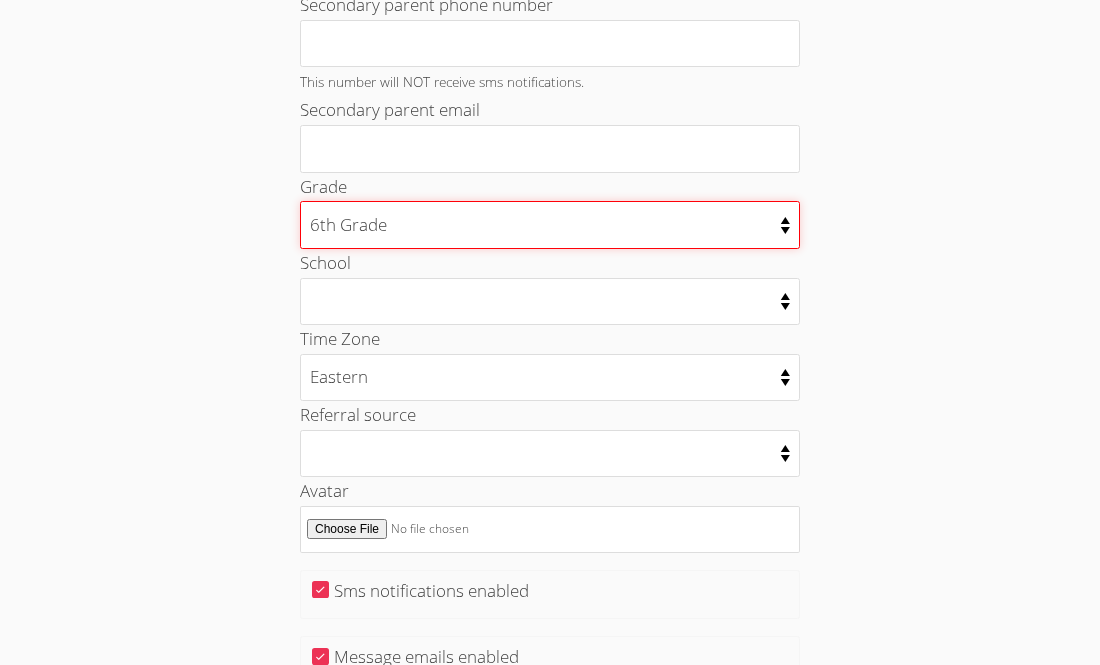 select on "6" 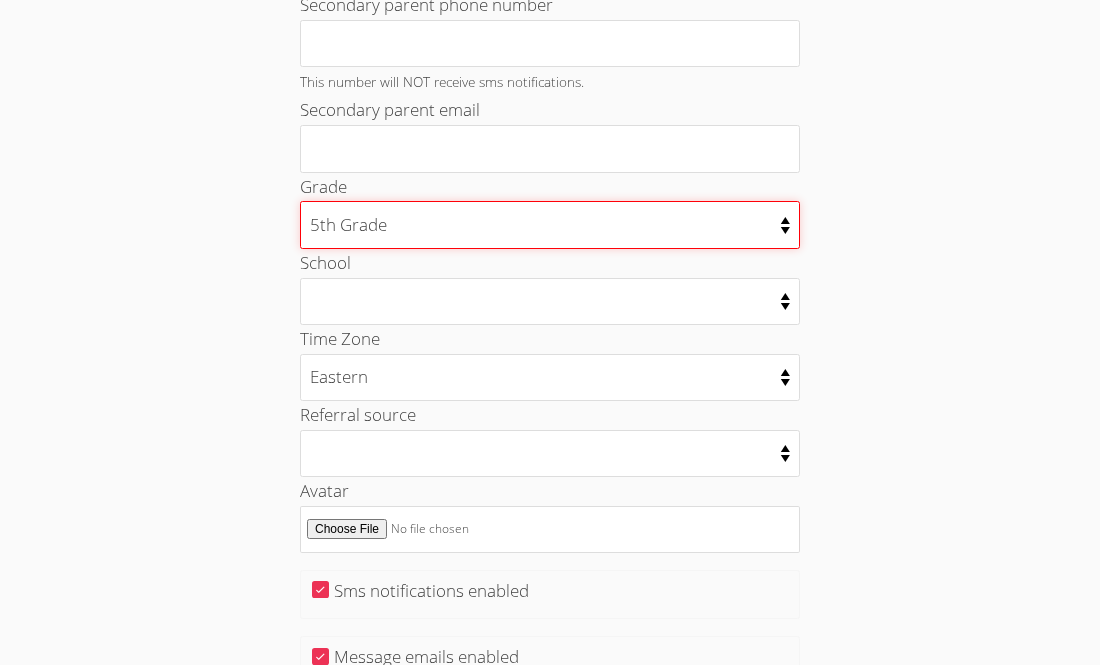 click on "Kindergarten
1st Grade
2nd Grade
3rd Grade
4th Grade
5th Grade
6th Grade
7th Grade
8th Grade
9th Grade
10th Grade
11th Grade
12th Grade
College Freshman
College Sophomore
College Junior
College Senior
College Graduate
Adult Learner" at bounding box center [550, 224] 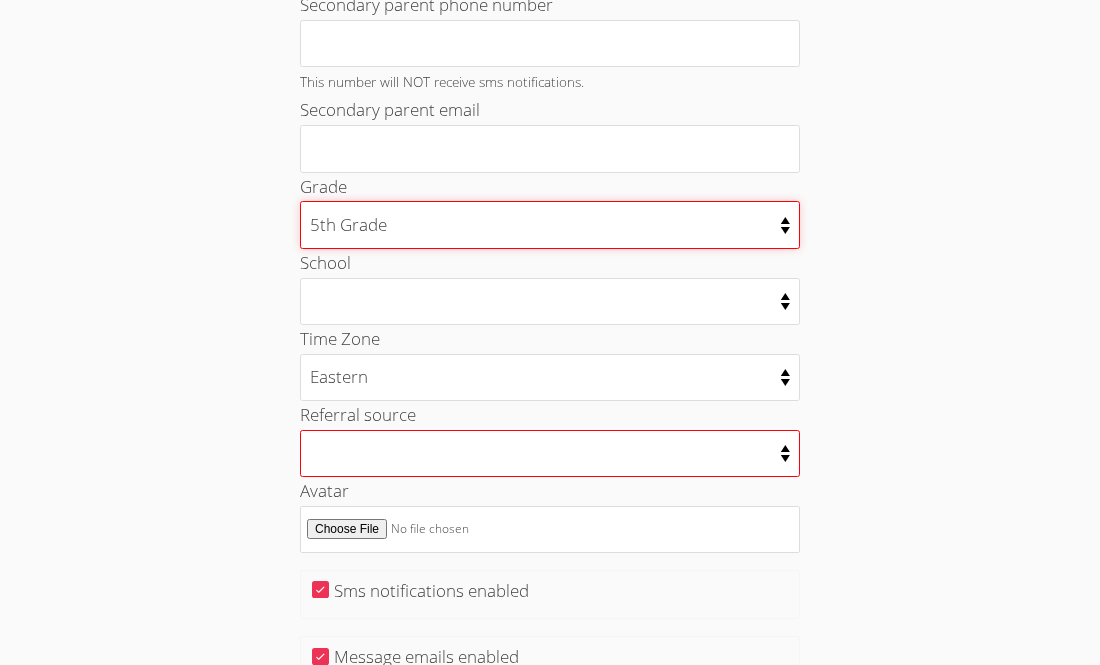scroll, scrollTop: 1278, scrollLeft: 0, axis: vertical 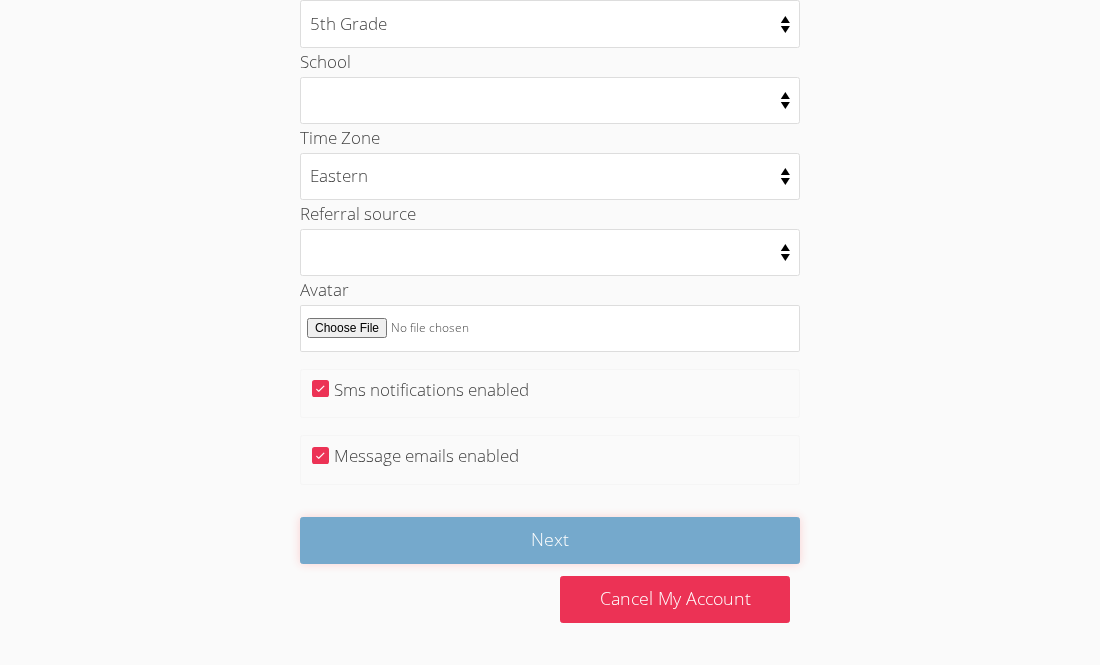 click on "Next" at bounding box center [550, 540] 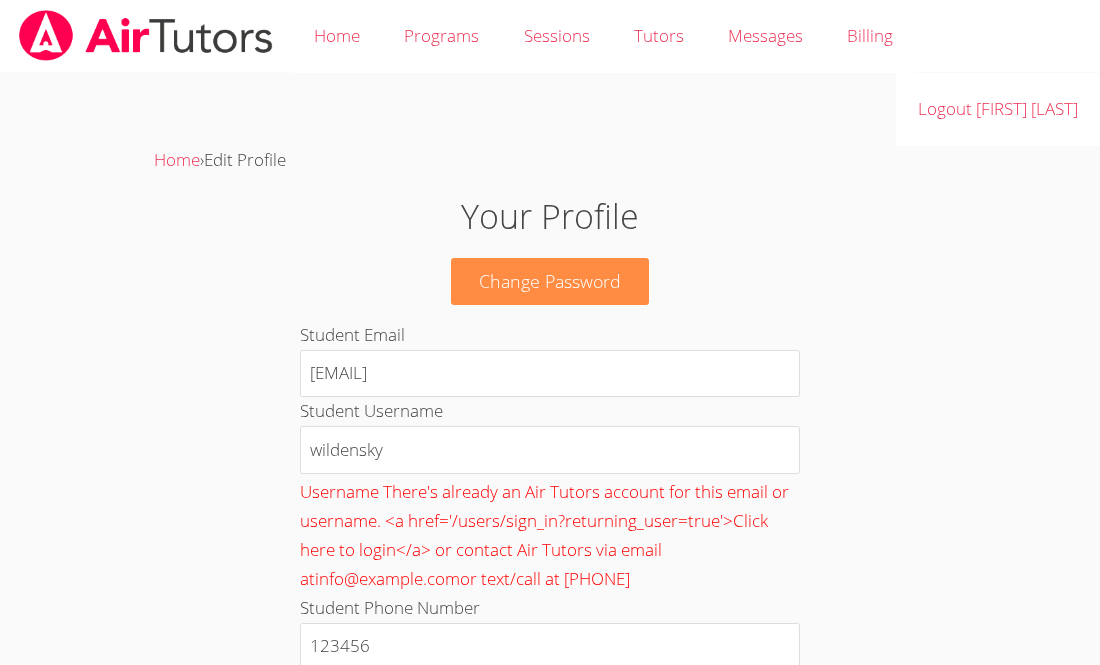 scroll, scrollTop: 0, scrollLeft: 0, axis: both 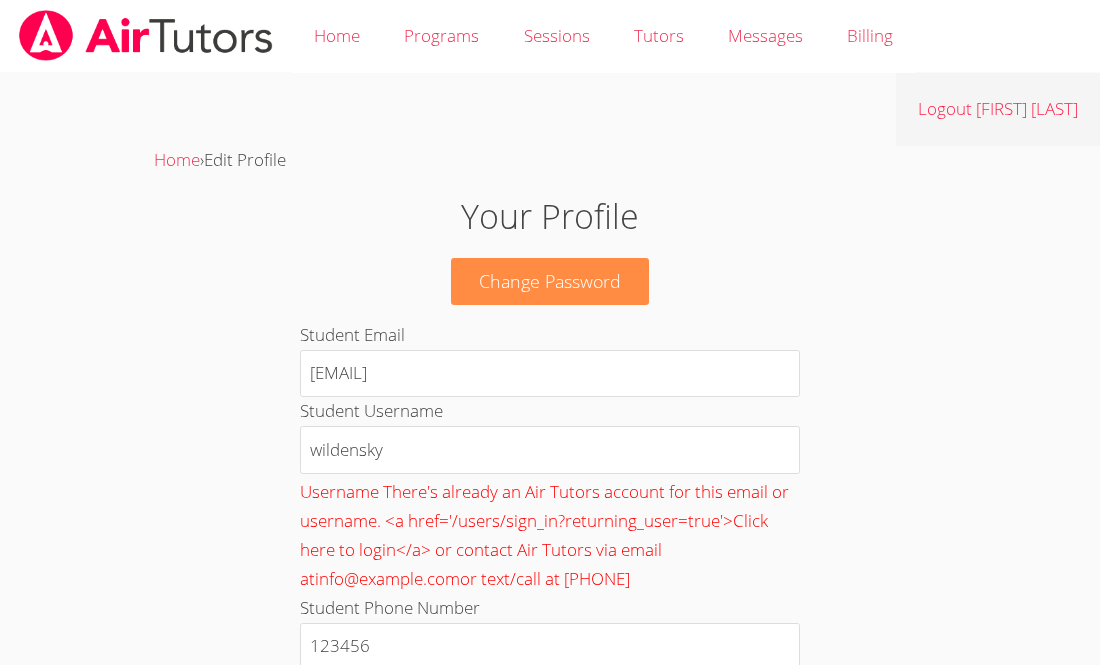 click on "Logout [FIRST] [LAST]" at bounding box center (998, 109) 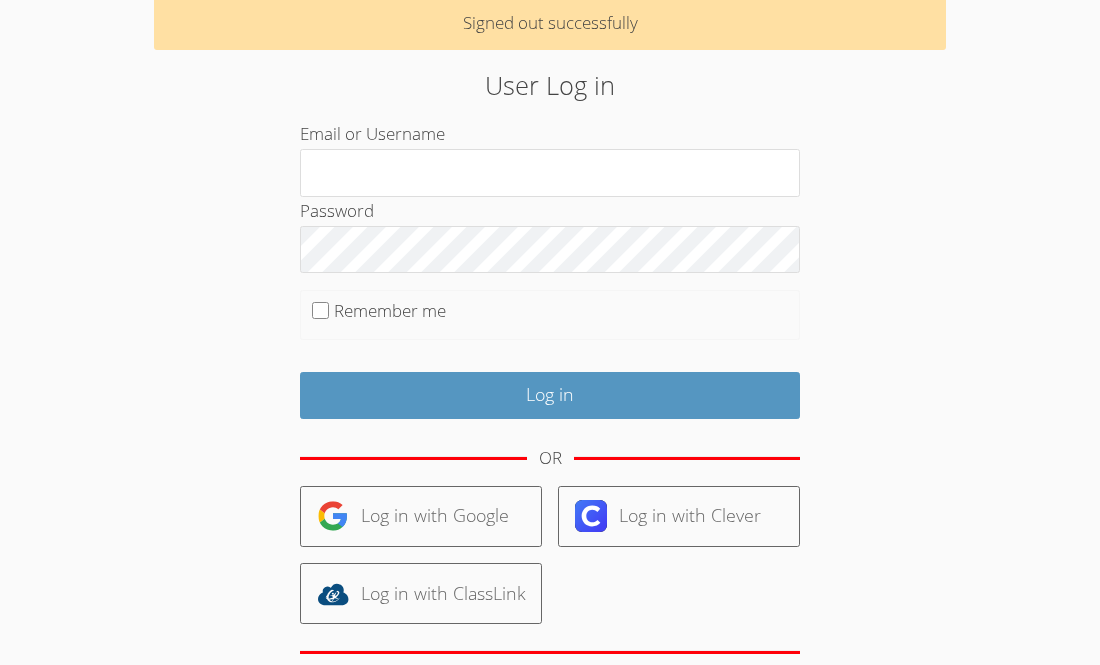 scroll, scrollTop: 88, scrollLeft: 0, axis: vertical 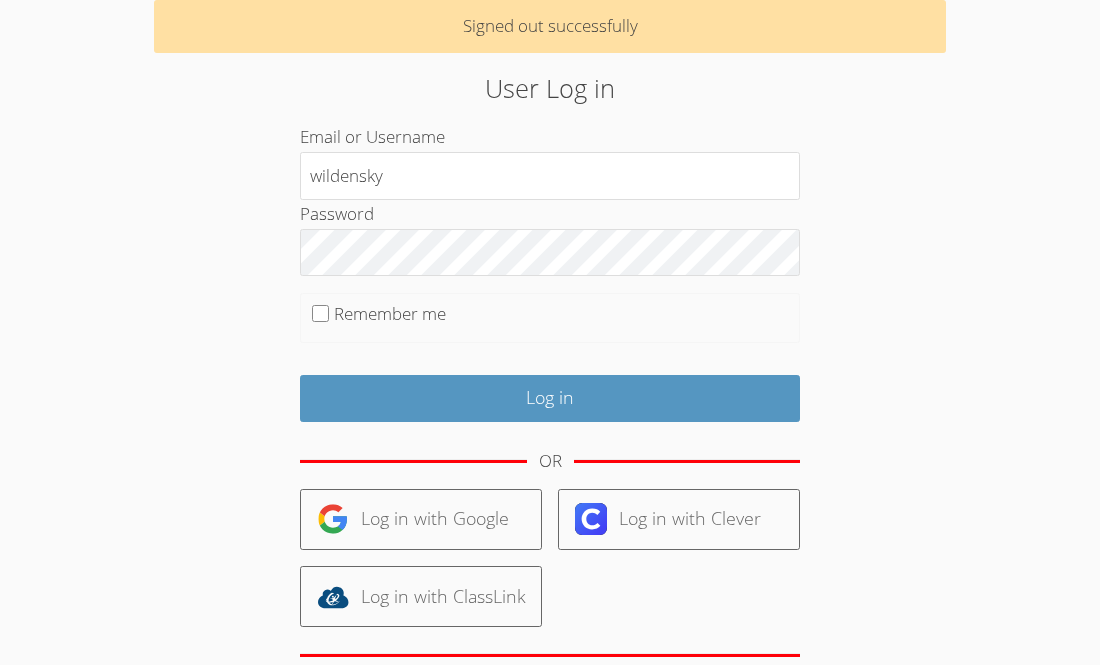 type on "wildensky" 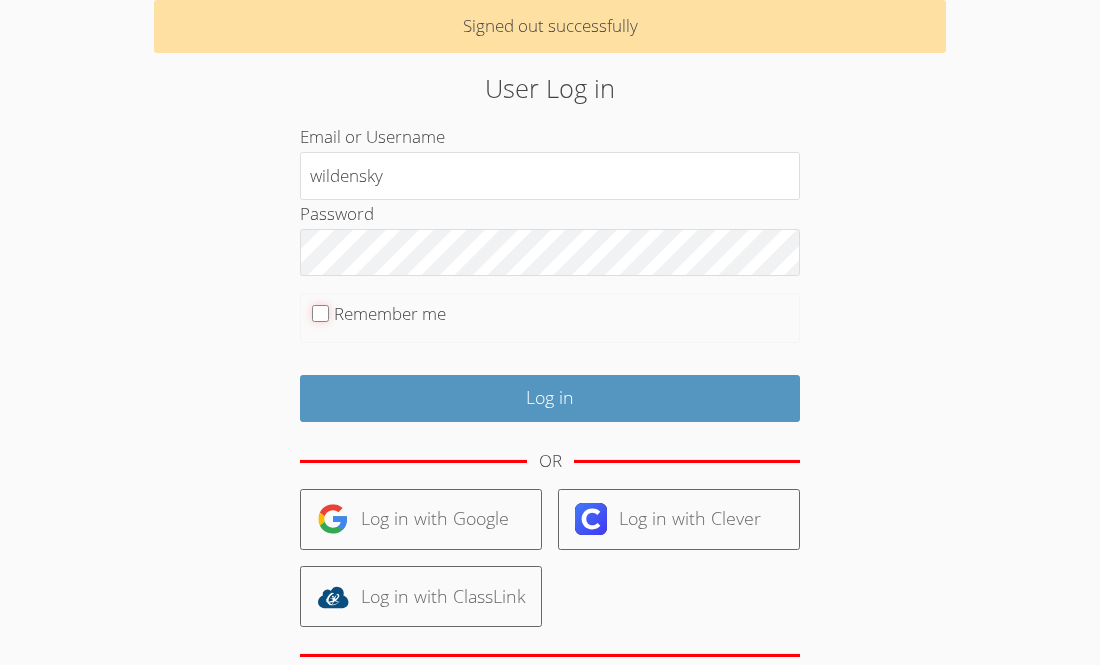 click on "Remember me" at bounding box center [320, 313] 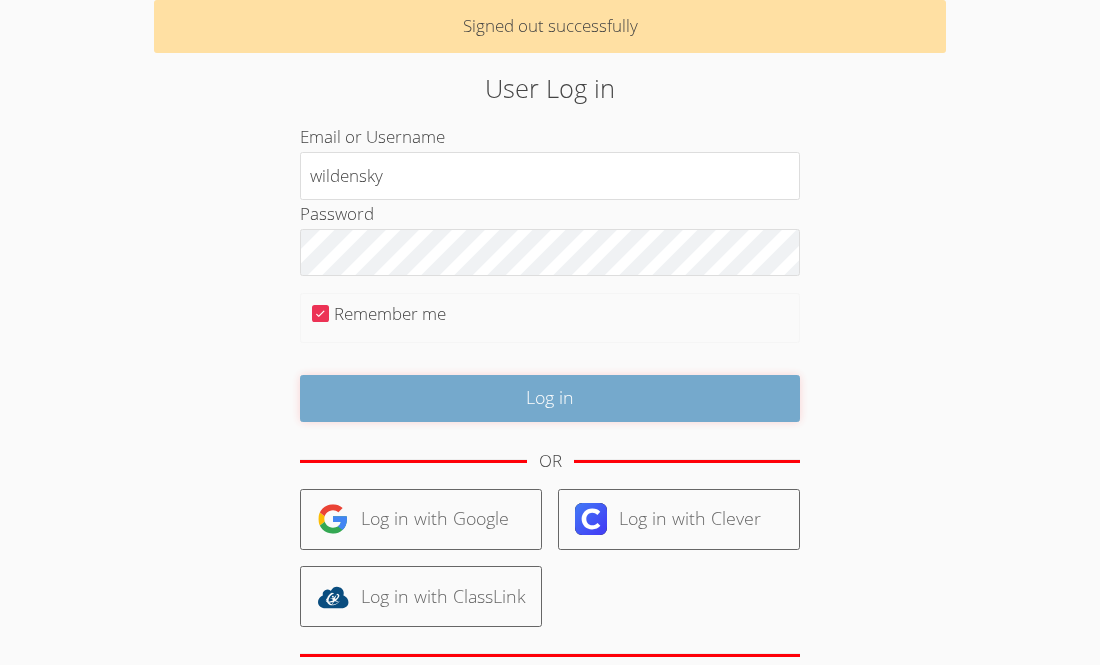 click on "Log in" at bounding box center (550, 398) 